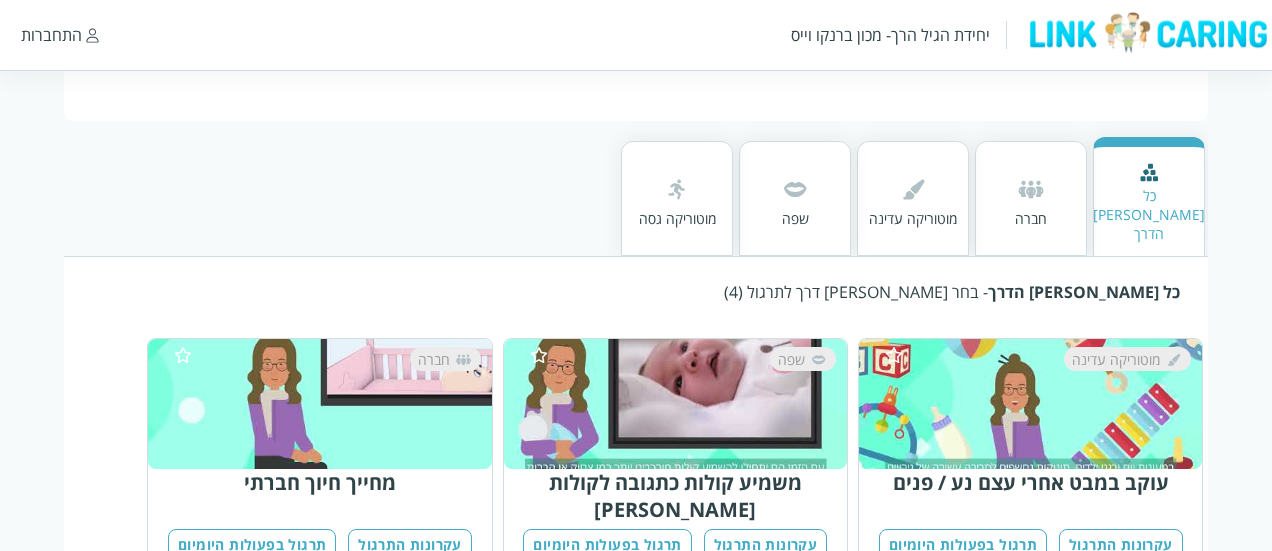 scroll, scrollTop: 300, scrollLeft: 0, axis: vertical 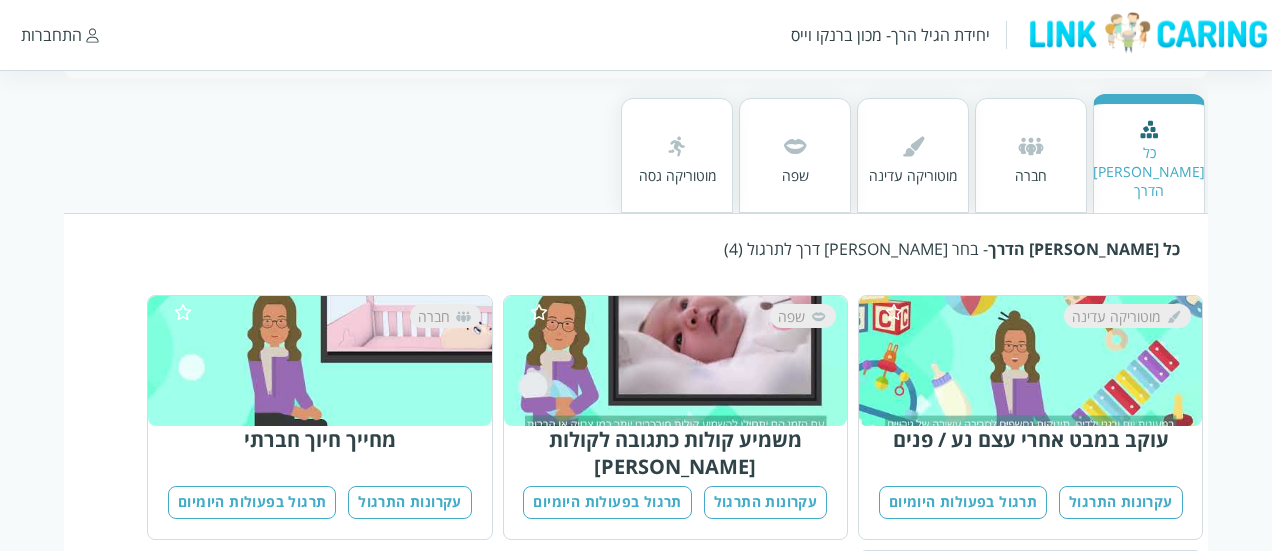 click on "התחברות" at bounding box center [51, 35] 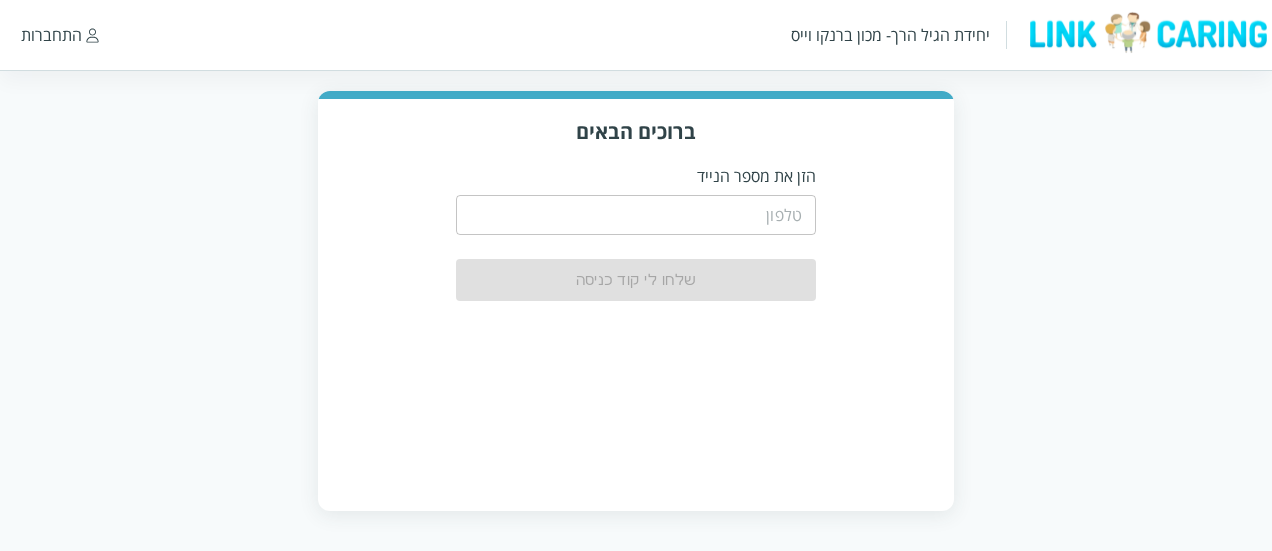 scroll, scrollTop: 102, scrollLeft: 0, axis: vertical 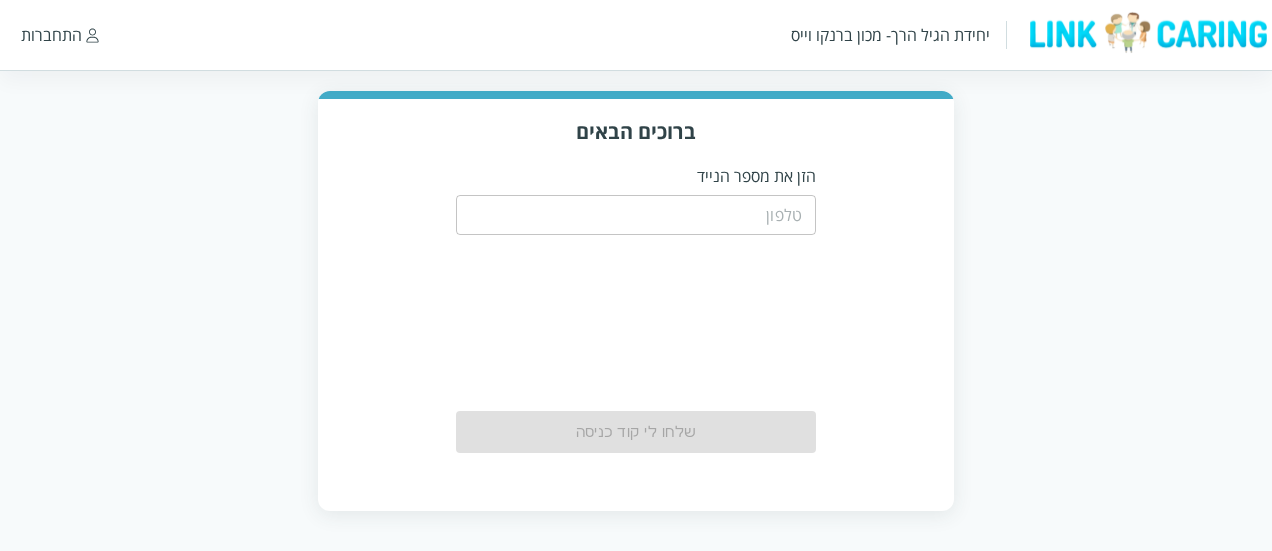 click on "ברוכים הבאים הזן את מספר הנייד   ​ שלחו לי קוד כניסה" at bounding box center (636, 301) 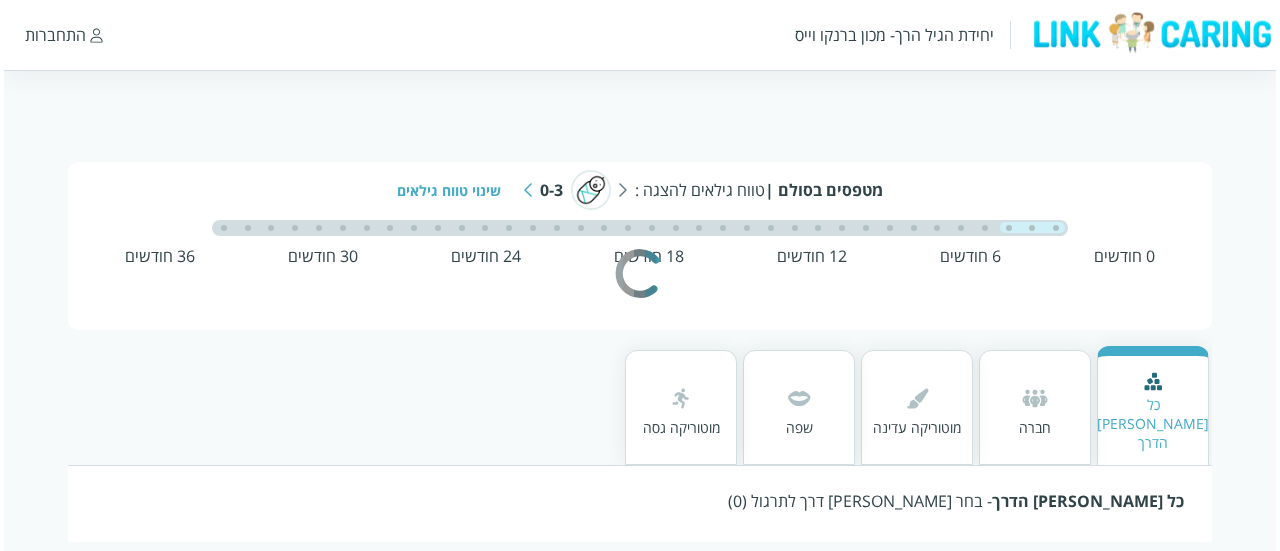 scroll, scrollTop: 300, scrollLeft: 0, axis: vertical 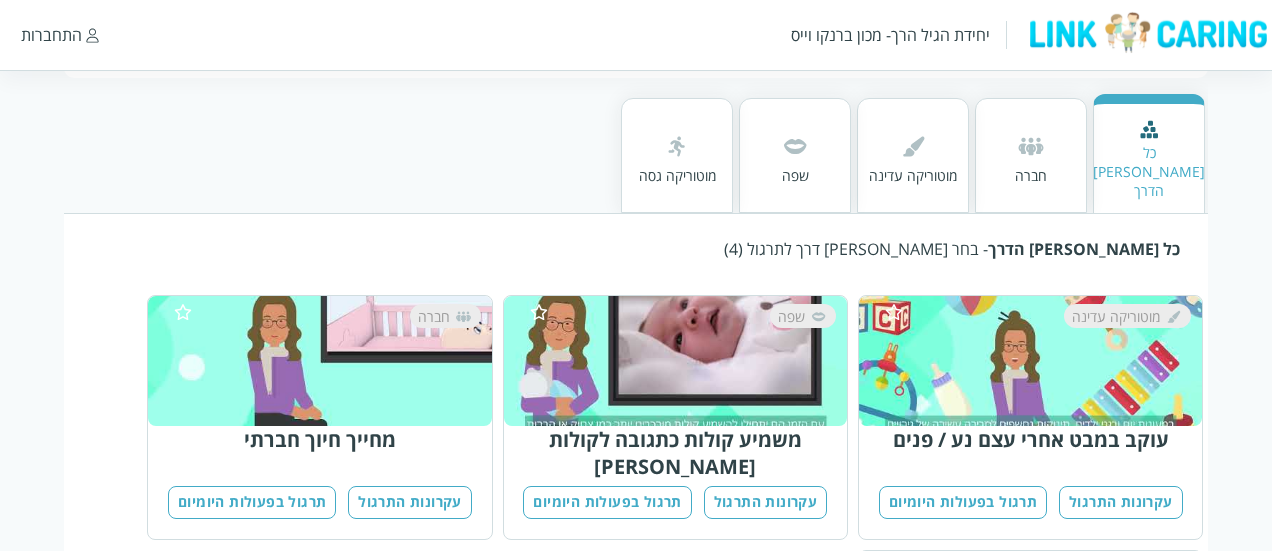 click on "מוטוריקה עדינה" at bounding box center (1039, 361) 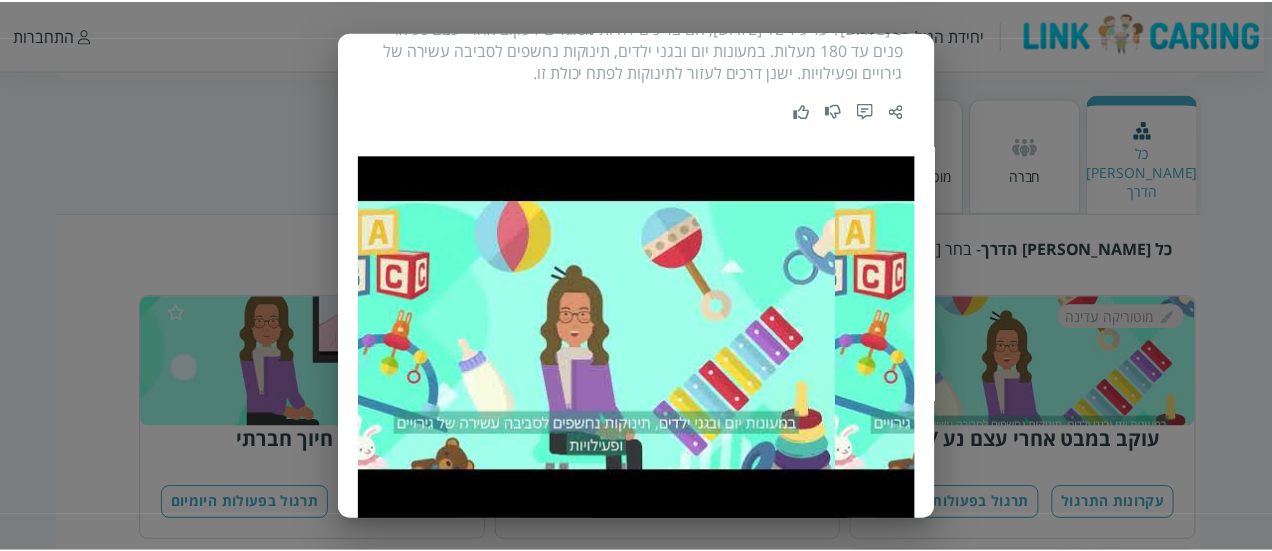 scroll, scrollTop: 200, scrollLeft: 0, axis: vertical 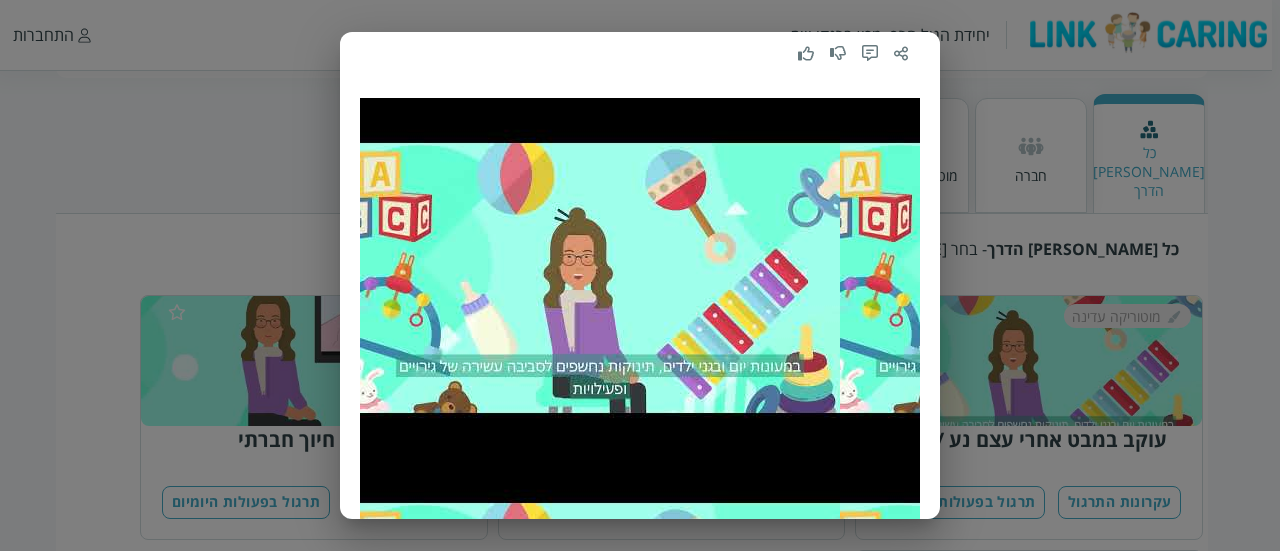 click on "עוקב במבט אחרי עצם נע / פנים האם ידעתם שתינוקות יכולים להתחיל לעקוב אחר חפצים או פנים נעים כבר בגיל 6 עד 8 שבועות? עד גיל 12 שבועות, הם צריכים להיות מסוגלים לעקוב אחרי עצם נע או פנים עד 180 מעלות. במעונות יום ובגני ילדים, תינוקות נחשפים לסביבה עשירה של גירויים ופעילויות.  ישנן דרכים לעזור לתינוקות לפתח יכולת זו." at bounding box center [640, 275] 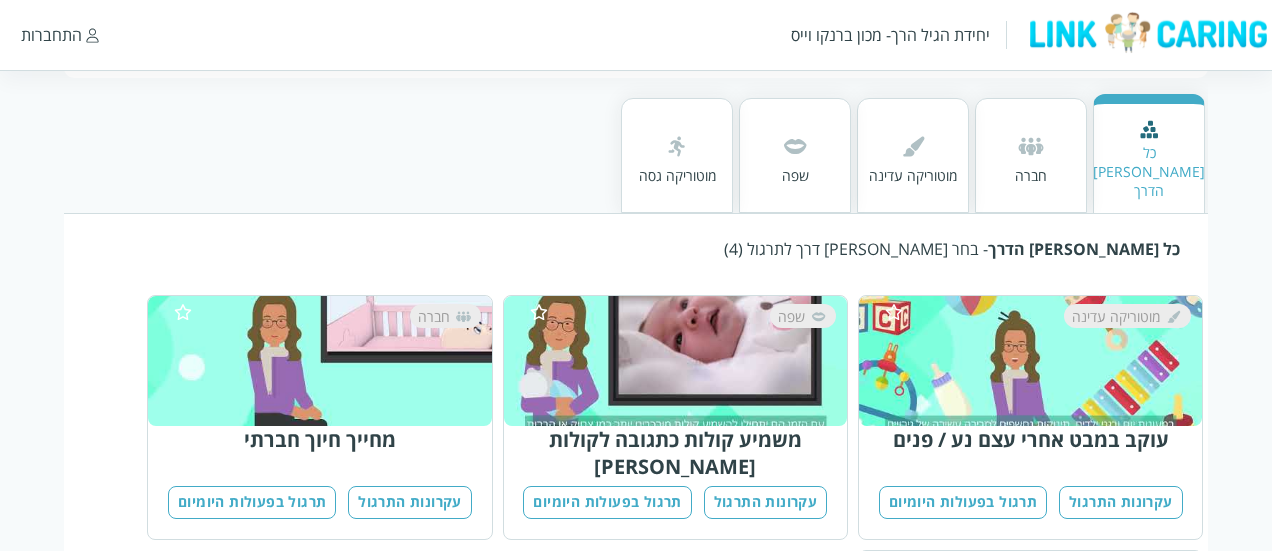 scroll, scrollTop: 100, scrollLeft: 0, axis: vertical 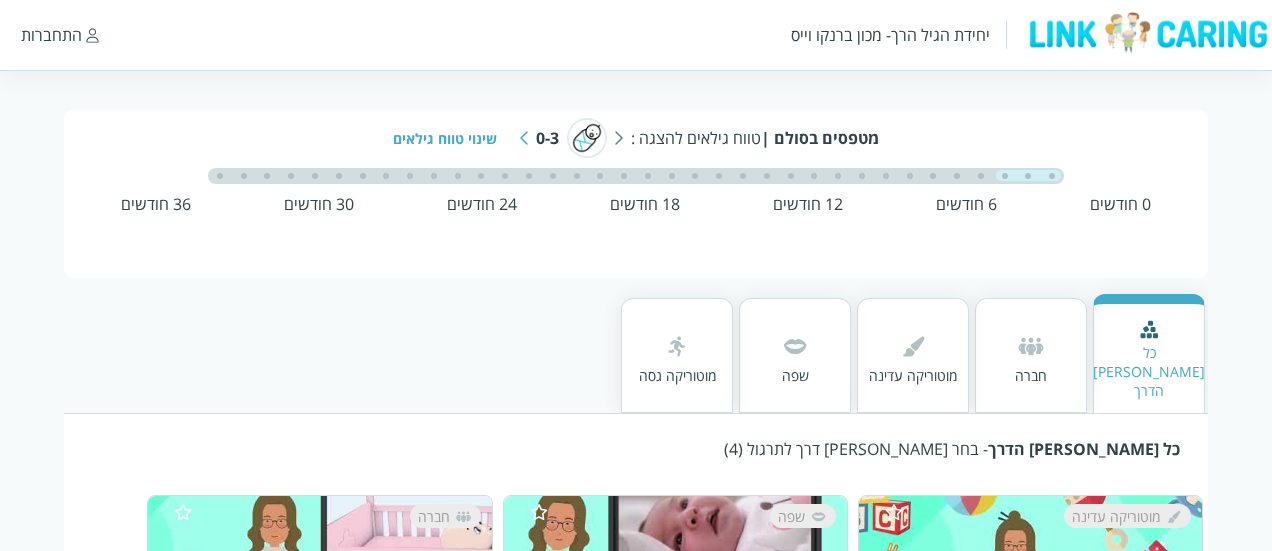 click on "6   חודשים" at bounding box center (966, 204) 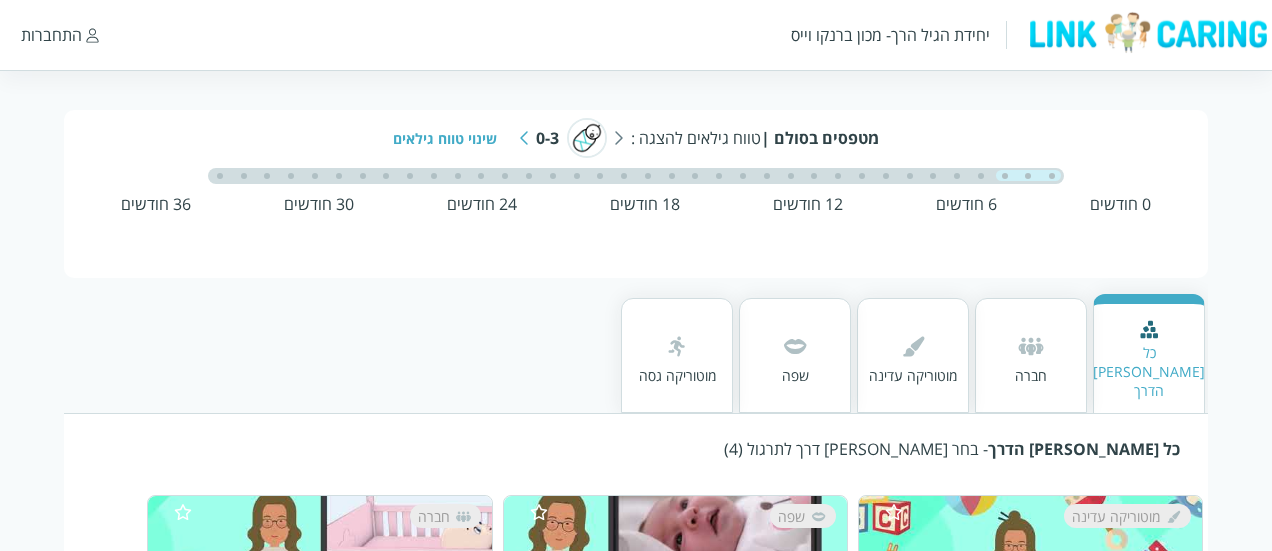 click at bounding box center [1028, 176] 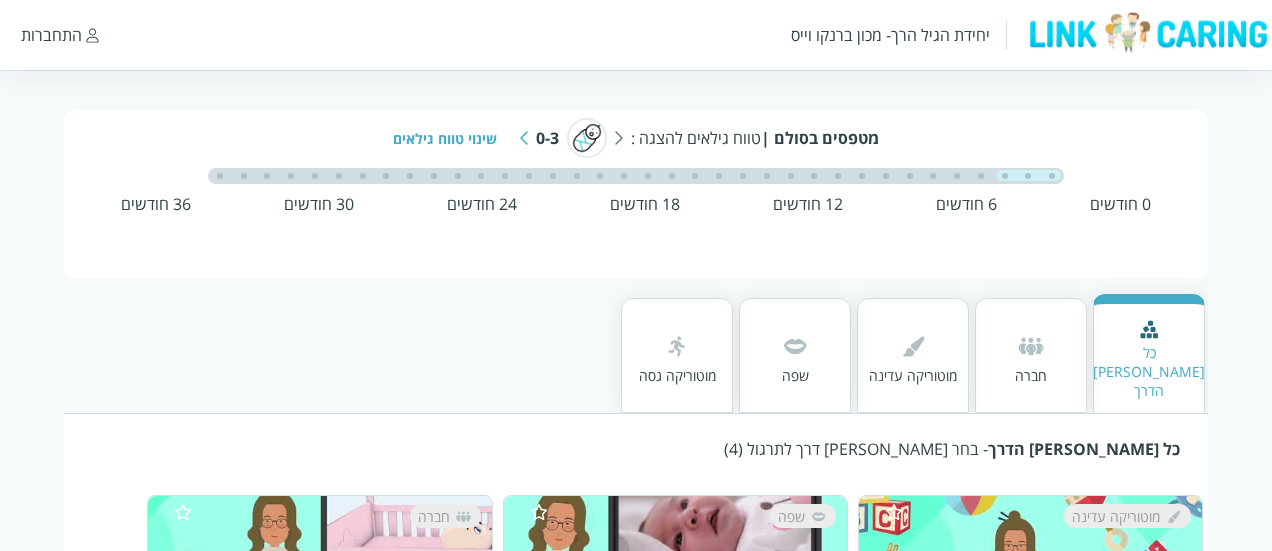 click on "שינוי טווח גילאים" at bounding box center [452, 138] 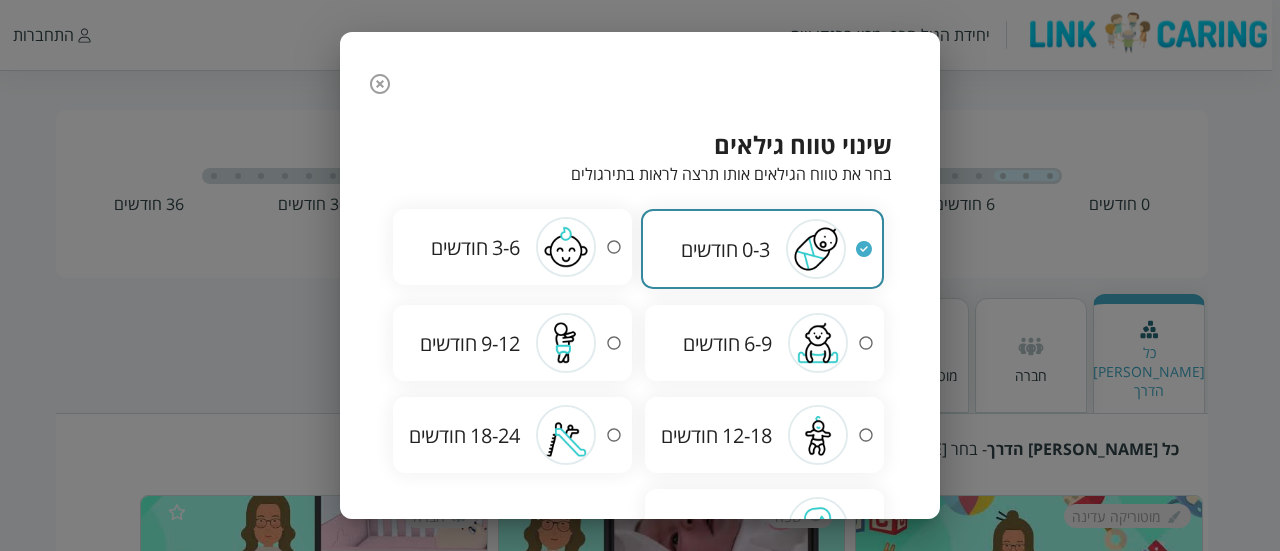 click on "0-3 חודשים" at bounding box center (762, 249) 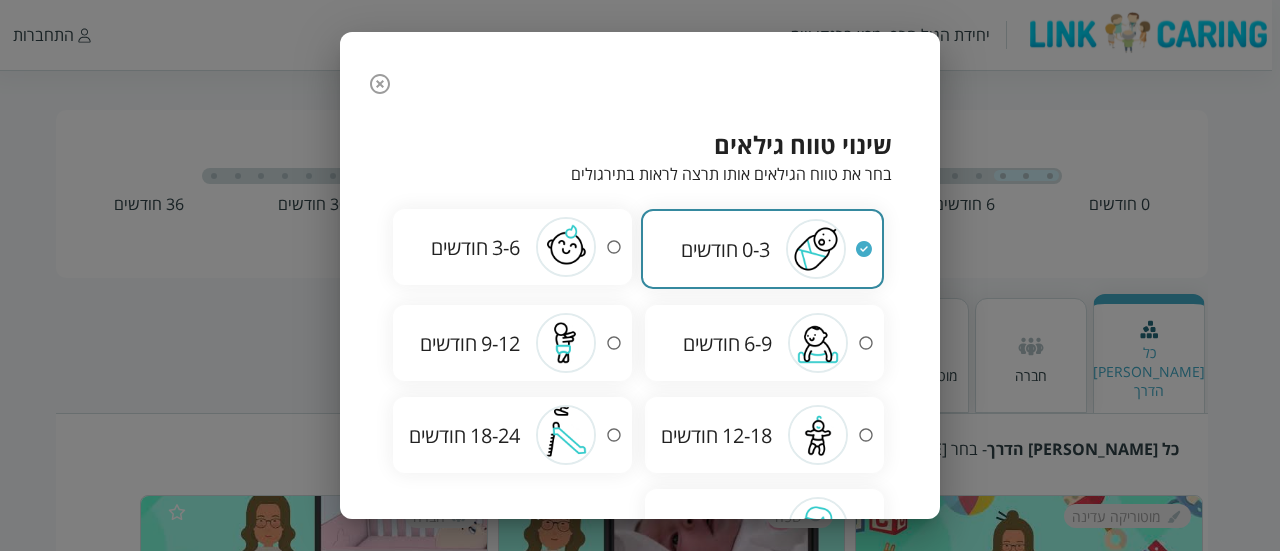 click on "שינוי טווח גילאים    בחר את טווח הגילאים אותו תרצה לראות בתירגולים 0-3 חודשים 3-6 חודשים 6-9 חודשים 9-12 חודשים 12-18 חודשים 18-24 חודשים 24-36 חודשים ביטול בחירה" at bounding box center (640, 275) 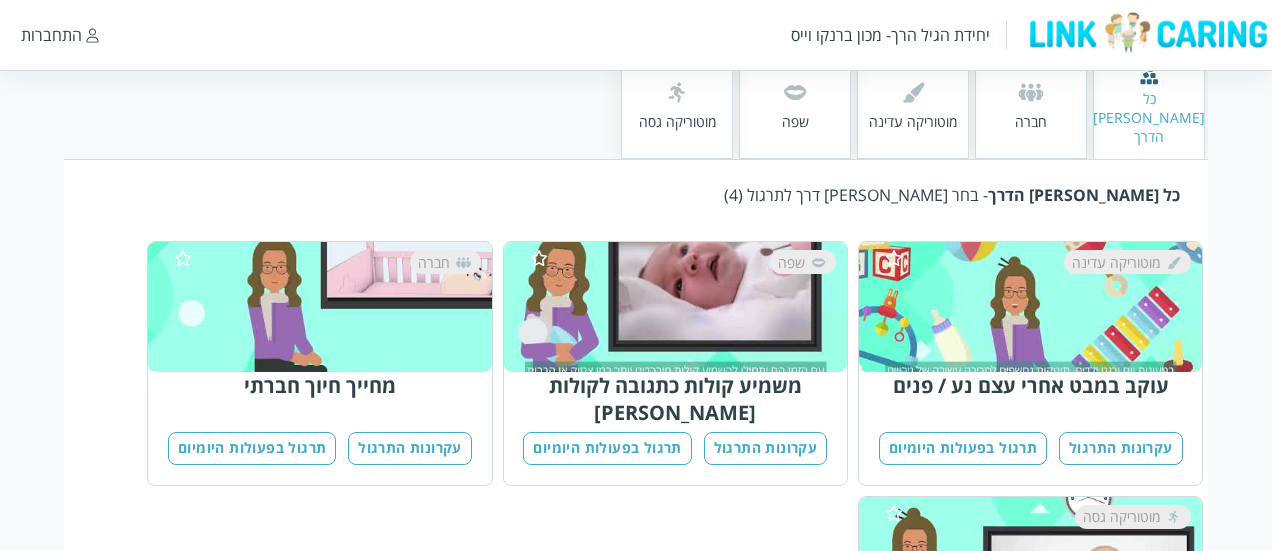 scroll, scrollTop: 400, scrollLeft: 0, axis: vertical 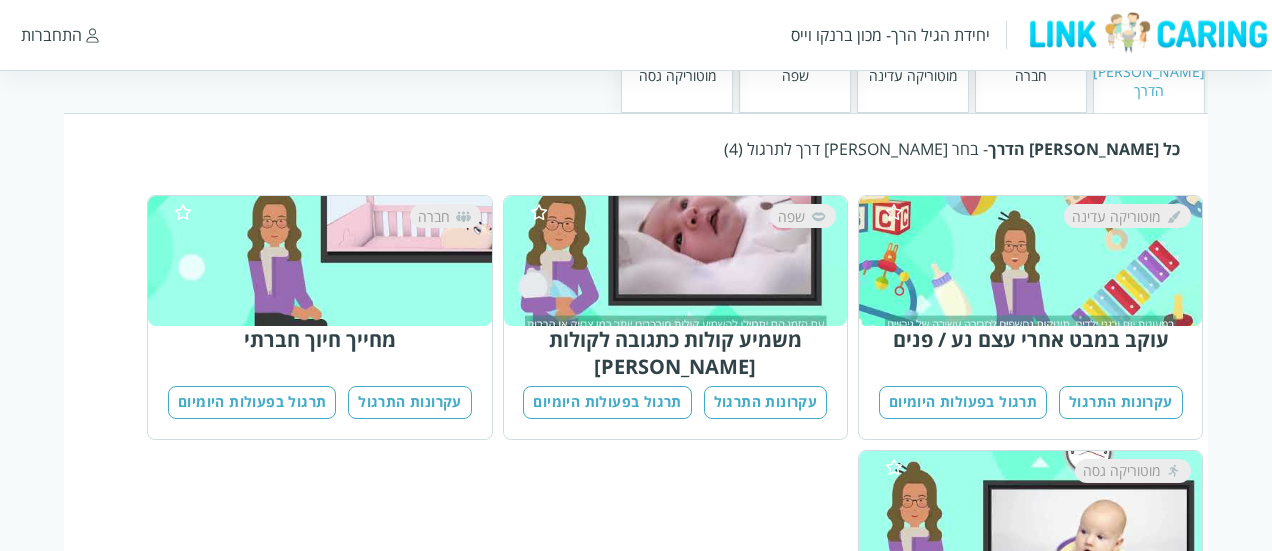 click on "יחידת הגיל הרך- מכון ברנקו וייס" at bounding box center (890, 35) 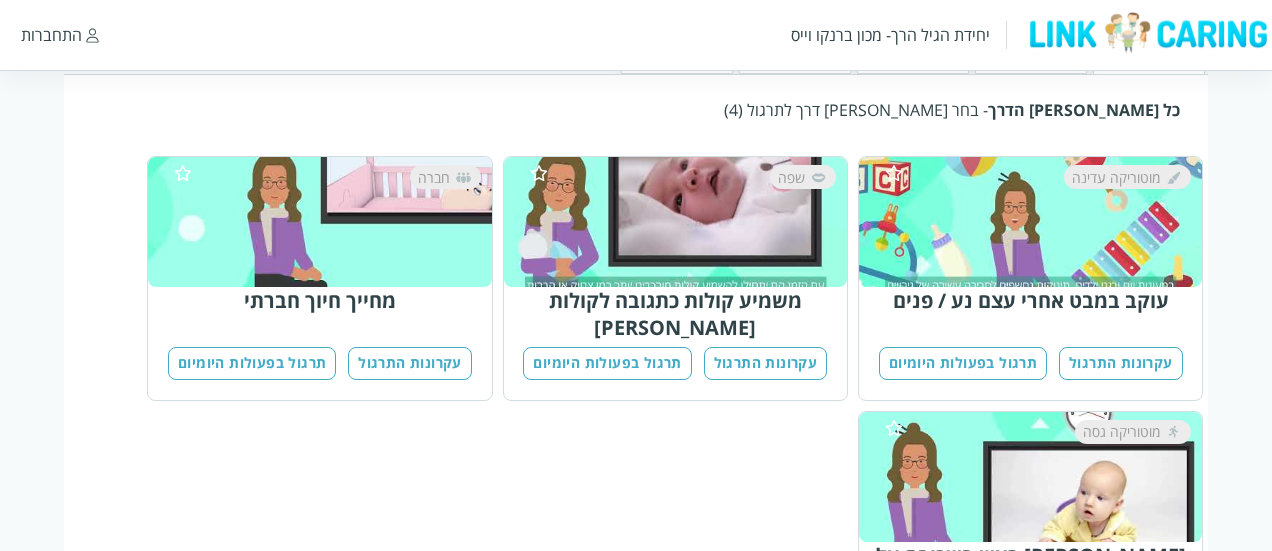 scroll, scrollTop: 400, scrollLeft: 0, axis: vertical 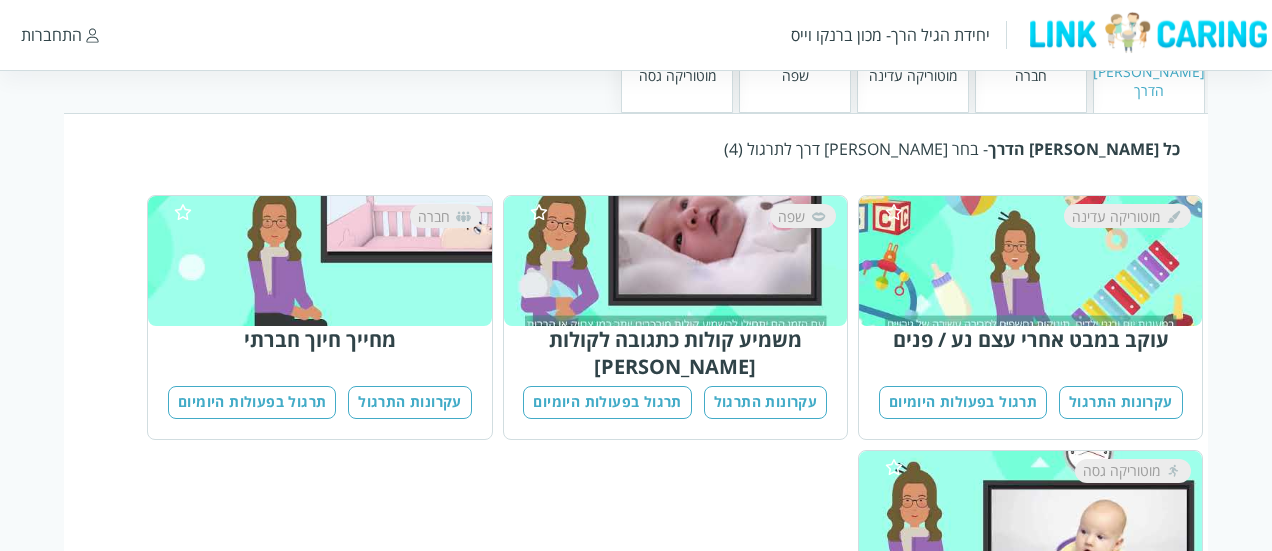 click on "עקרונות התרגול" at bounding box center (1121, 402) 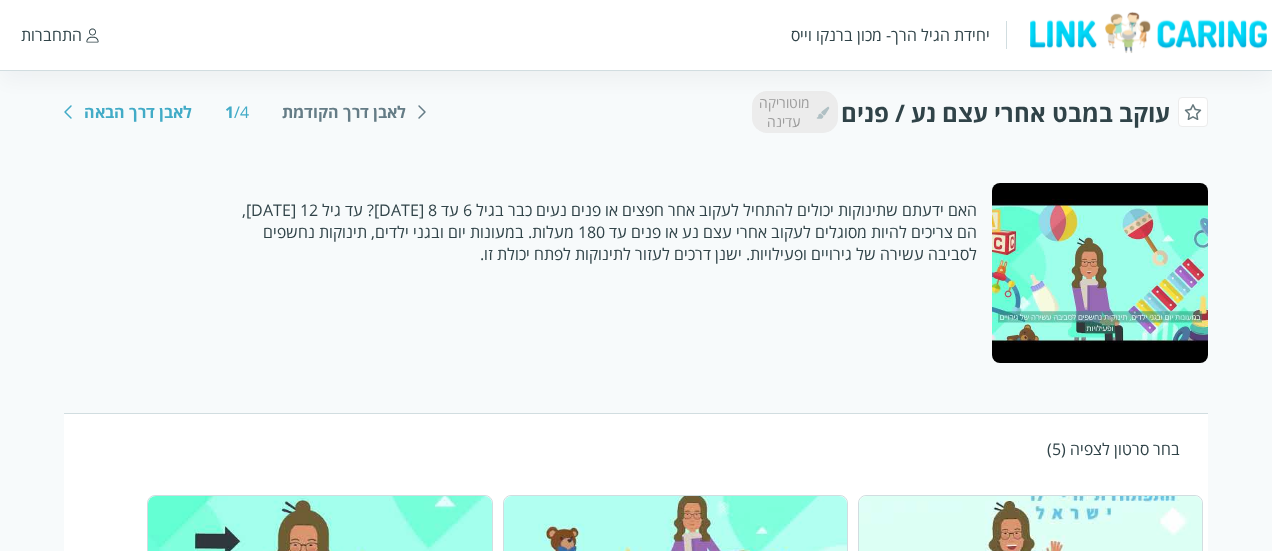 scroll, scrollTop: 200, scrollLeft: 0, axis: vertical 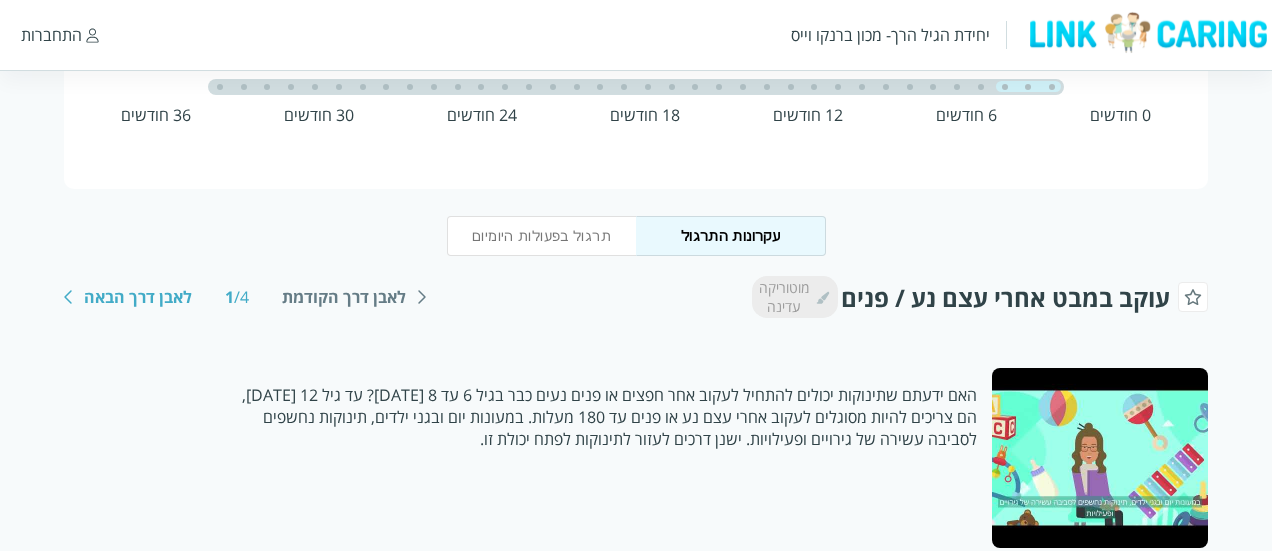 click on "לאבן דרך הקודמת" at bounding box center (344, 297) 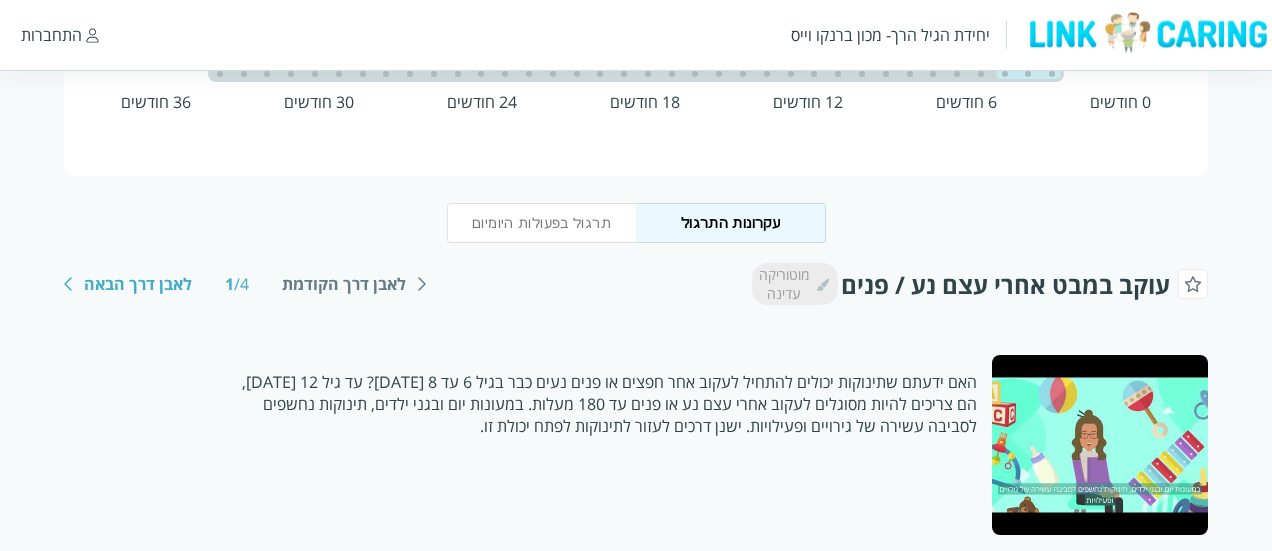 scroll, scrollTop: 0, scrollLeft: 0, axis: both 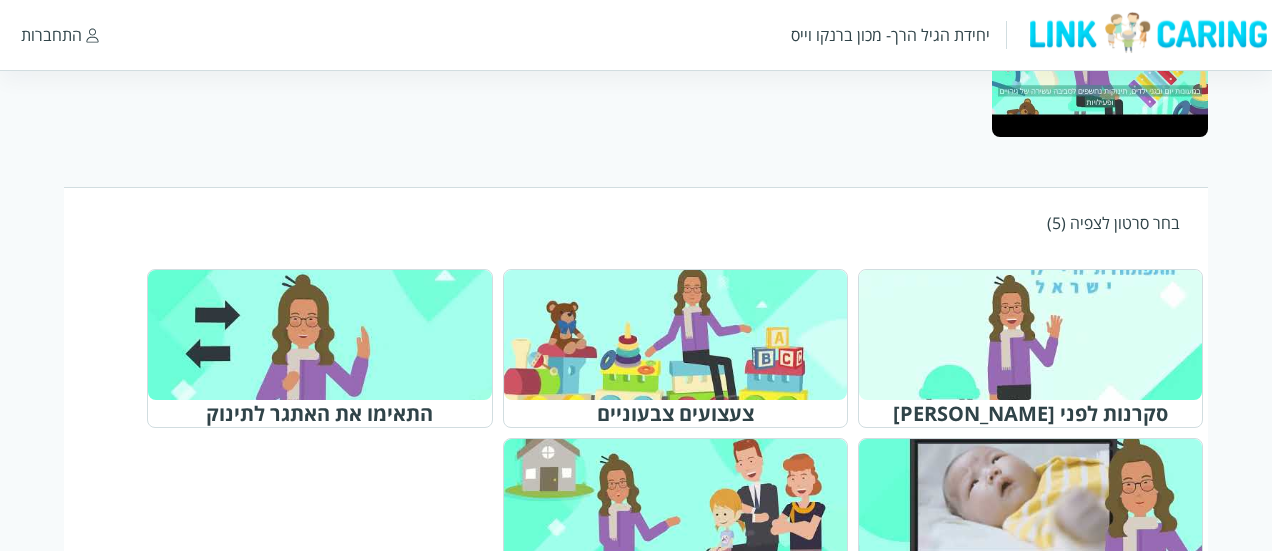 click at bounding box center (1100, 47) 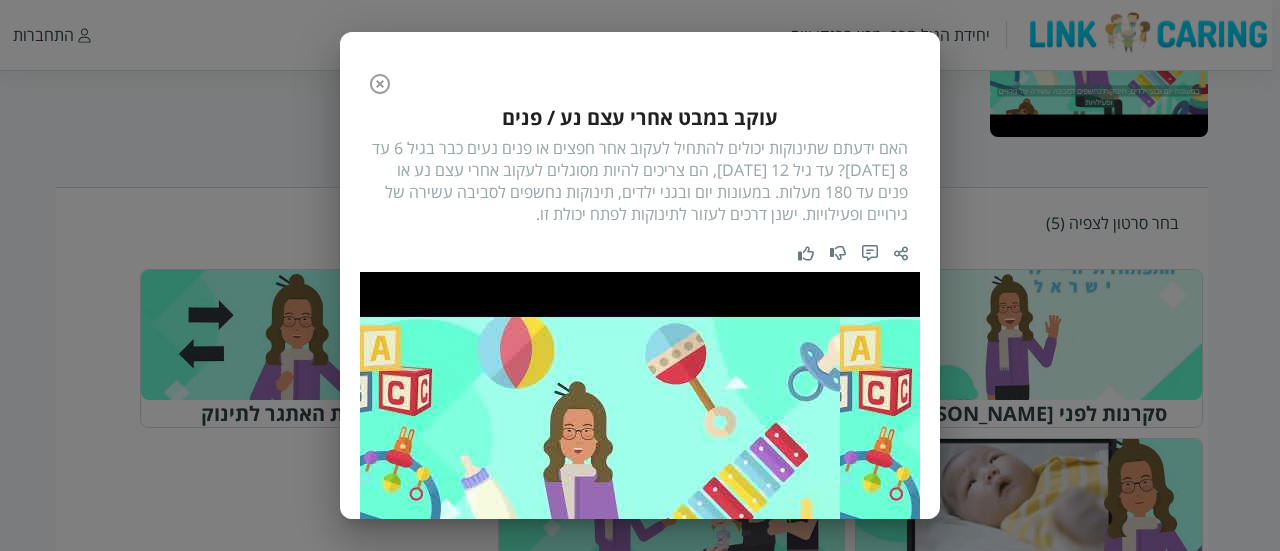 scroll, scrollTop: 100, scrollLeft: 0, axis: vertical 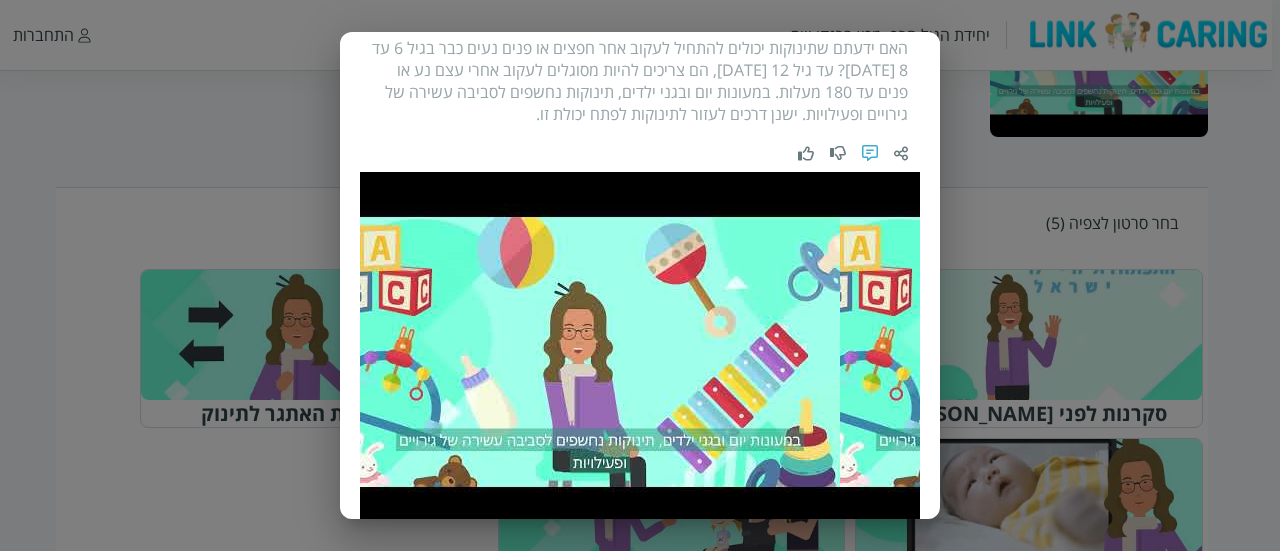 click at bounding box center [870, 153] 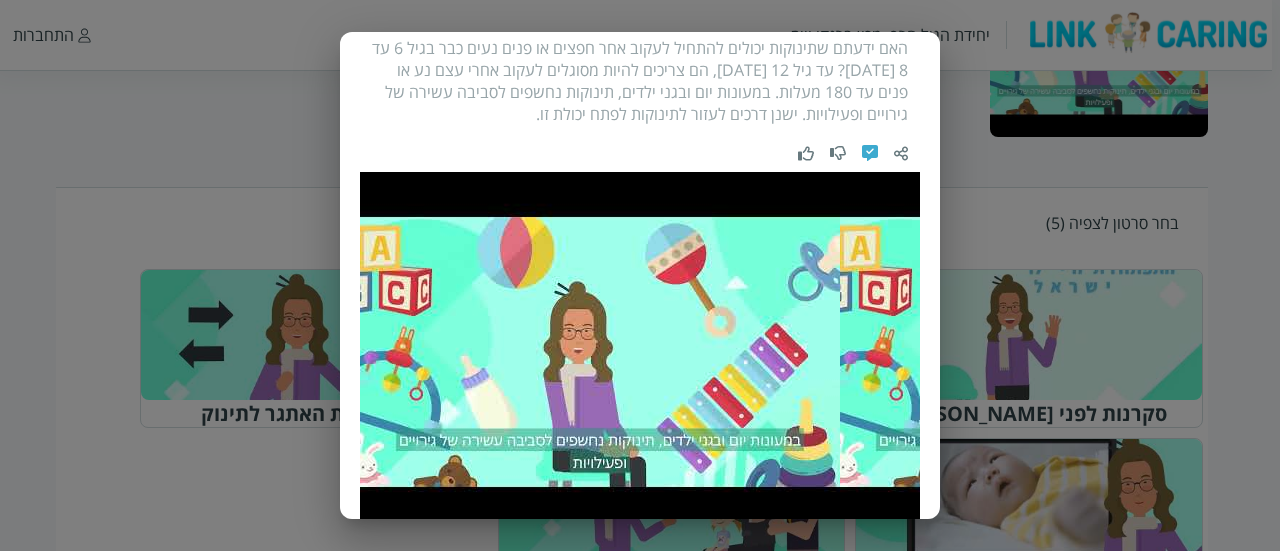click at bounding box center [870, 153] 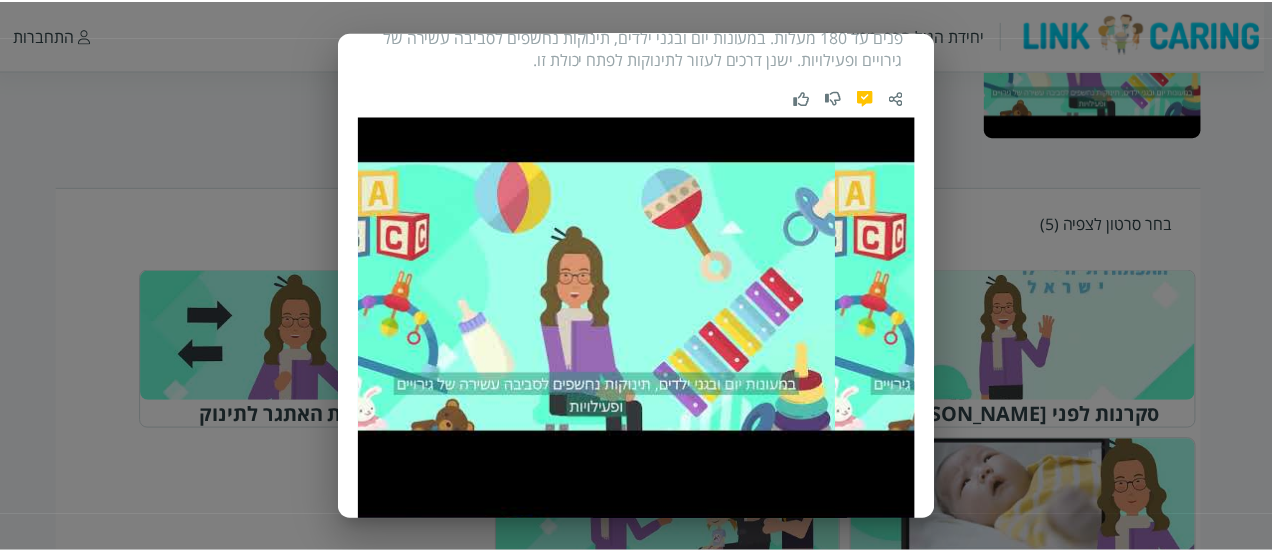 scroll, scrollTop: 200, scrollLeft: 0, axis: vertical 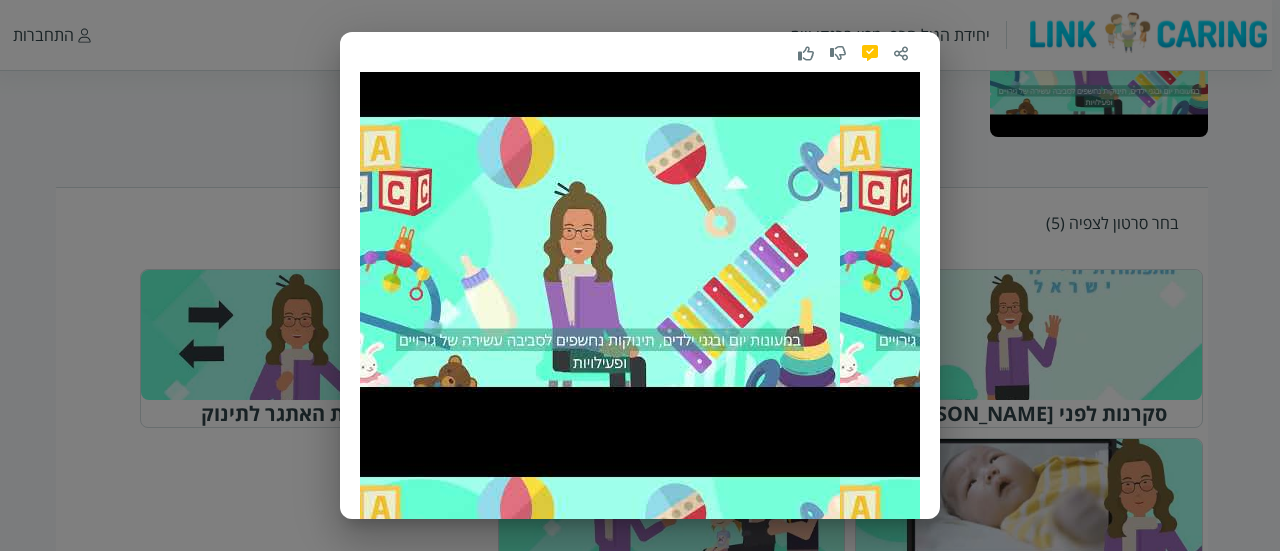 click on "הסרטון קודם NaN / 5 הסרטון הבא עוקב במבט אחרי עצם נע / פנים האם ידעתם שתינוקות יכולים להתחיל לעקוב אחר חפצים או פנים נעים כבר בגיל 6 עד 8 [DATE]? עד גיל 12 [DATE], הם צריכים להיות מסוגלים לעקוב אחרי עצם נע או פנים עד 180 מעלות. במעונות יום ובגני ילדים, תינוקות נחשפים לסביבה עשירה של גירויים ופעילויות.  ישנן דרכים לעזור לתינוקות לפתח יכולת זו." at bounding box center (640, 275) 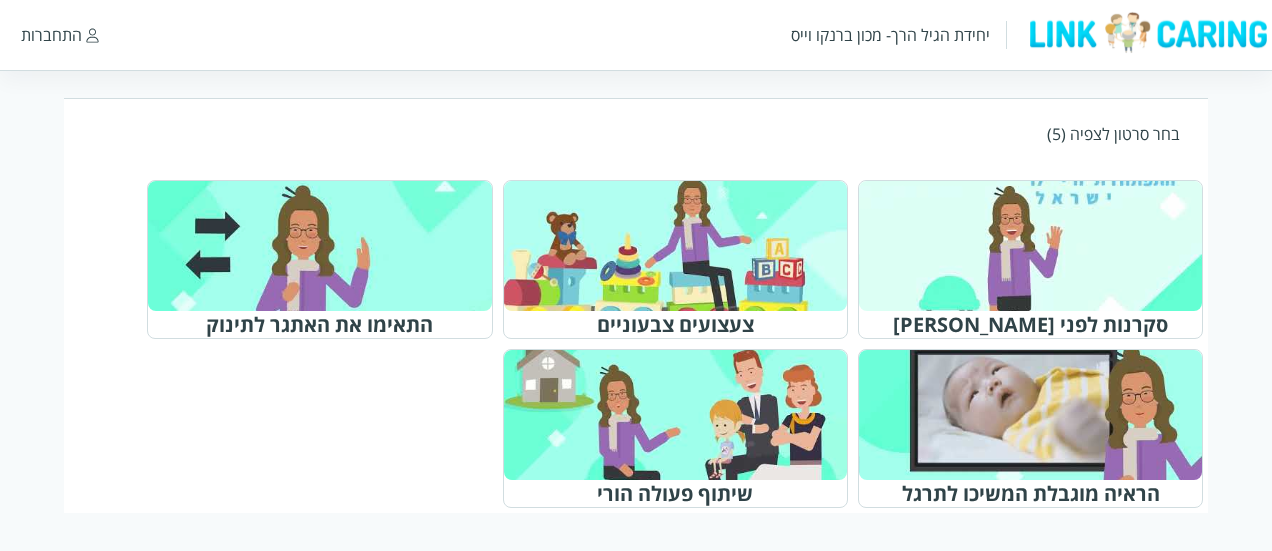 scroll, scrollTop: 189, scrollLeft: 0, axis: vertical 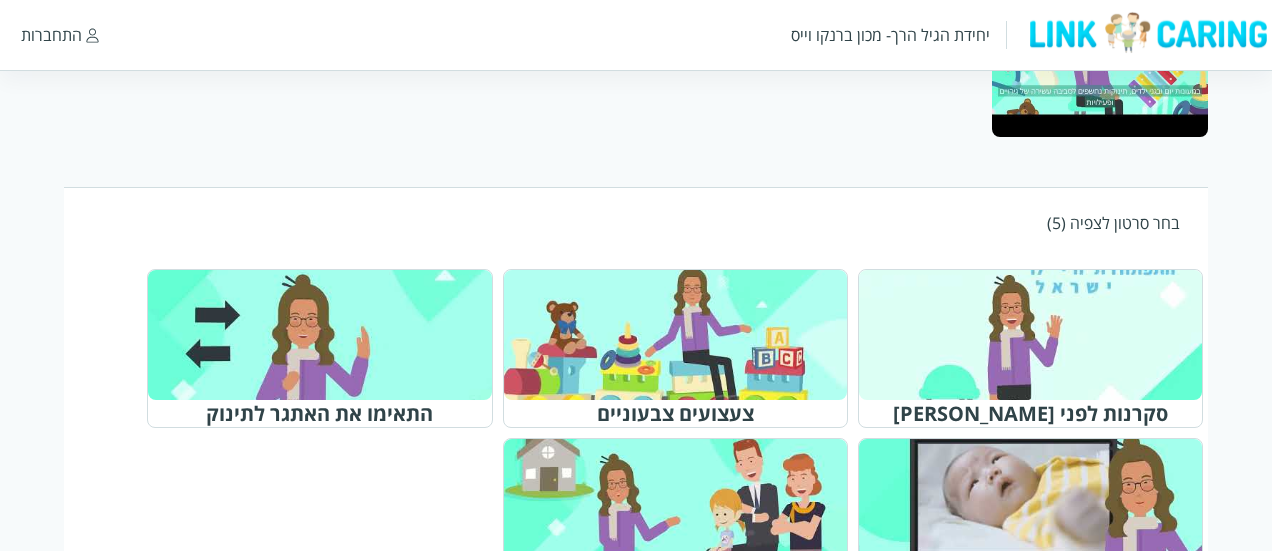 click on "סקרנות לפני [PERSON_NAME]  צעצועים צבעוניים  התאימו את האתגר לתינוק  הראיה מוגבלת המשיכו לתרגל שיתוף פעולה הורי" at bounding box center [636, 433] 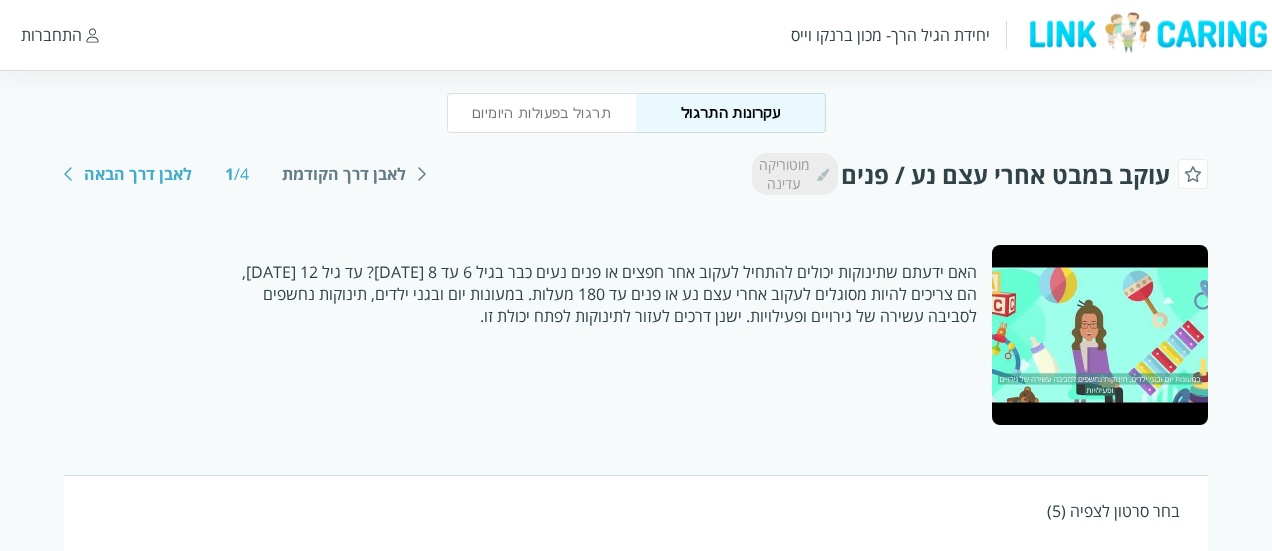 scroll, scrollTop: 289, scrollLeft: 0, axis: vertical 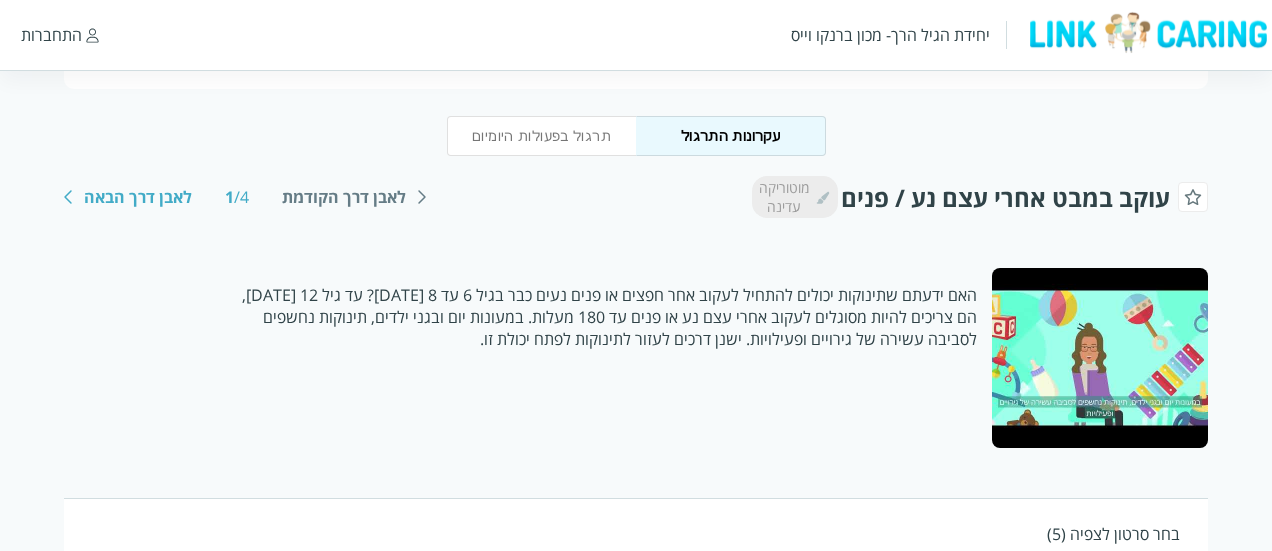 click on "לאבן דרך הבאה" at bounding box center (138, 197) 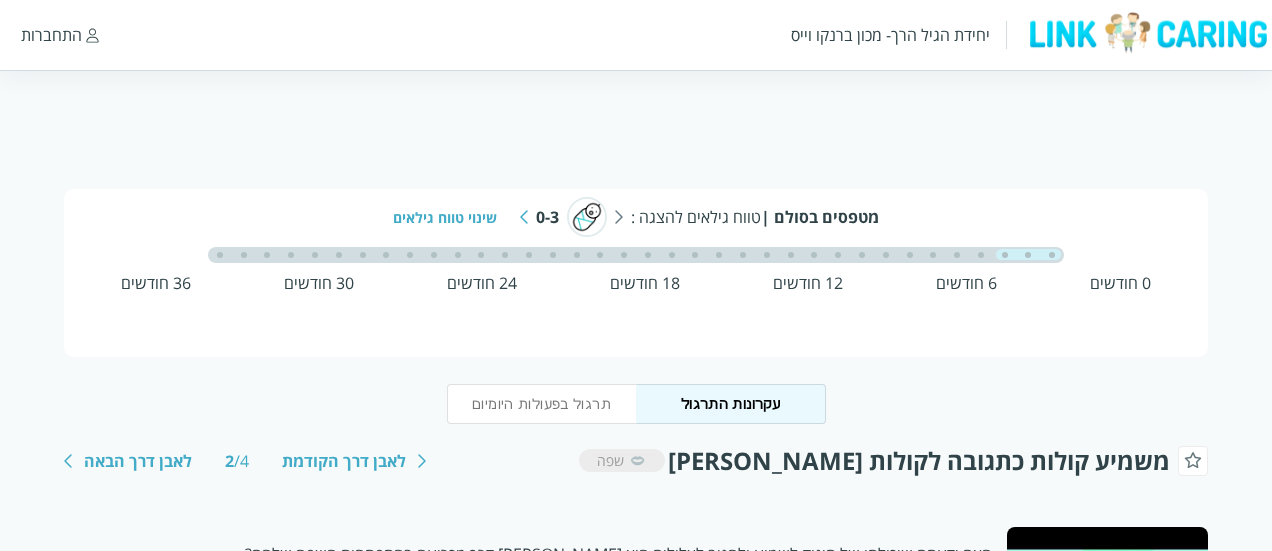 scroll, scrollTop: 200, scrollLeft: 0, axis: vertical 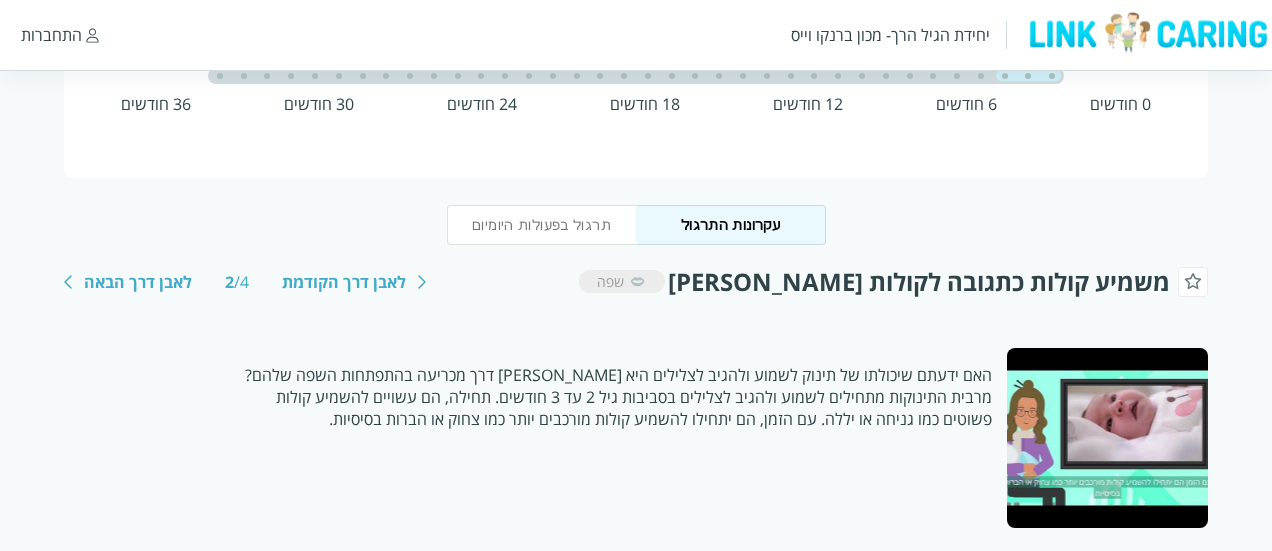 click on "לאבן דרך הבאה" at bounding box center [138, 282] 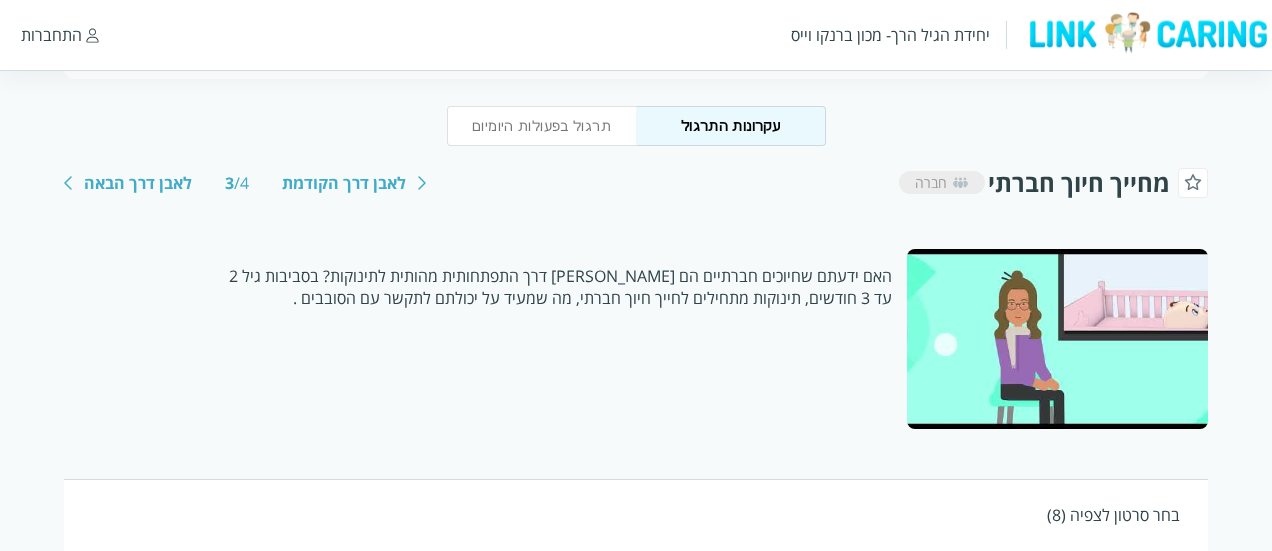 scroll, scrollTop: 300, scrollLeft: 0, axis: vertical 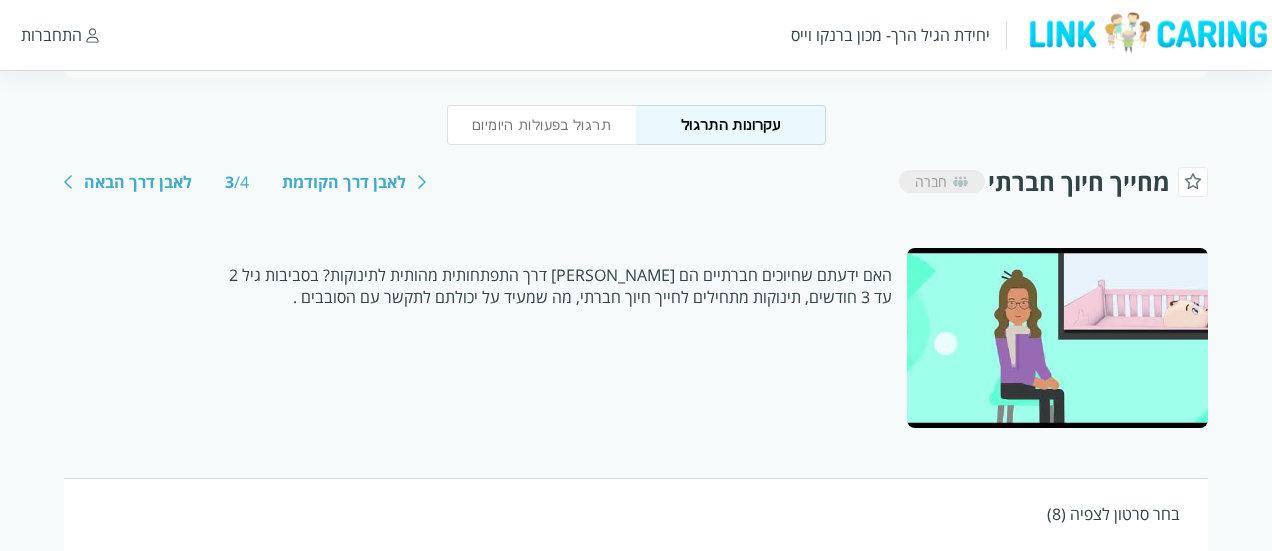 click on "לאבן דרך הבאה" at bounding box center (138, 182) 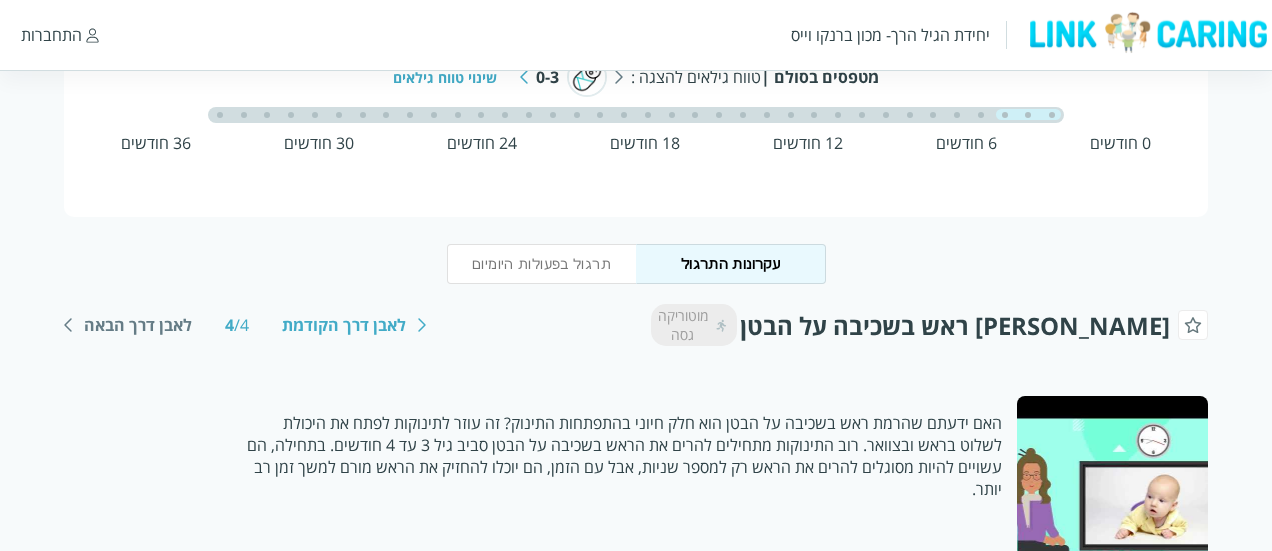 scroll, scrollTop: 200, scrollLeft: 0, axis: vertical 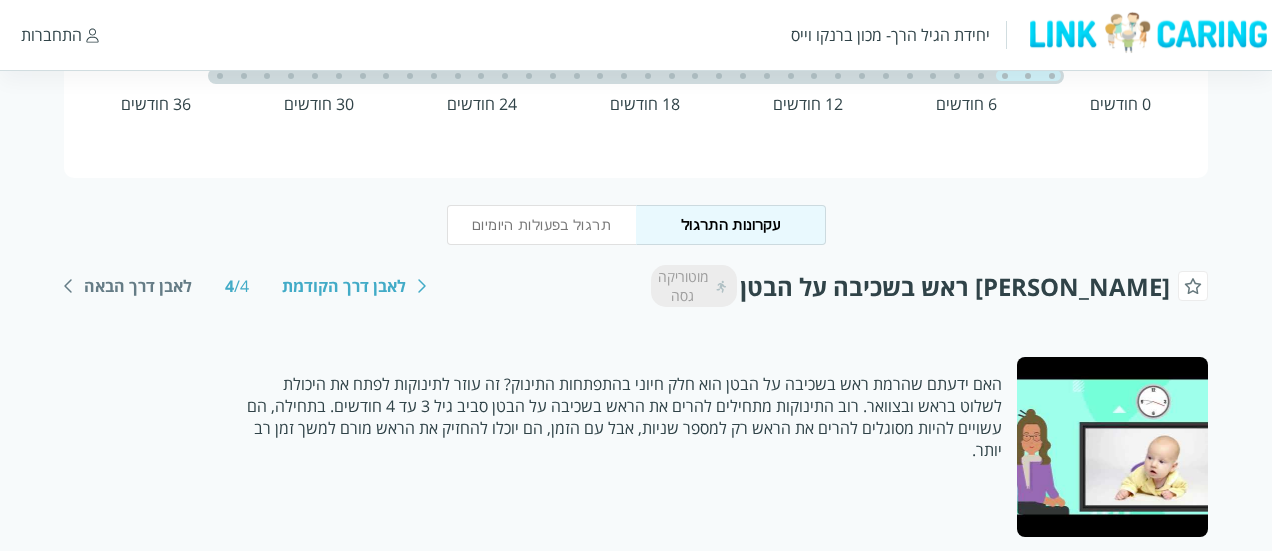 click on "לאבן דרך הבאה" at bounding box center (138, 286) 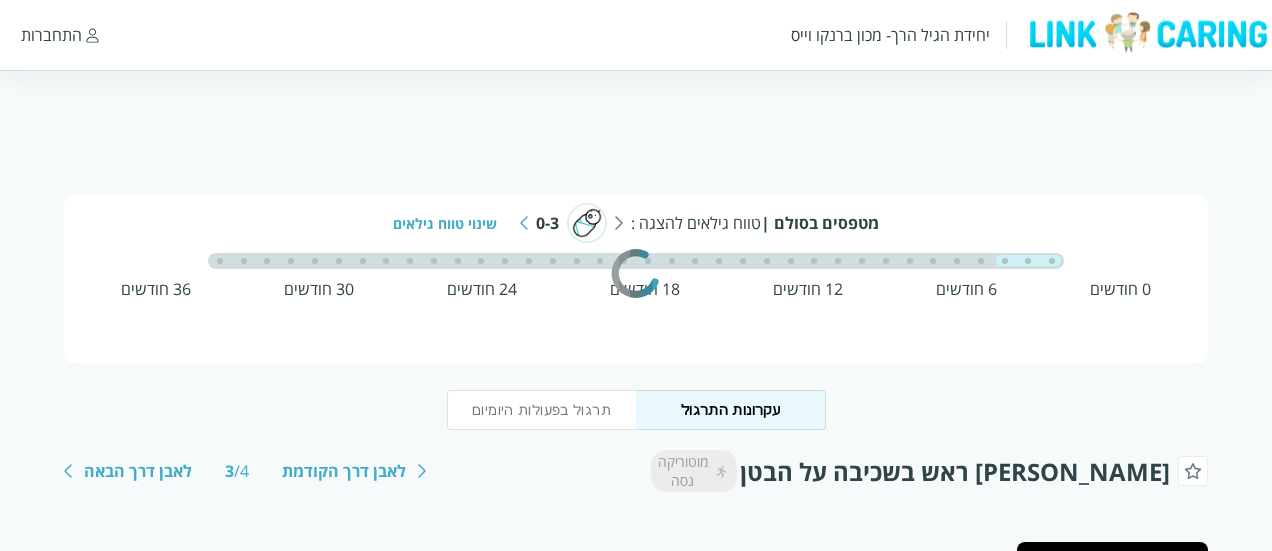 scroll, scrollTop: 0, scrollLeft: 0, axis: both 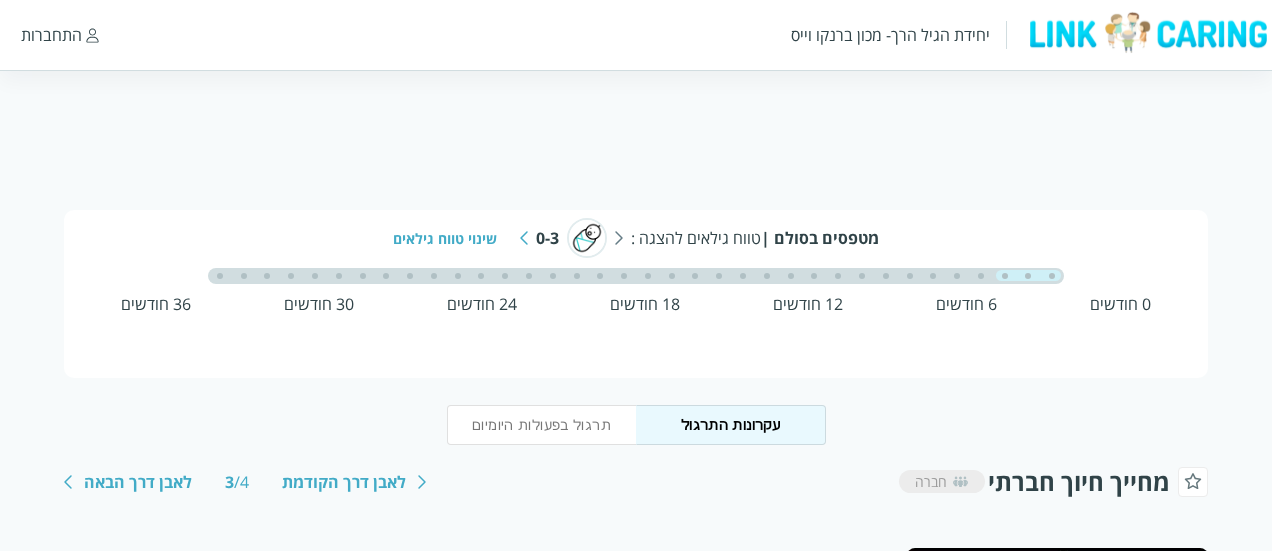click on "לאבן דרך הקודמת" at bounding box center (344, 482) 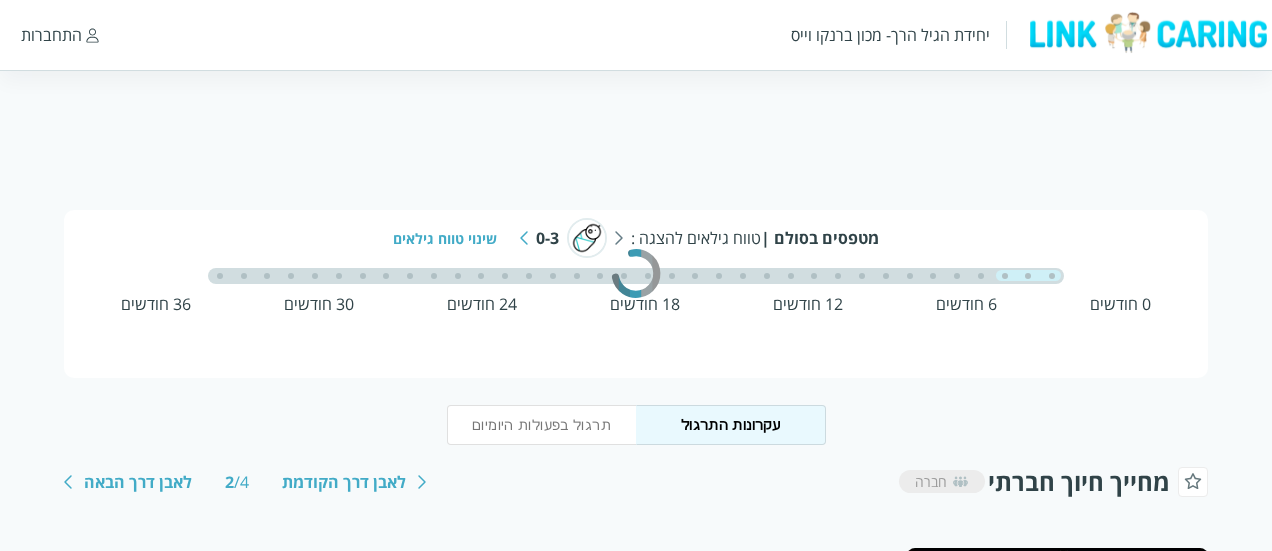 click on "לאבן דרך הקודמת" at bounding box center [344, 482] 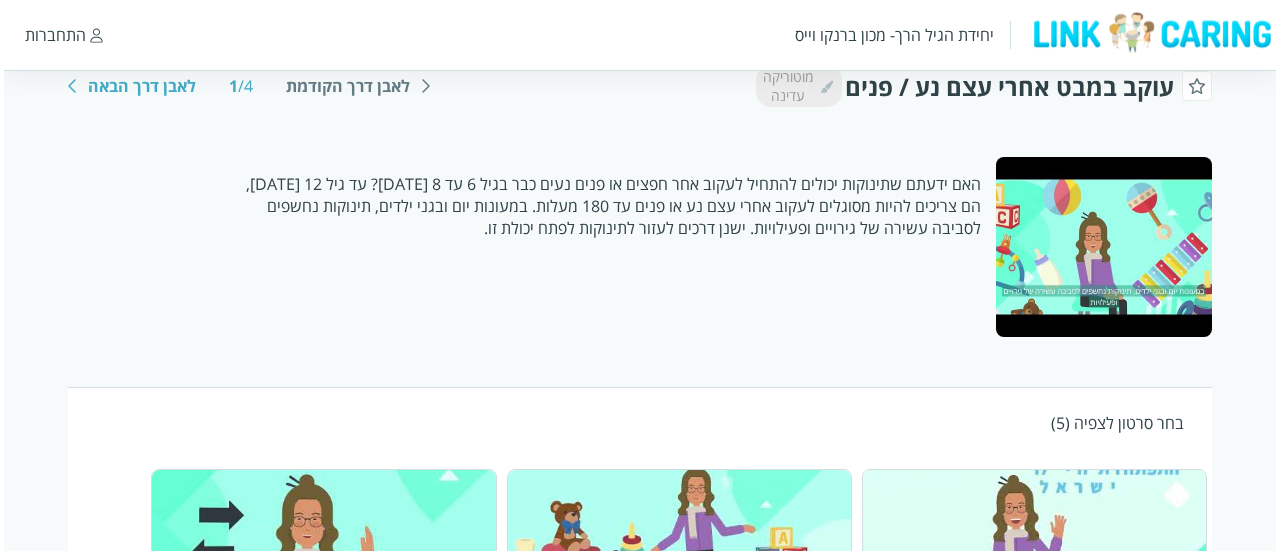 scroll, scrollTop: 500, scrollLeft: 0, axis: vertical 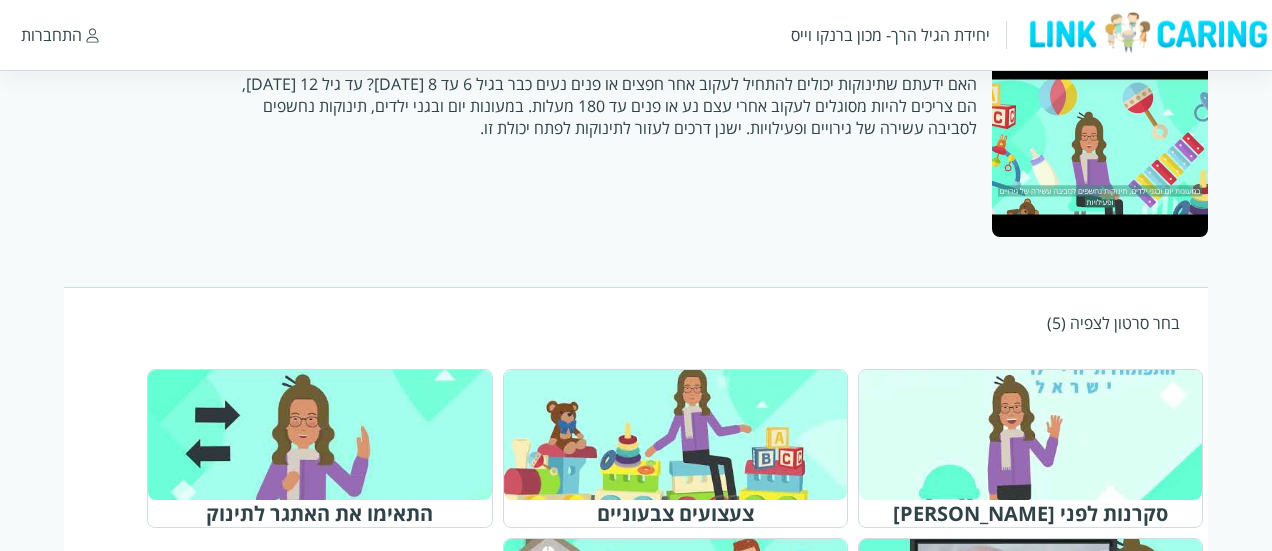 click at bounding box center [1100, 147] 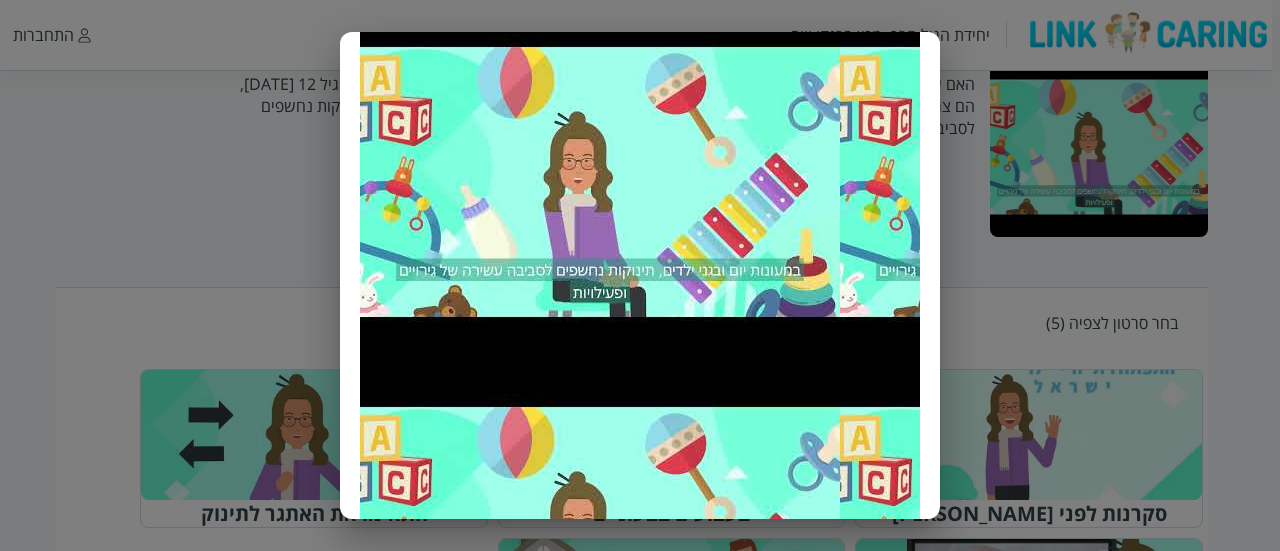scroll, scrollTop: 300, scrollLeft: 0, axis: vertical 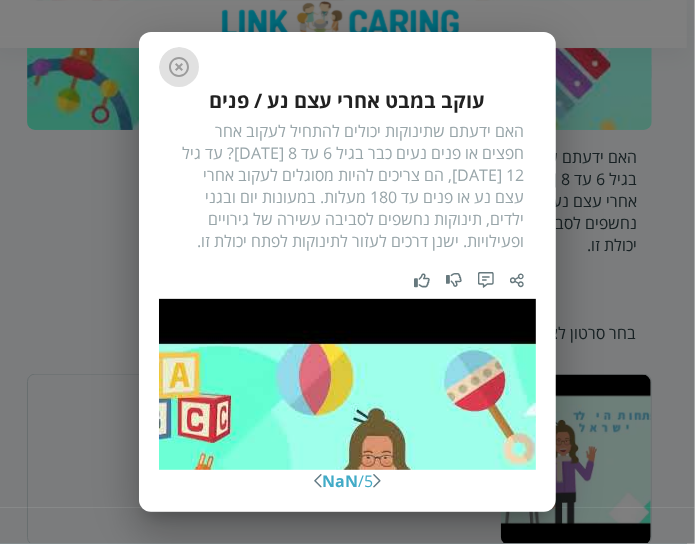 click 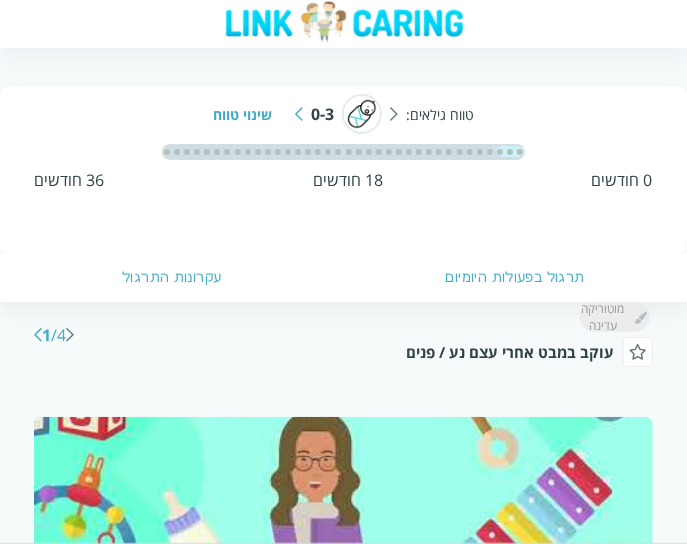 scroll, scrollTop: 2, scrollLeft: 0, axis: vertical 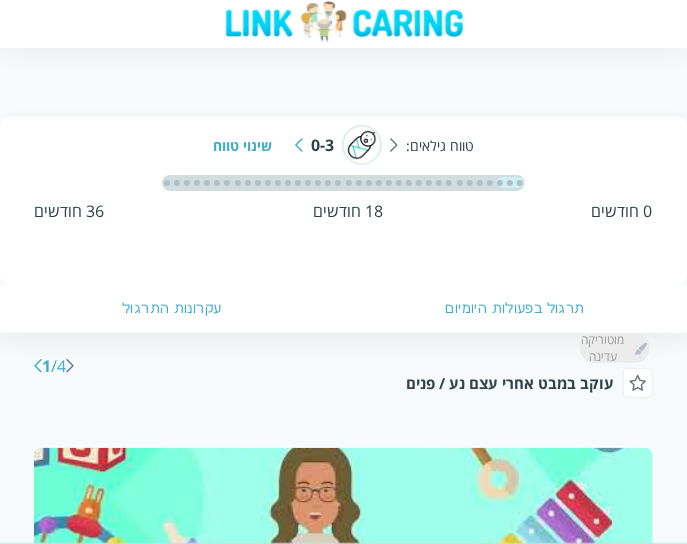 click at bounding box center (38, 366) 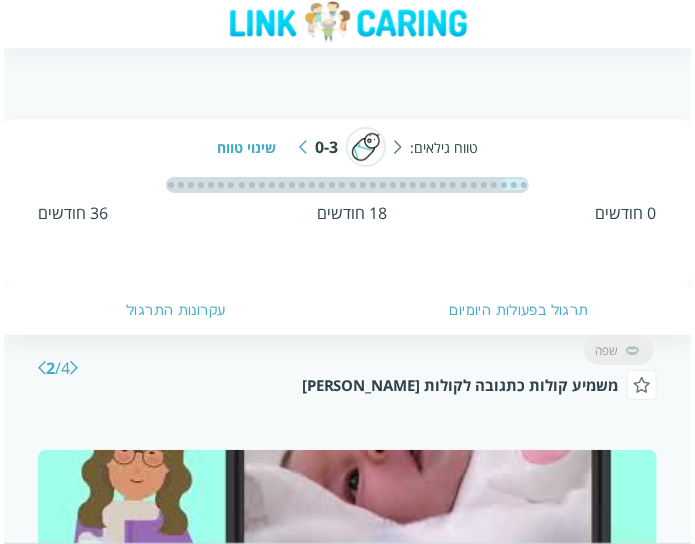 scroll, scrollTop: 200, scrollLeft: 0, axis: vertical 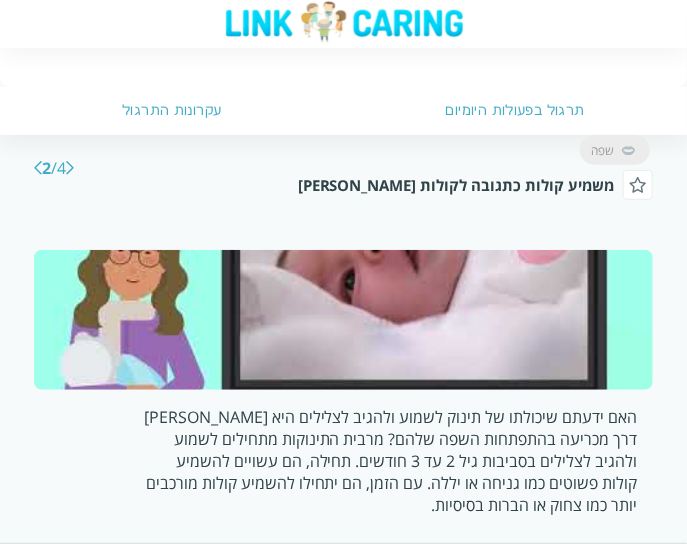 click at bounding box center [343, 320] 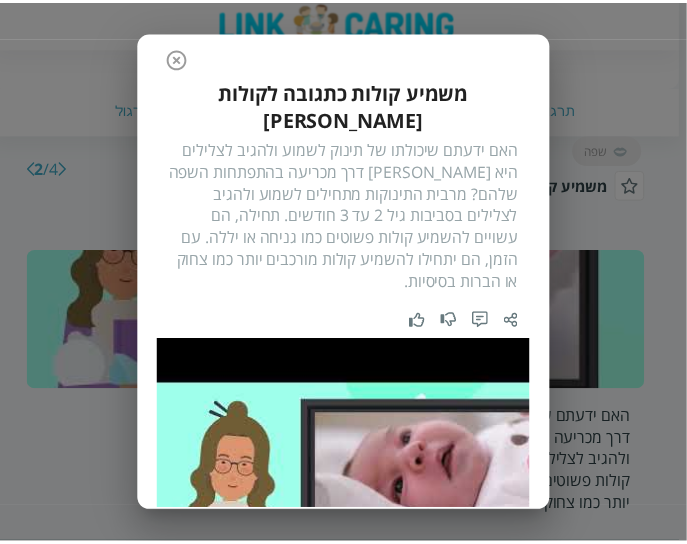 scroll, scrollTop: 39, scrollLeft: 0, axis: vertical 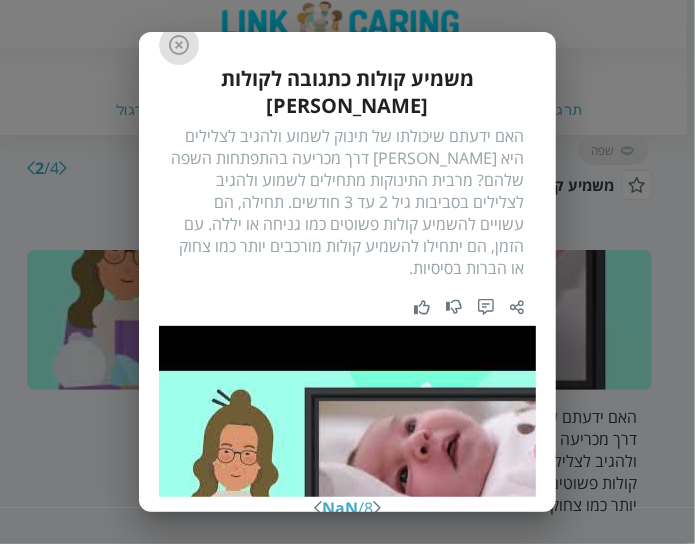 click 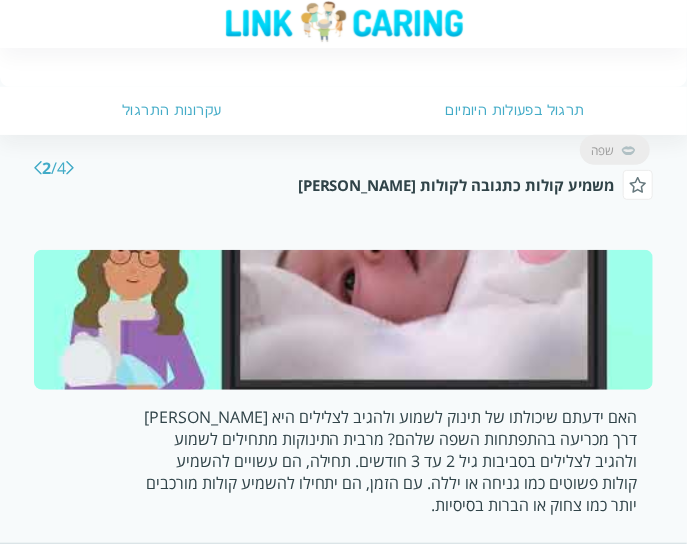 click at bounding box center [38, 168] 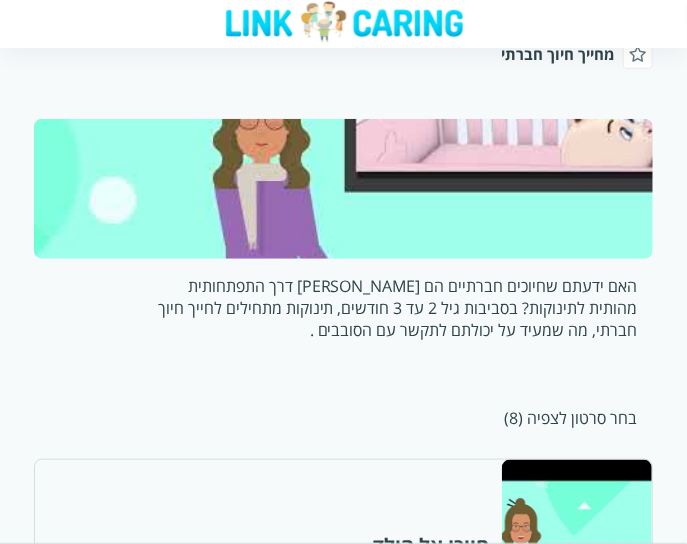 scroll, scrollTop: 400, scrollLeft: 0, axis: vertical 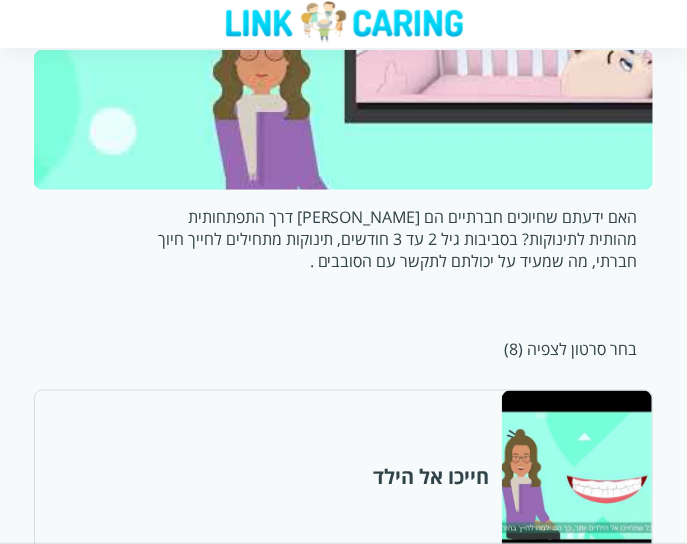 click at bounding box center (343, 120) 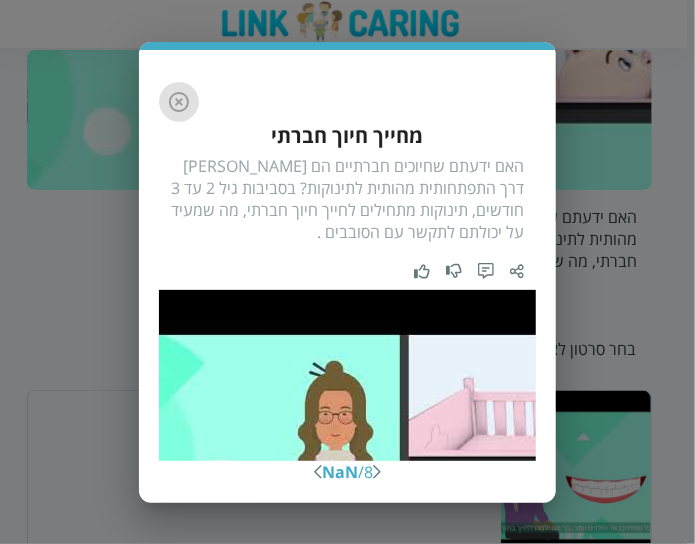 click 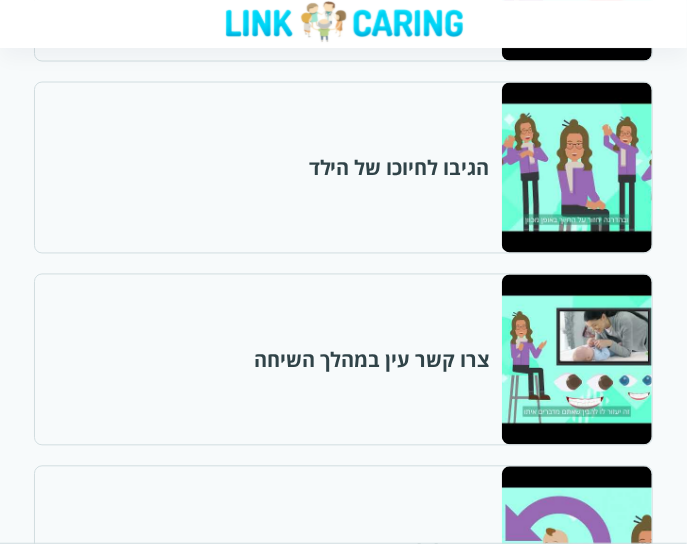 scroll, scrollTop: 600, scrollLeft: 0, axis: vertical 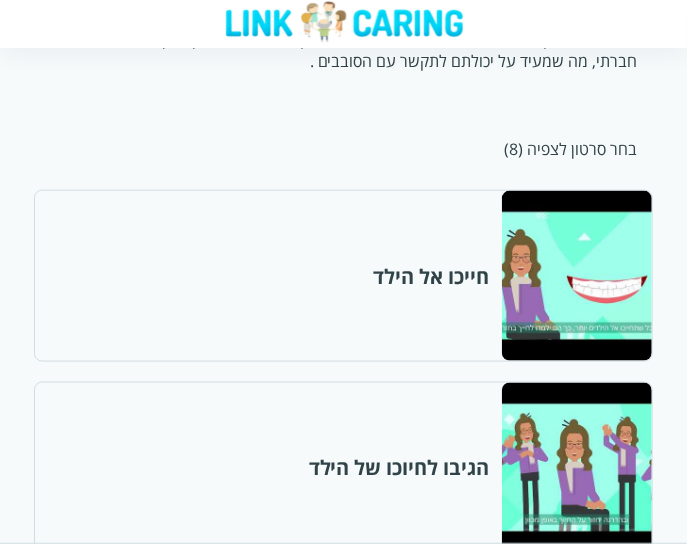 click at bounding box center [576, 276] 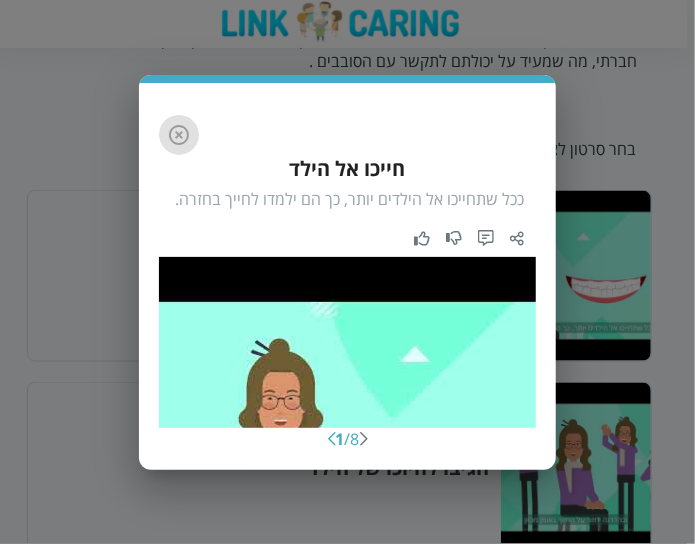 click 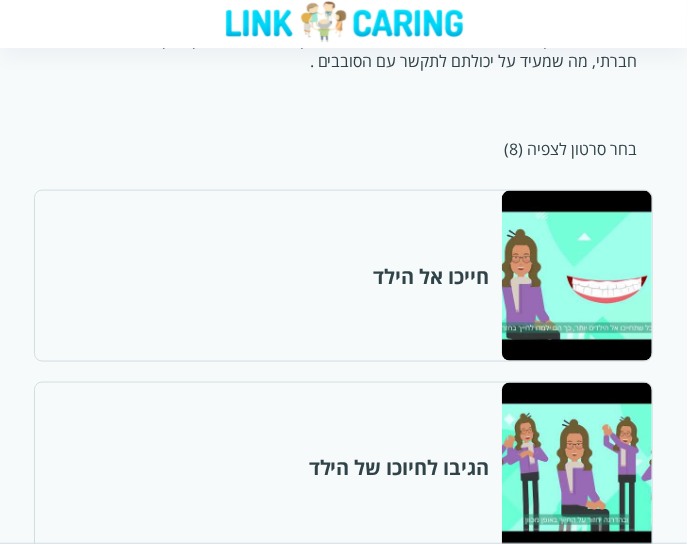 click at bounding box center [576, 468] 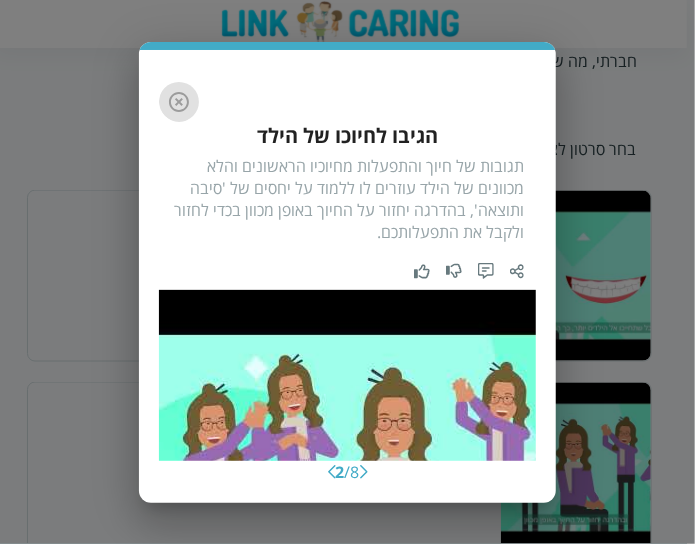click 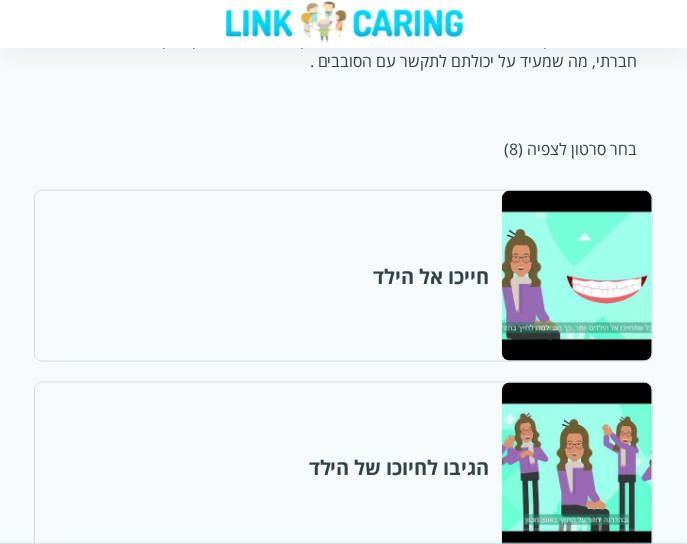 scroll, scrollTop: 900, scrollLeft: 0, axis: vertical 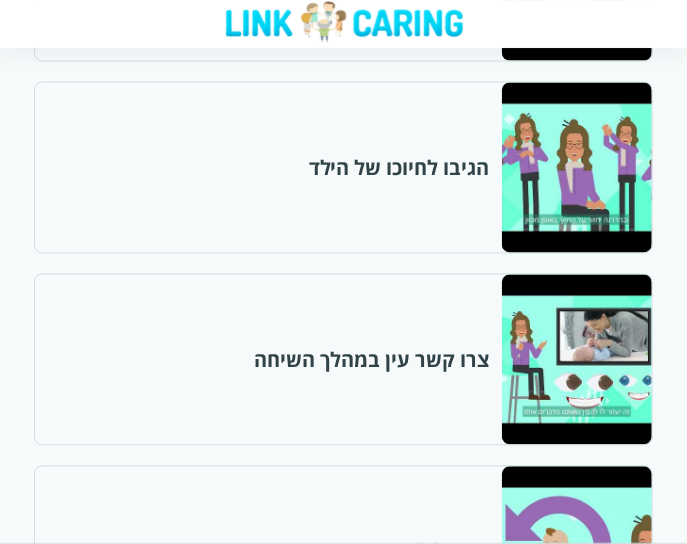 click at bounding box center [576, 360] 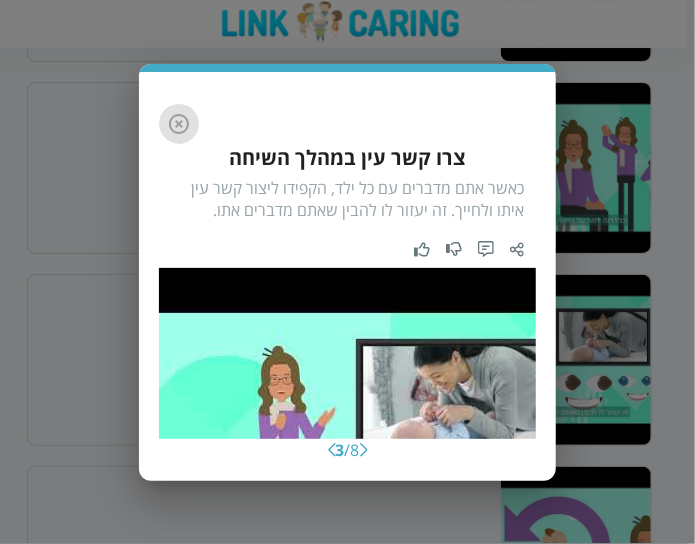 click 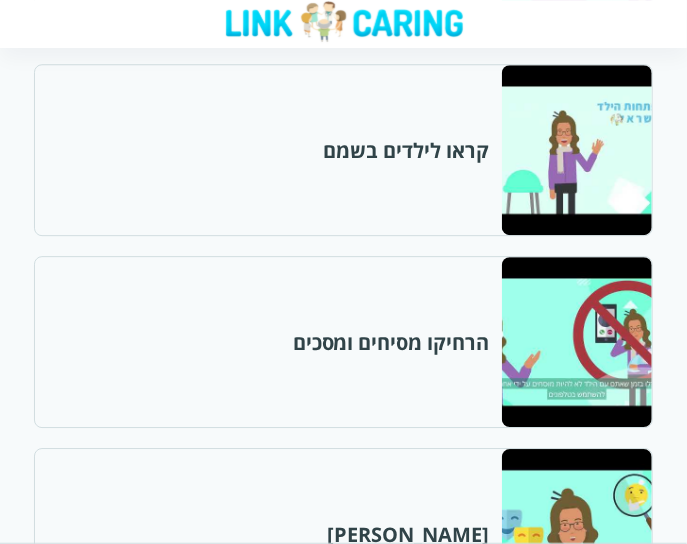 scroll, scrollTop: 1500, scrollLeft: 0, axis: vertical 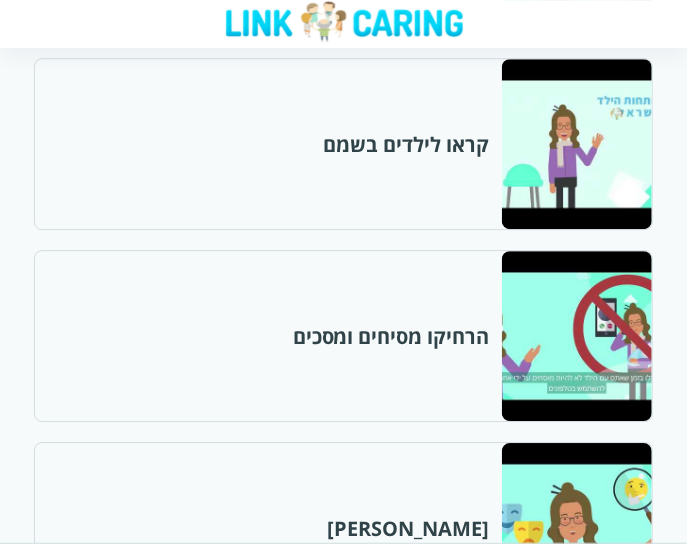 click at bounding box center (576, 336) 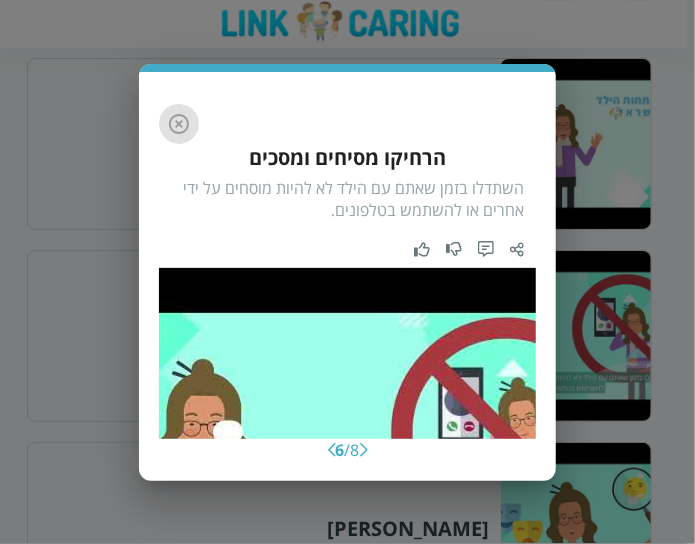 click 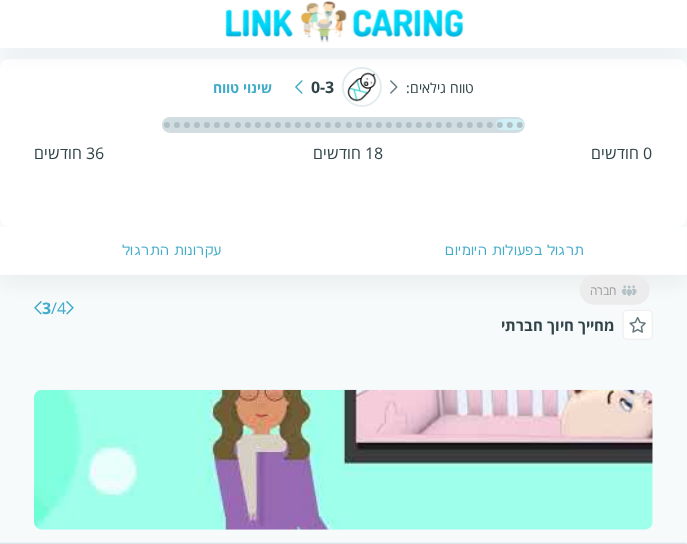 scroll, scrollTop: 54, scrollLeft: 0, axis: vertical 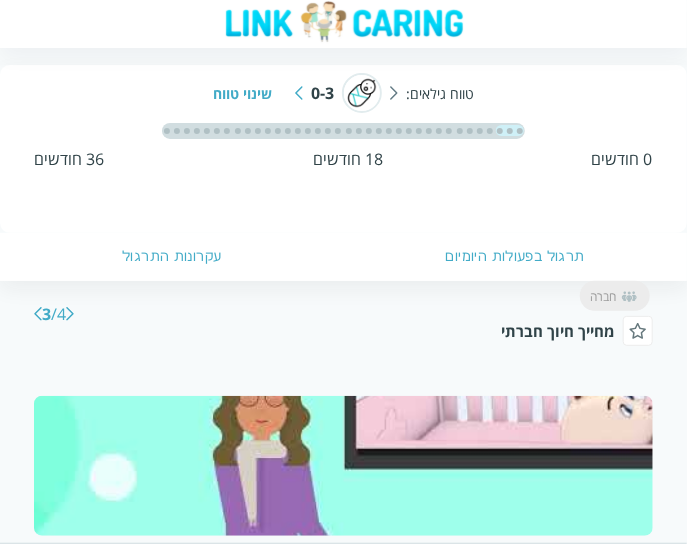 click at bounding box center (38, 314) 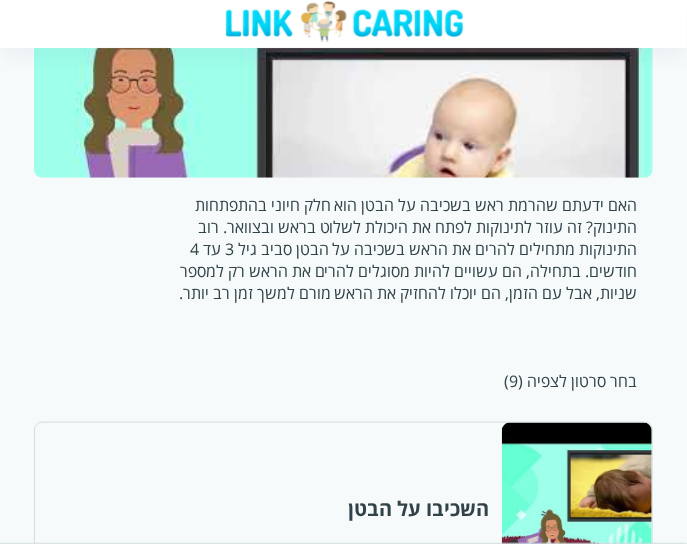 scroll, scrollTop: 600, scrollLeft: 0, axis: vertical 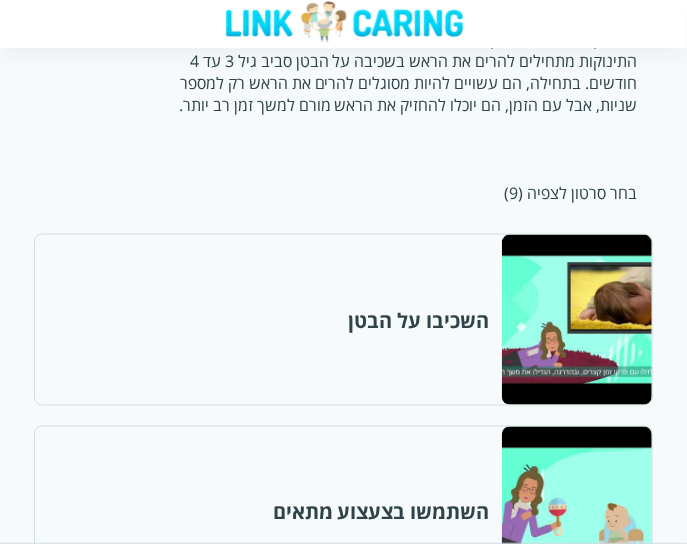 click at bounding box center (576, 320) 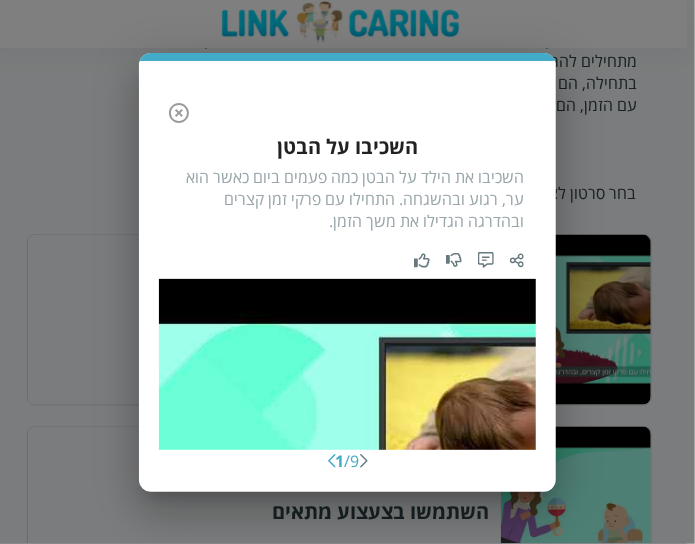 click 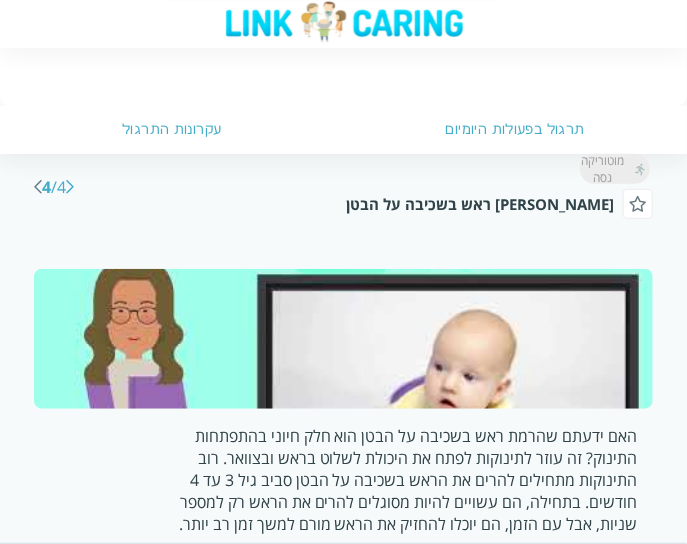 scroll, scrollTop: 200, scrollLeft: 0, axis: vertical 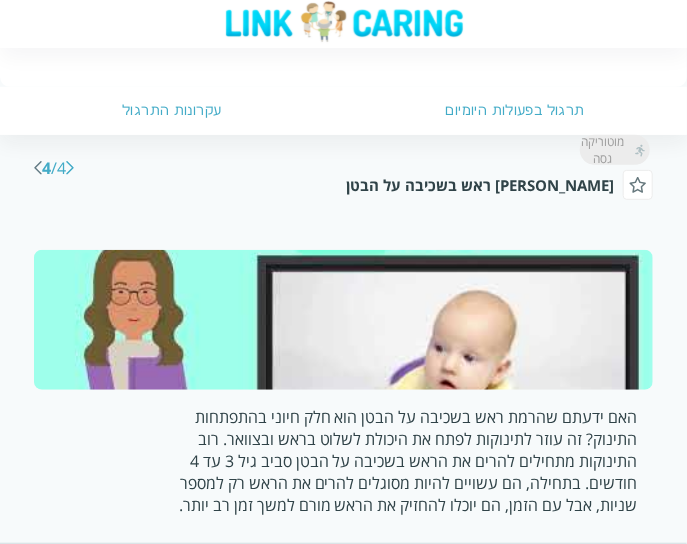 click at bounding box center [343, 320] 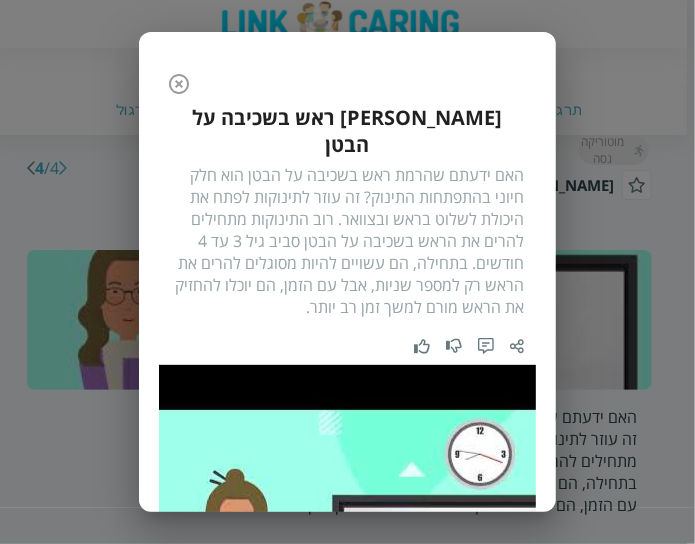 click on "האם ידעתם שהרמת ראש בשכיבה על הבטן הוא חלק חיוני בהתפתחות התינוק? זה עוזר לתינוקות לפתח את היכולת לשלוט בראש ובצוואר. רוב התינוקות מתחילים להרים את הראש בשכיבה על הבטן סביב גיל 3 עד 4 חודשים. בתחילה, הם עשויים להיות מסוגלים להרים את הראש רק למספר שניות, אבל עם הזמן, הם יוכלו להחזיק את הראש מורם למשך זמן רב יותר." at bounding box center [347, 241] 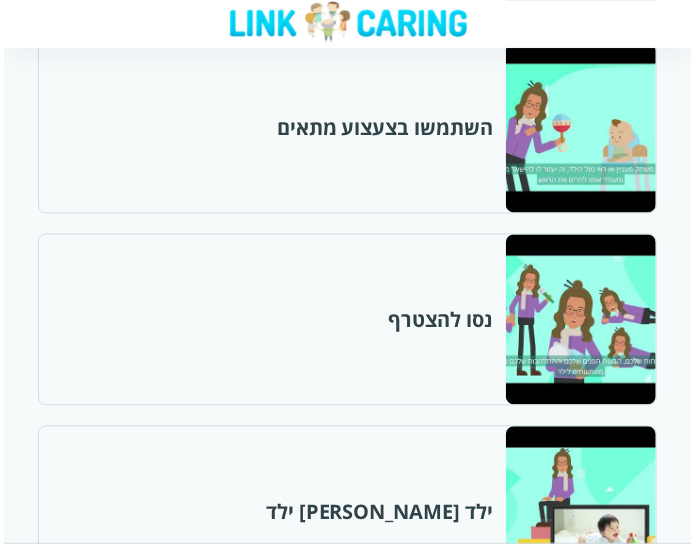scroll, scrollTop: 1000, scrollLeft: 0, axis: vertical 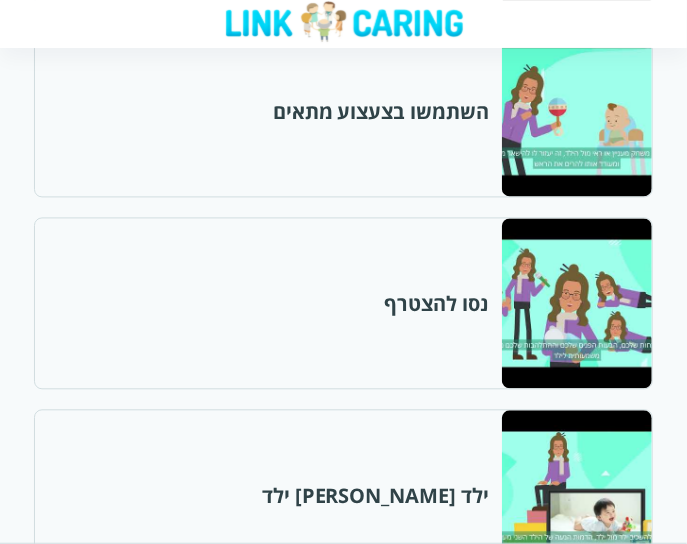 click at bounding box center (576, 112) 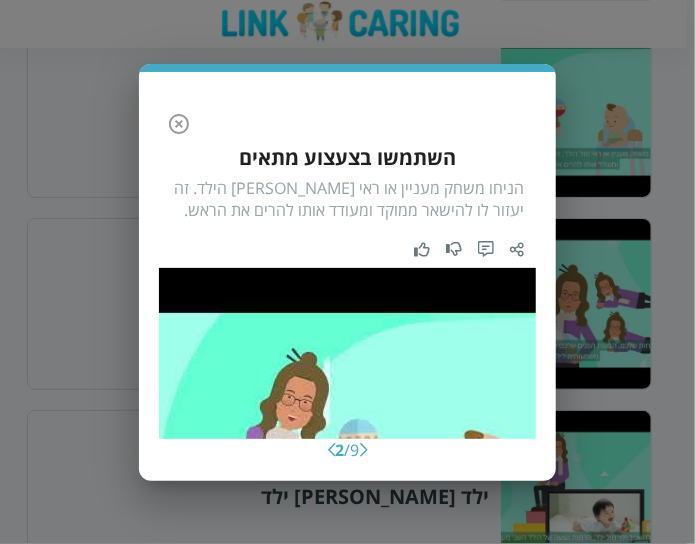 click 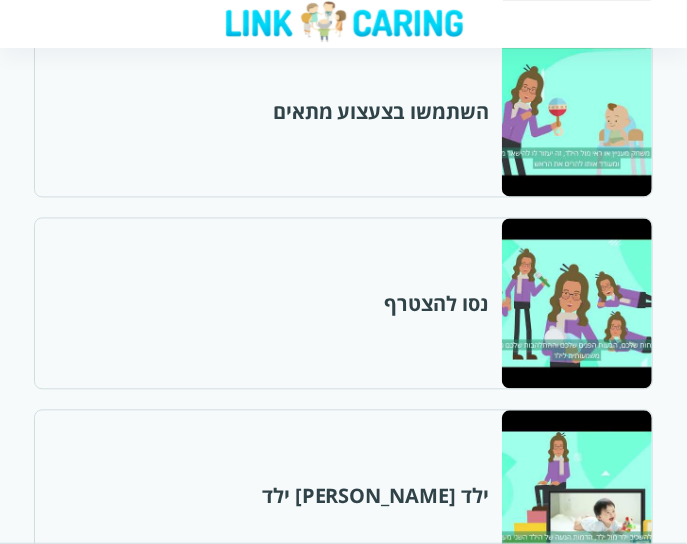 click at bounding box center (576, 112) 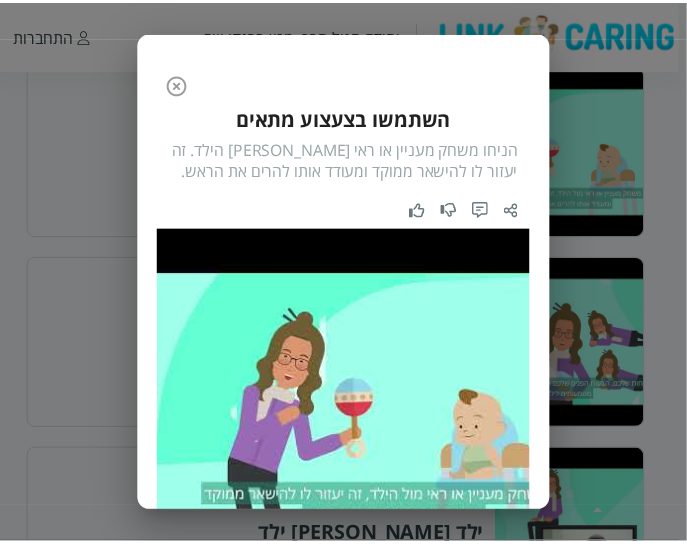 scroll, scrollTop: 744, scrollLeft: 0, axis: vertical 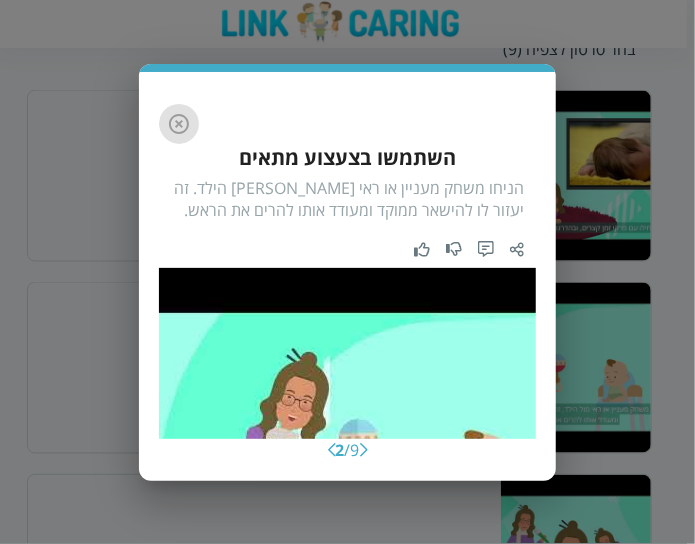 click 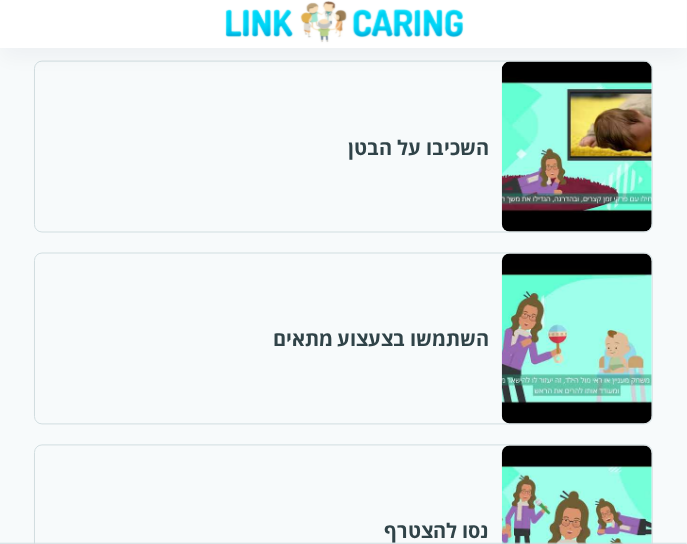 scroll, scrollTop: 1044, scrollLeft: 0, axis: vertical 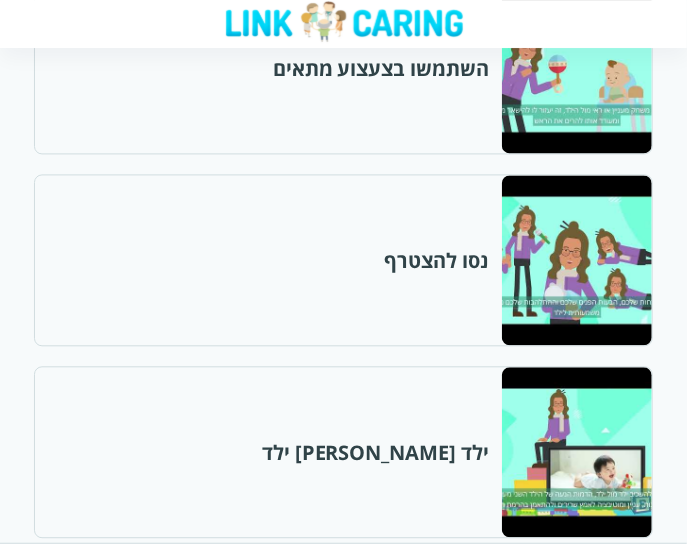 click at bounding box center [576, 260] 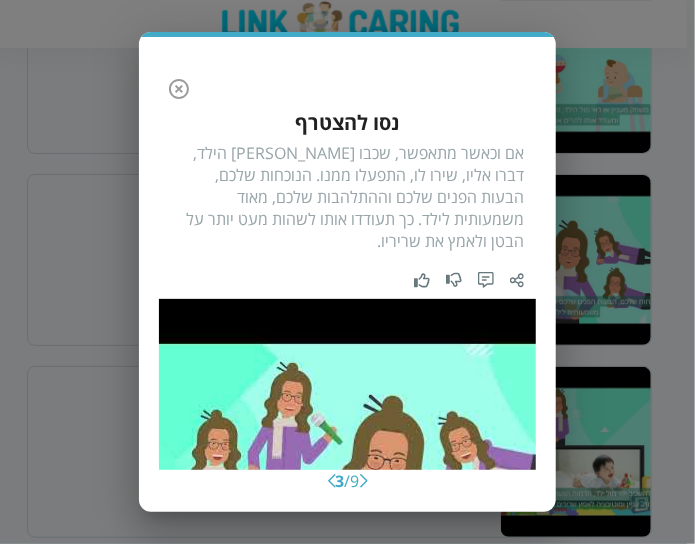 click 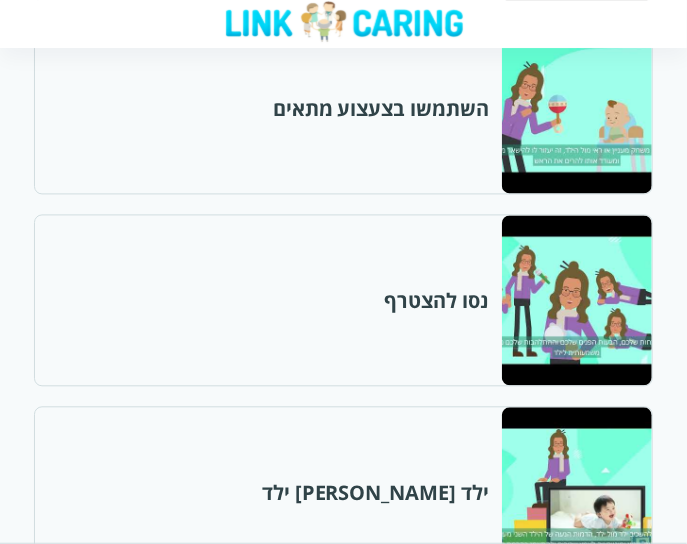 scroll, scrollTop: 1044, scrollLeft: 0, axis: vertical 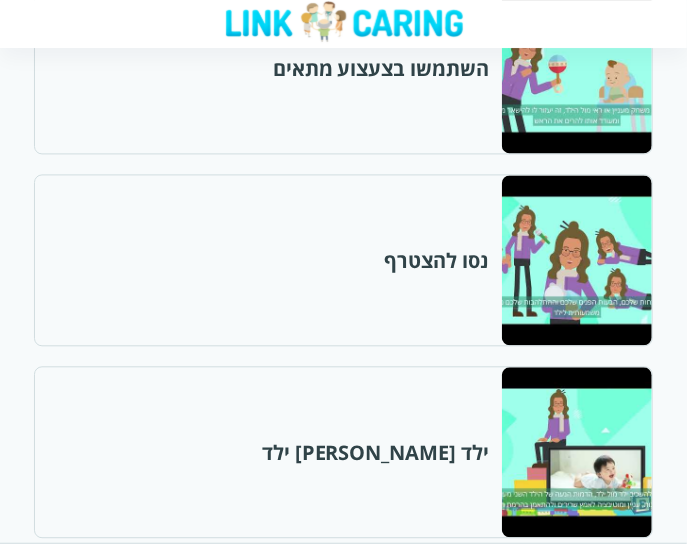 click at bounding box center [576, 452] 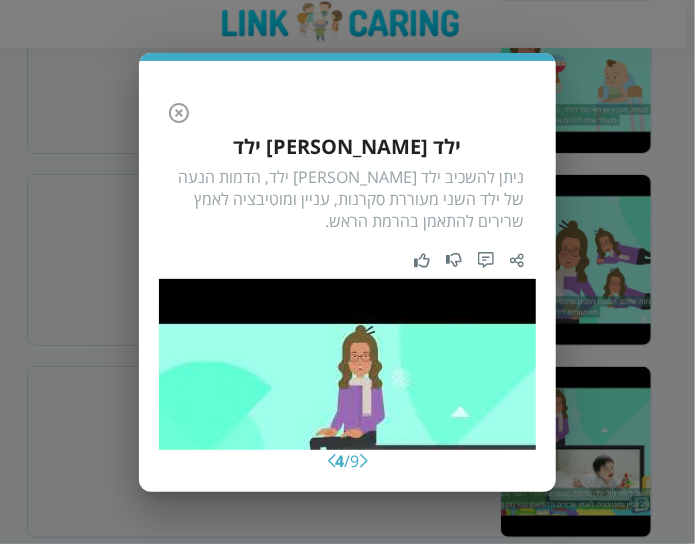 click 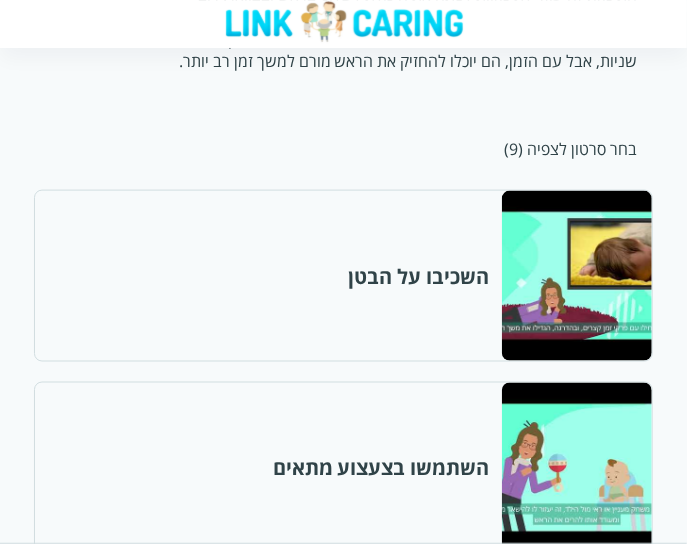 scroll, scrollTop: 744, scrollLeft: 0, axis: vertical 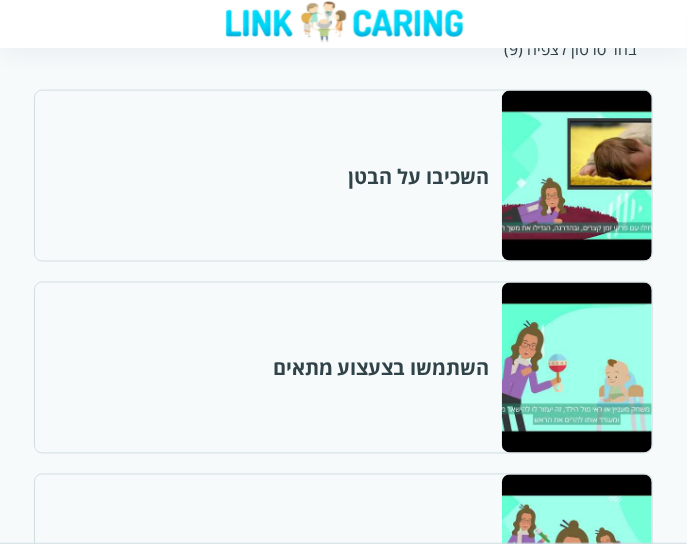 click at bounding box center [576, 368] 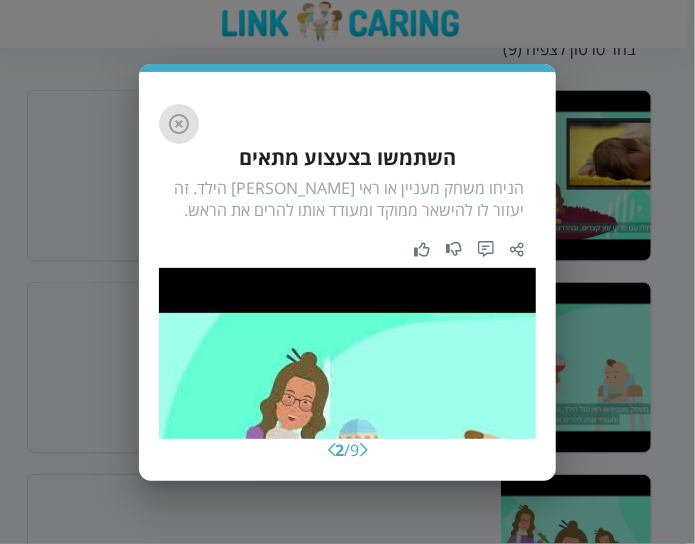 click 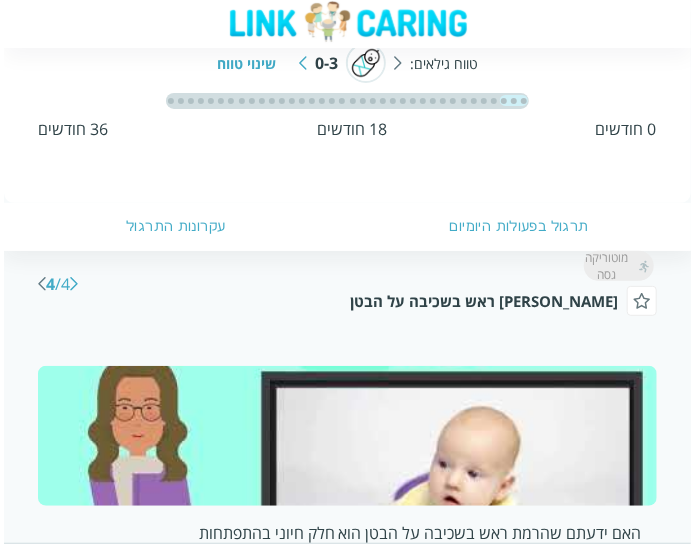 scroll, scrollTop: 0, scrollLeft: 0, axis: both 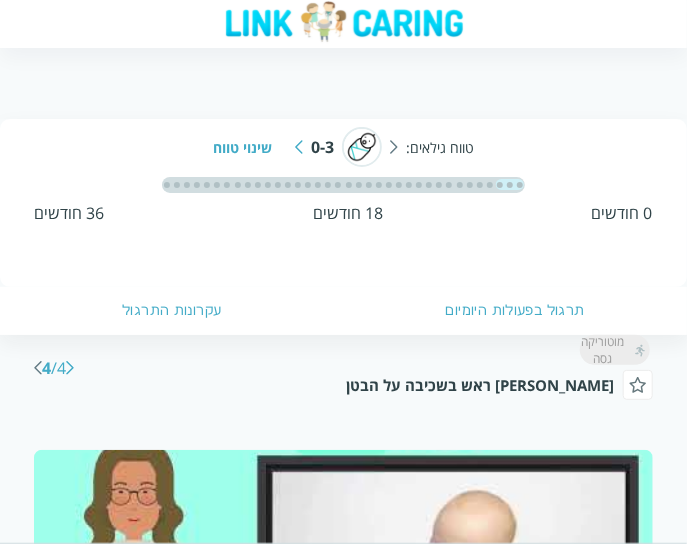 click on "שינוי טווח" at bounding box center (250, 147) 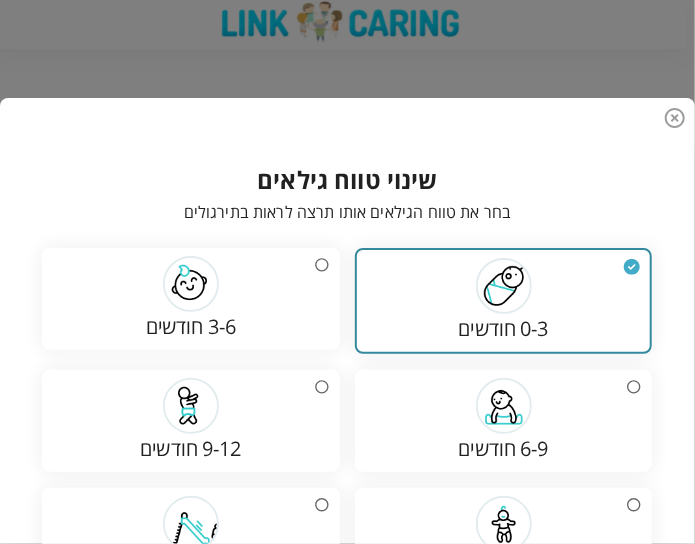 click on "3-6 חודשים" at bounding box center [190, 299] 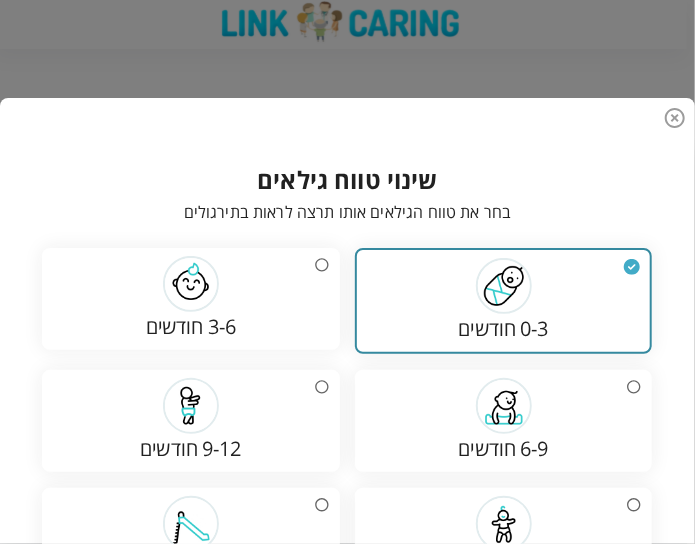 radio on "false" 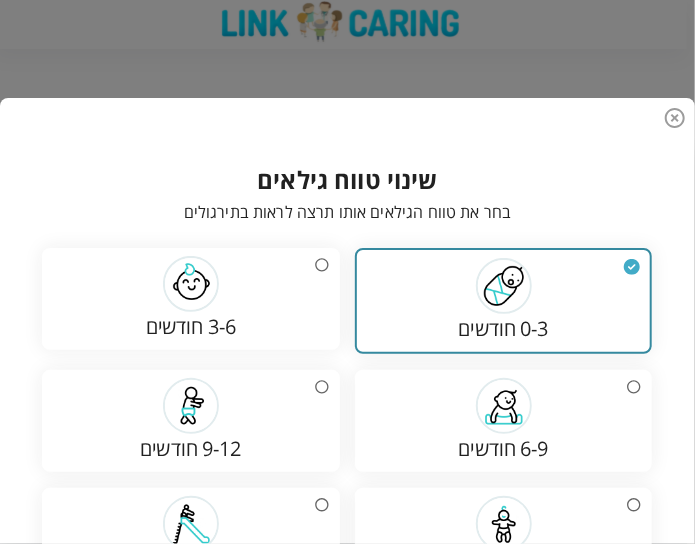 radio on "true" 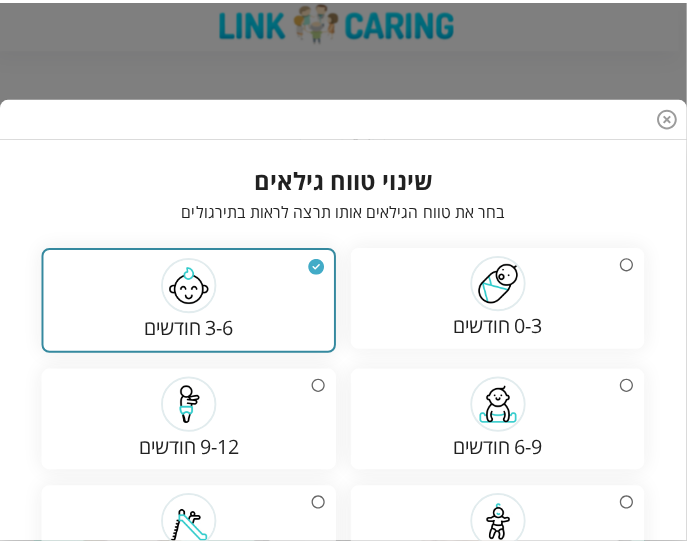 scroll, scrollTop: 308, scrollLeft: 0, axis: vertical 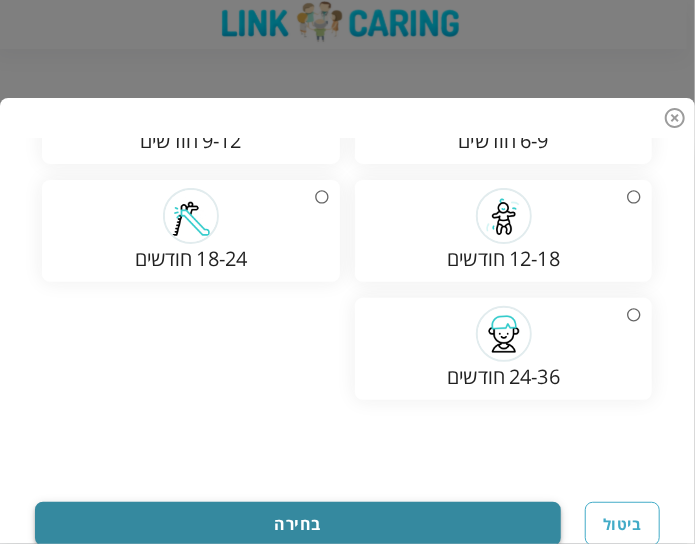 click on "בחירה" at bounding box center (298, 524) 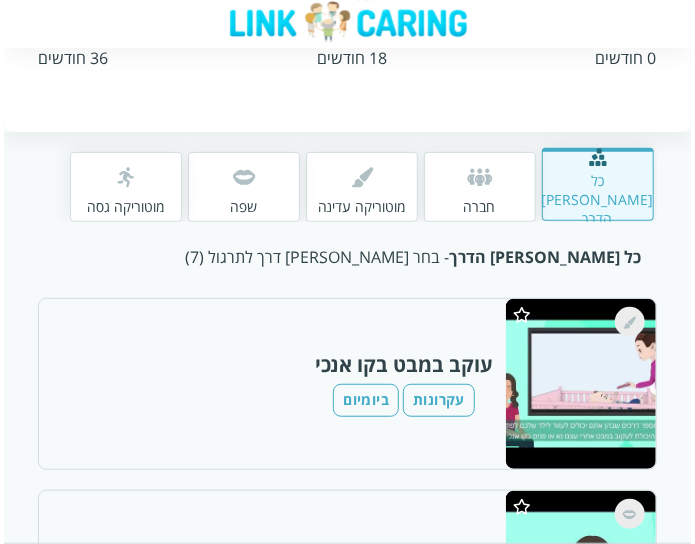 scroll, scrollTop: 200, scrollLeft: 0, axis: vertical 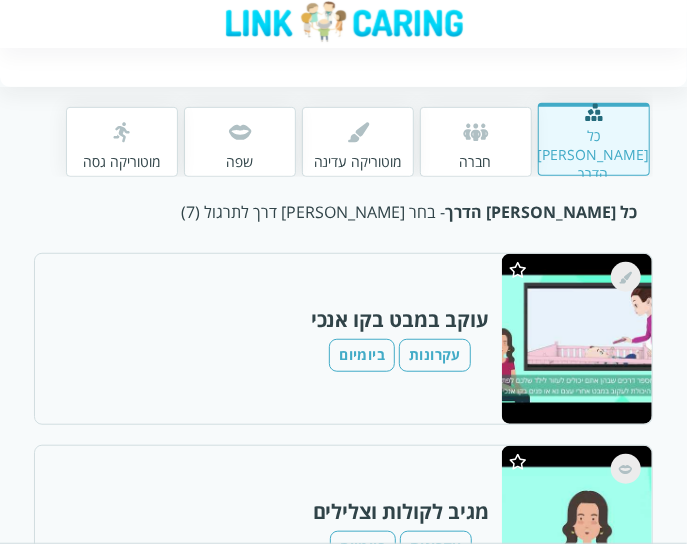click at bounding box center [576, 339] 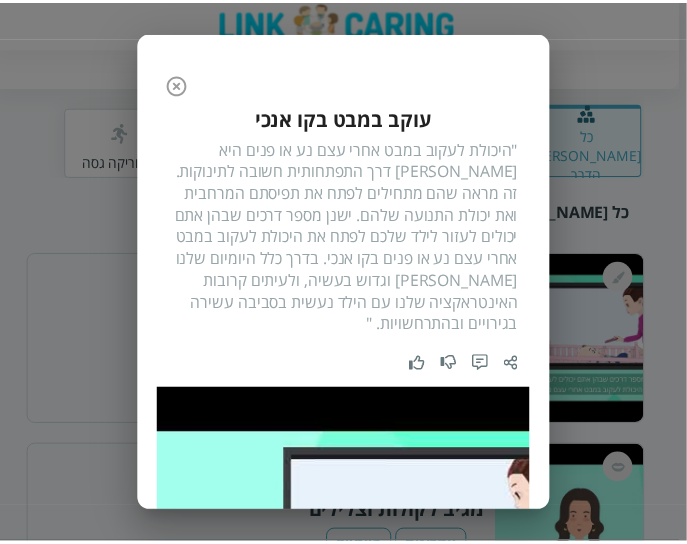 scroll, scrollTop: 45, scrollLeft: 0, axis: vertical 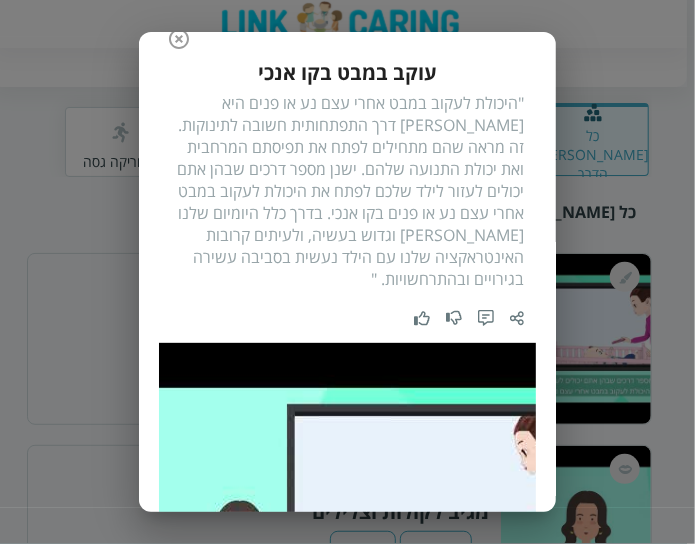 click 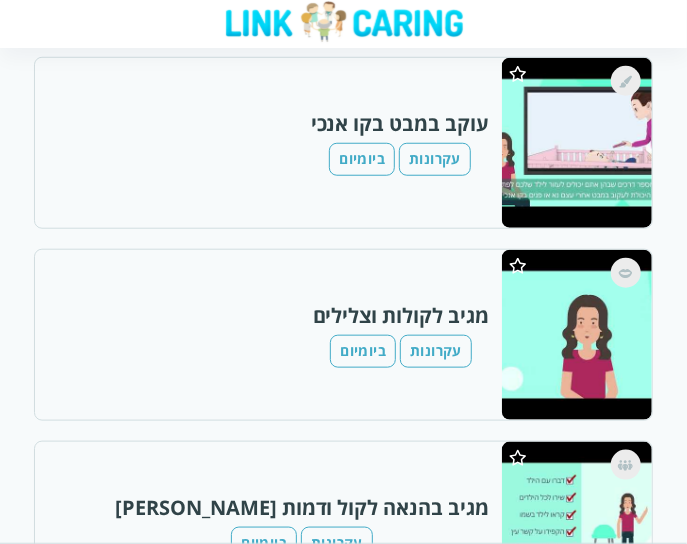 scroll, scrollTop: 400, scrollLeft: 0, axis: vertical 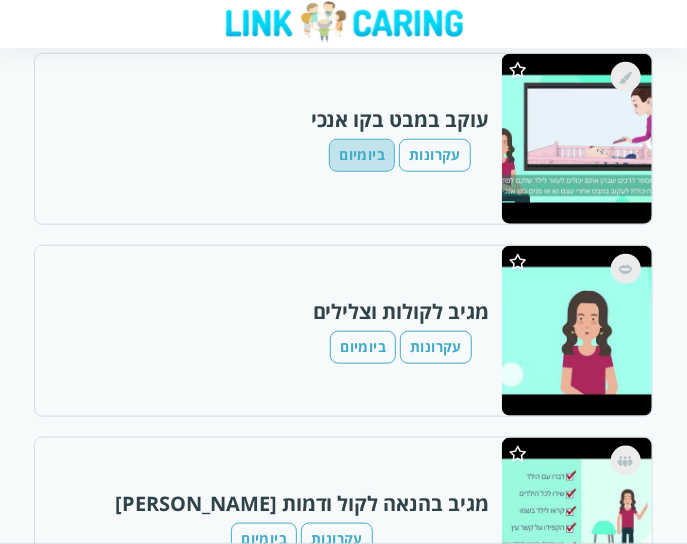 click on "ביומיום" at bounding box center [362, 155] 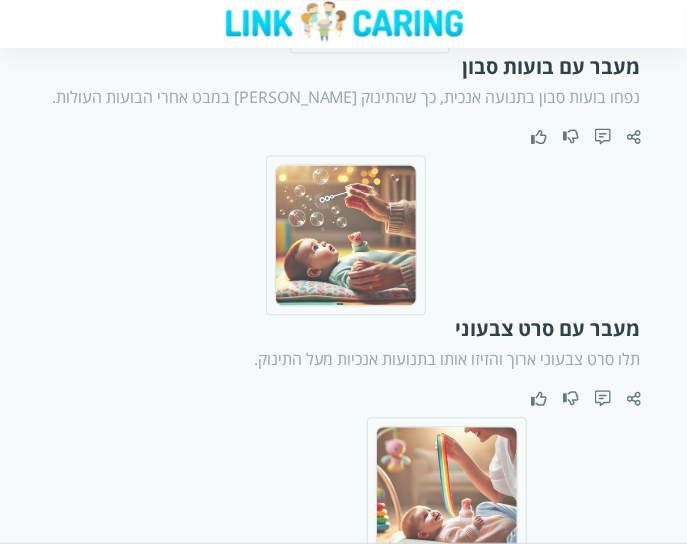 scroll, scrollTop: 1081, scrollLeft: 0, axis: vertical 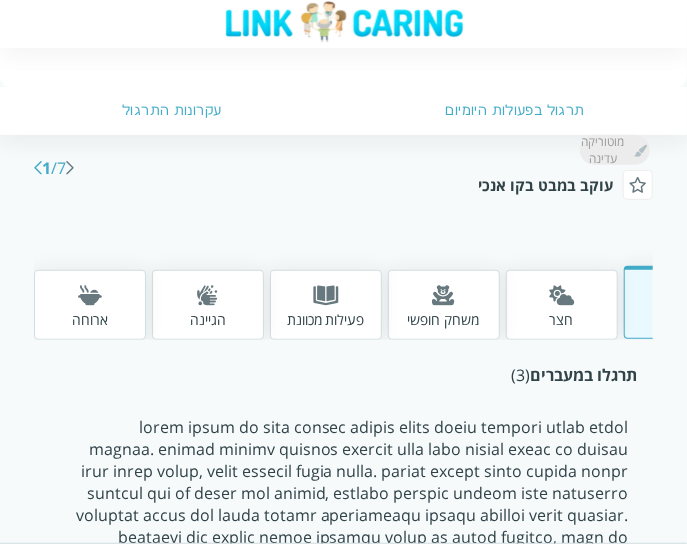 click on "ארוחה" at bounding box center [90, 319] 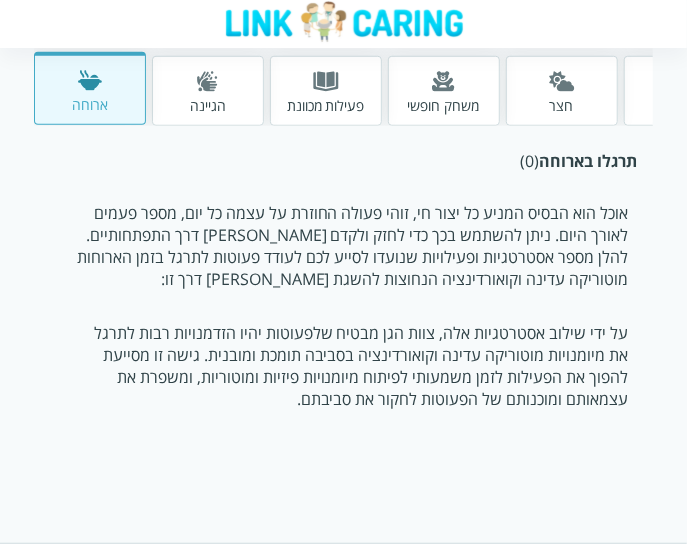 scroll, scrollTop: 388, scrollLeft: 0, axis: vertical 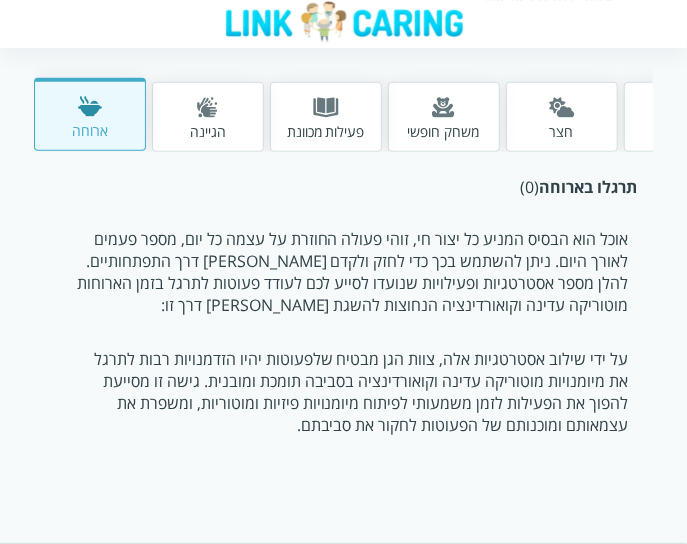 click on "הגיינה" at bounding box center (208, 131) 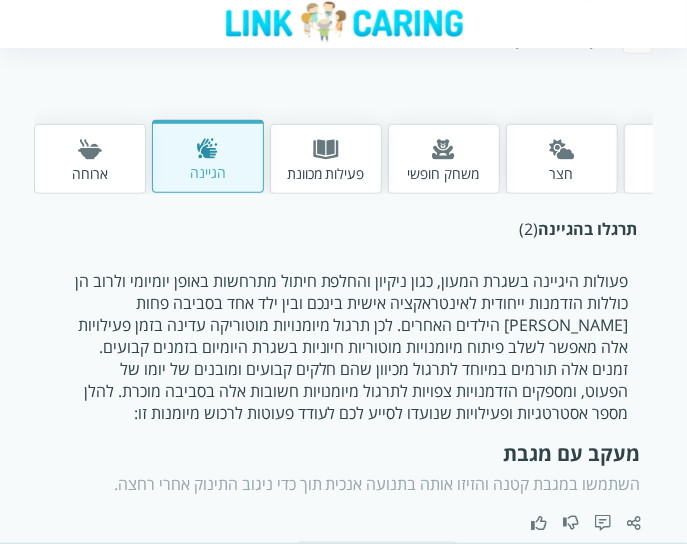 scroll, scrollTop: 276, scrollLeft: 0, axis: vertical 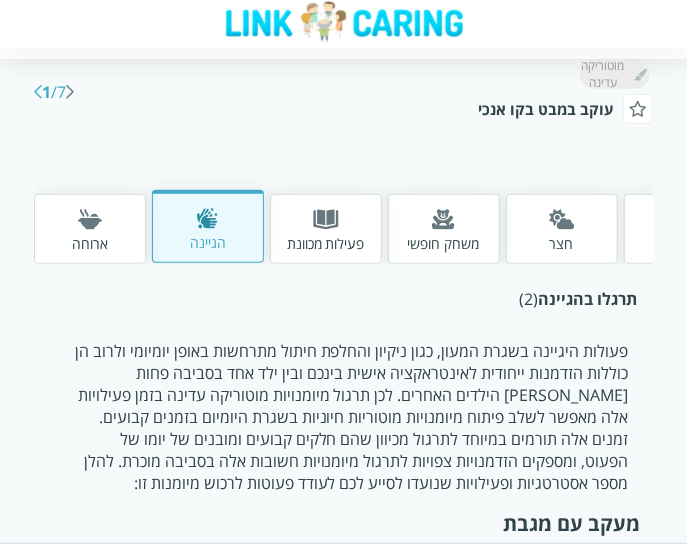 click at bounding box center (326, 219) 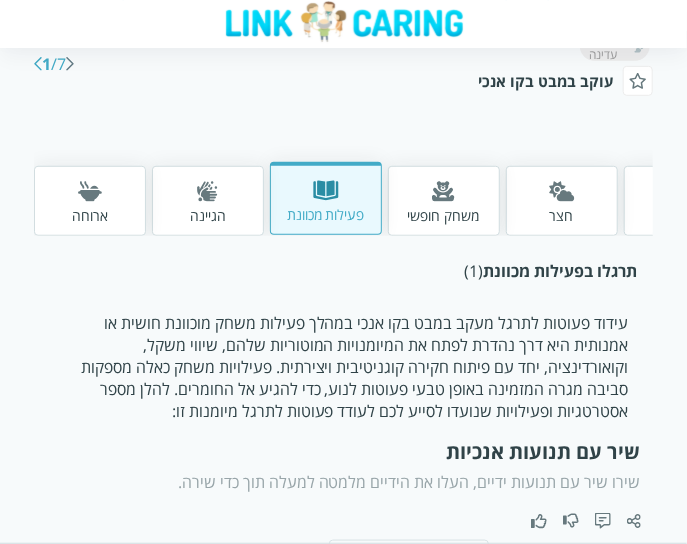 scroll, scrollTop: 271, scrollLeft: 0, axis: vertical 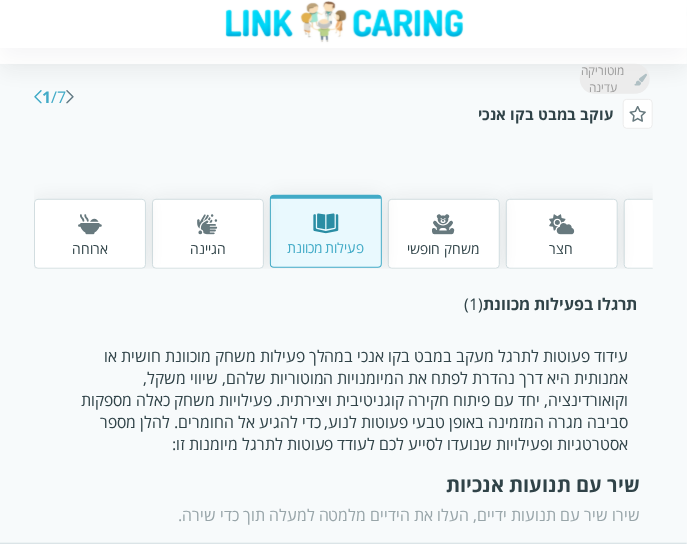 click at bounding box center [444, 226] 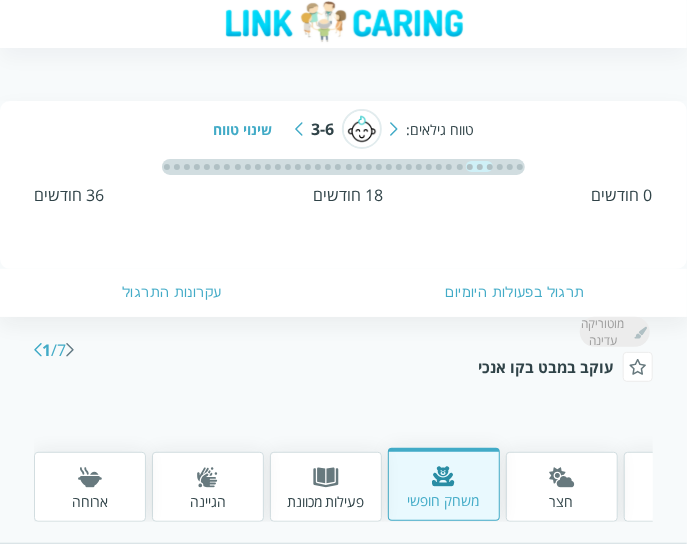 scroll, scrollTop: 0, scrollLeft: 0, axis: both 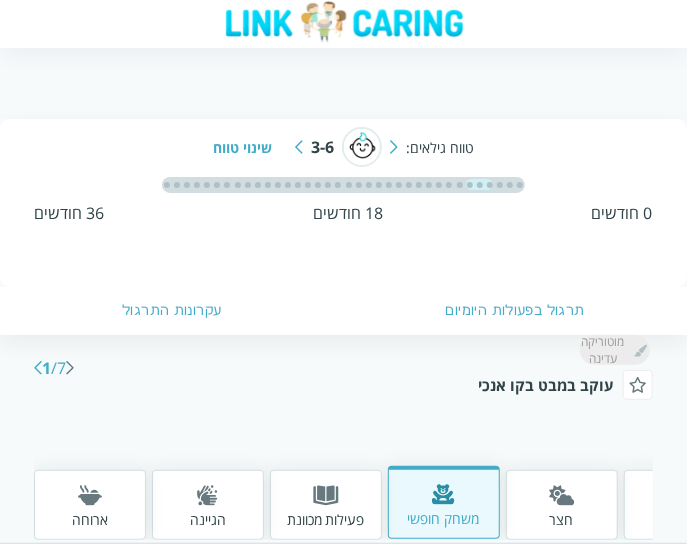 click on "1" at bounding box center [46, 368] 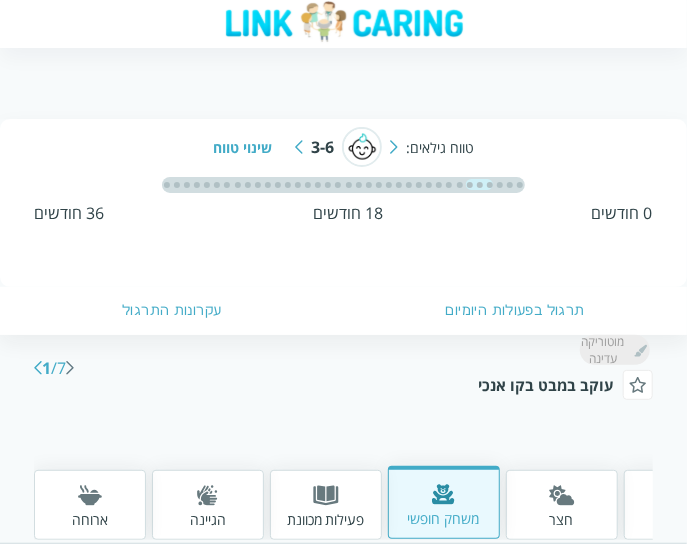 click at bounding box center [38, 368] 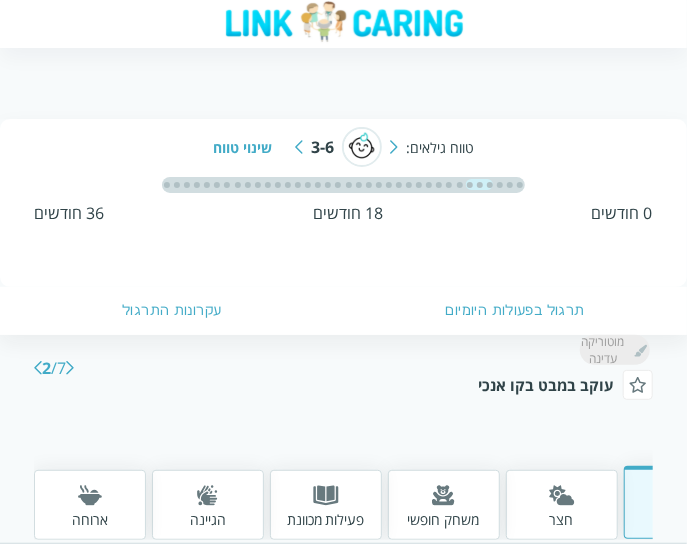 click at bounding box center (38, 368) 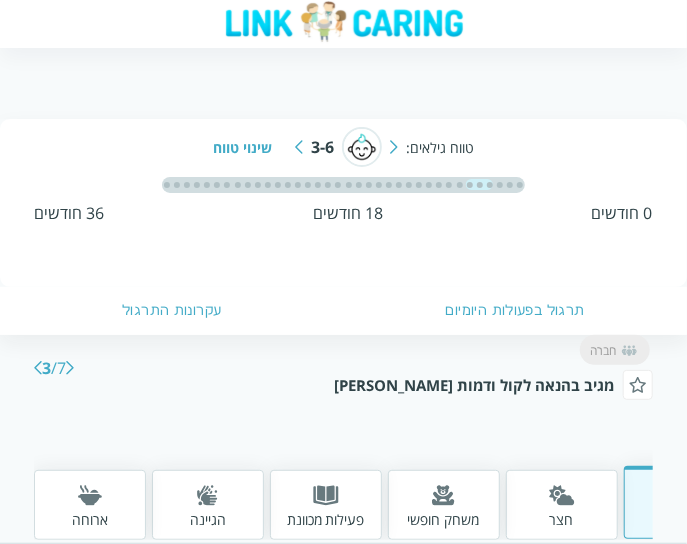 click at bounding box center [70, 368] 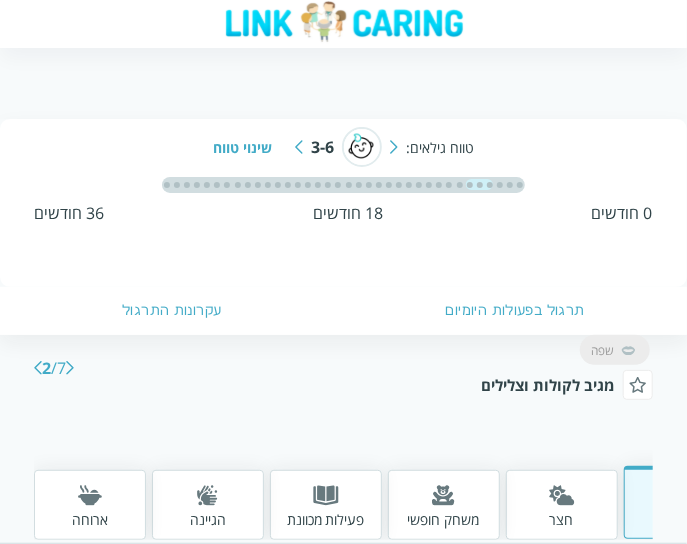 click at bounding box center [70, 368] 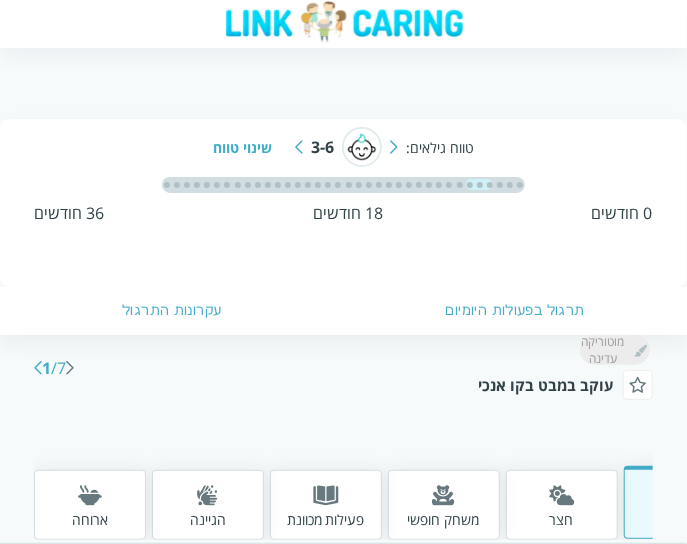 click on "תרגול בפעולות היומיום" at bounding box center [516, 311] 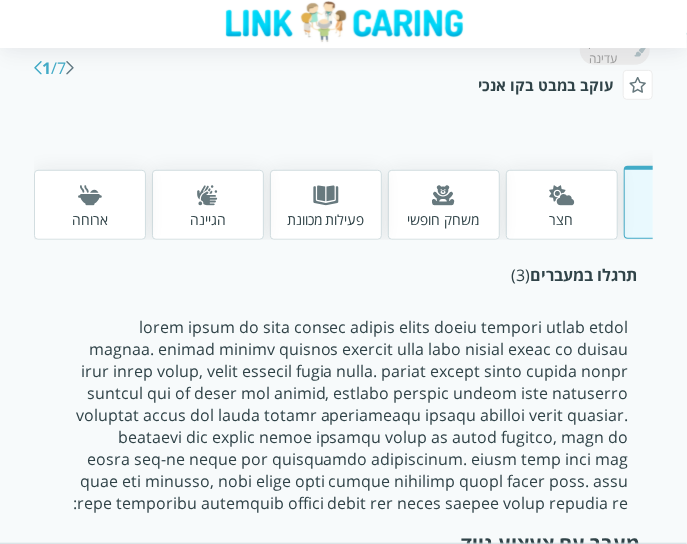 scroll, scrollTop: 100, scrollLeft: 0, axis: vertical 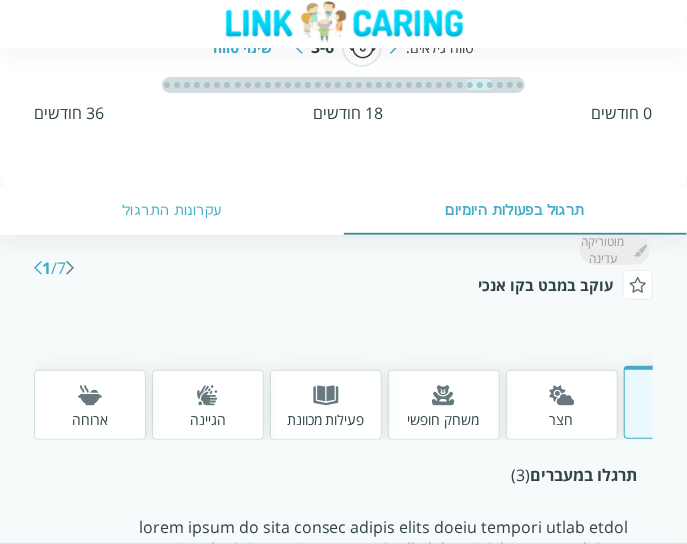 click on "עקרונות התרגול" at bounding box center [172, 211] 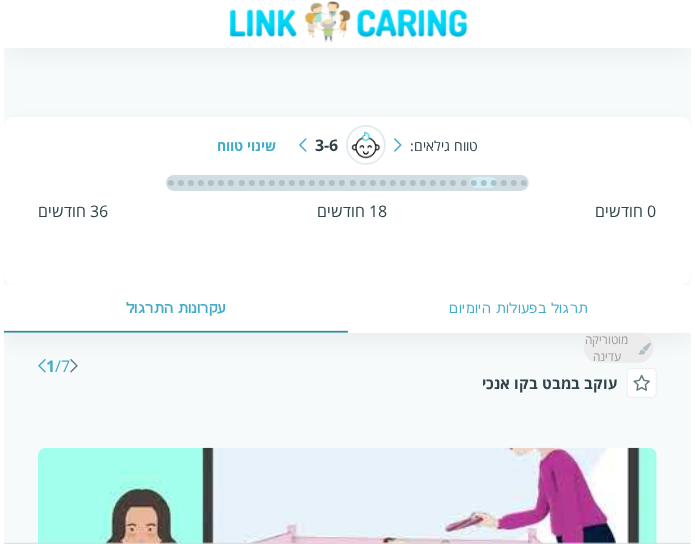 scroll, scrollTop: 0, scrollLeft: 0, axis: both 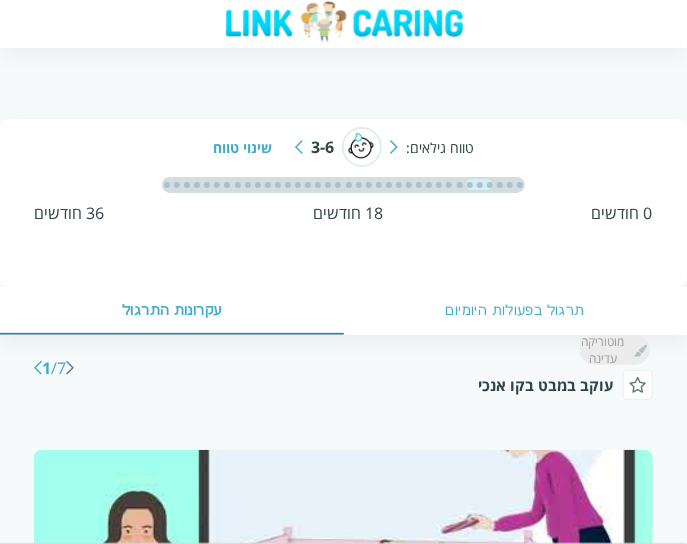click on "שינוי טווח" at bounding box center [250, 147] 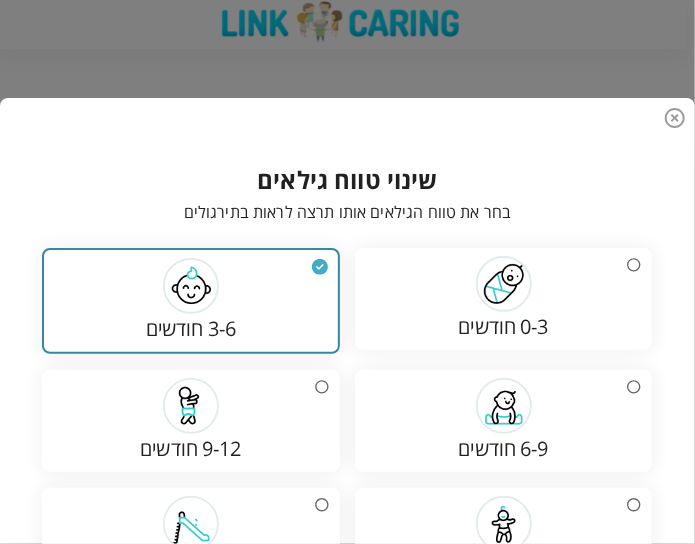 click on "3-6 חודשים" at bounding box center (190, 301) 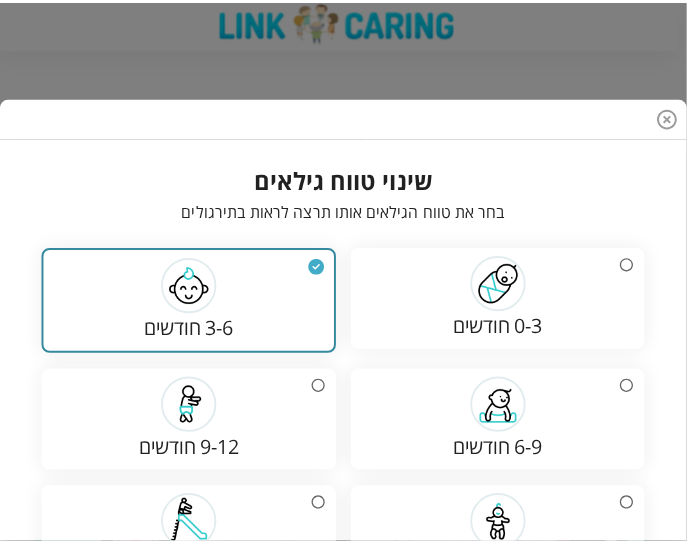 scroll, scrollTop: 308, scrollLeft: 0, axis: vertical 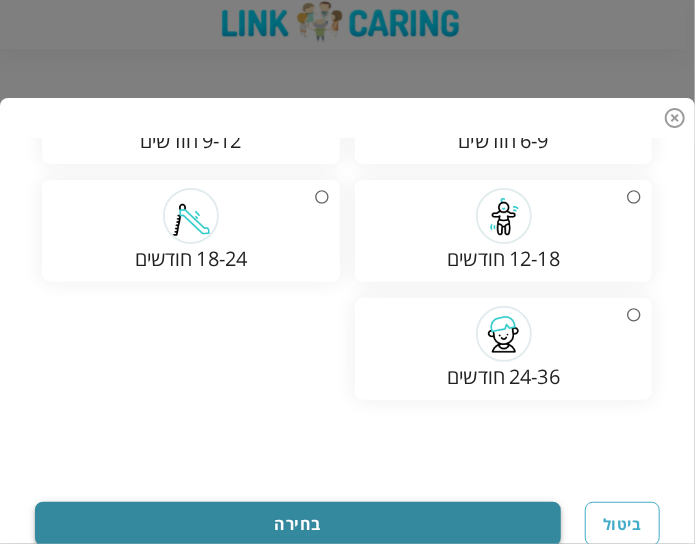 click on "בחירה" at bounding box center (298, 524) 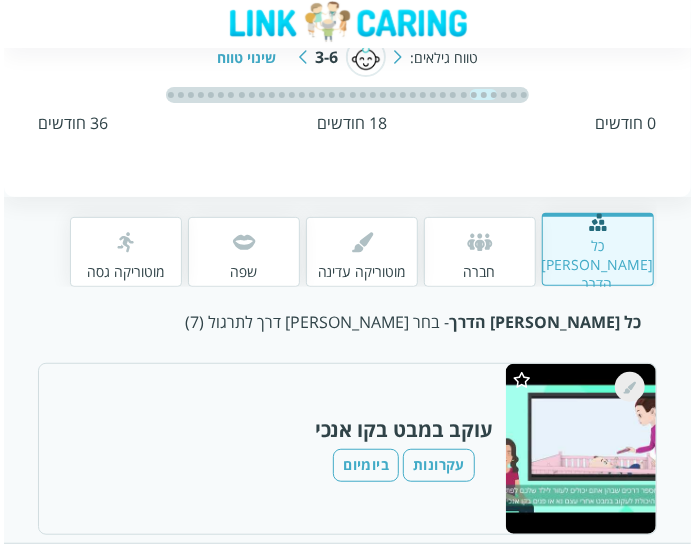 scroll, scrollTop: 300, scrollLeft: 0, axis: vertical 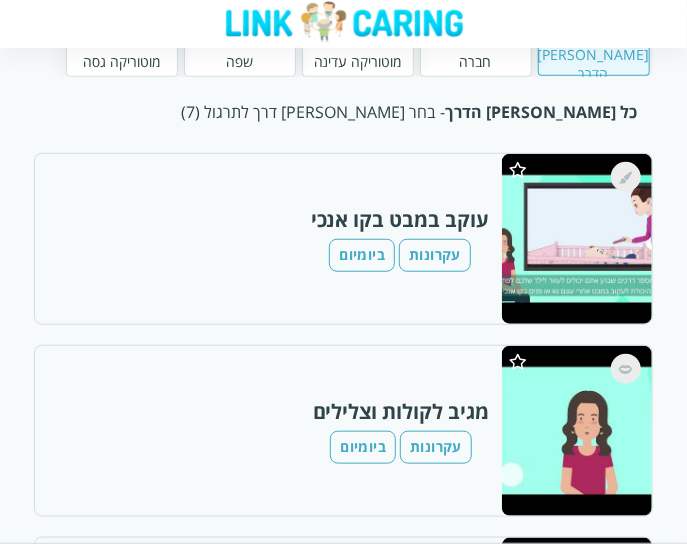 click at bounding box center (576, 239) 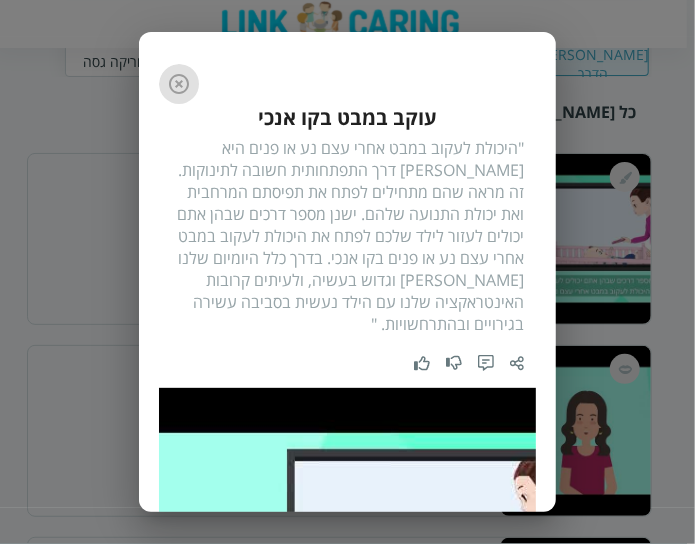 click 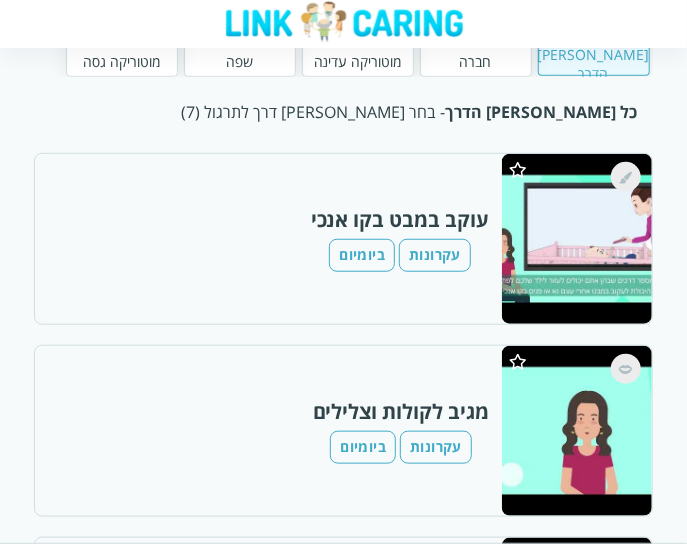 click at bounding box center [576, 431] 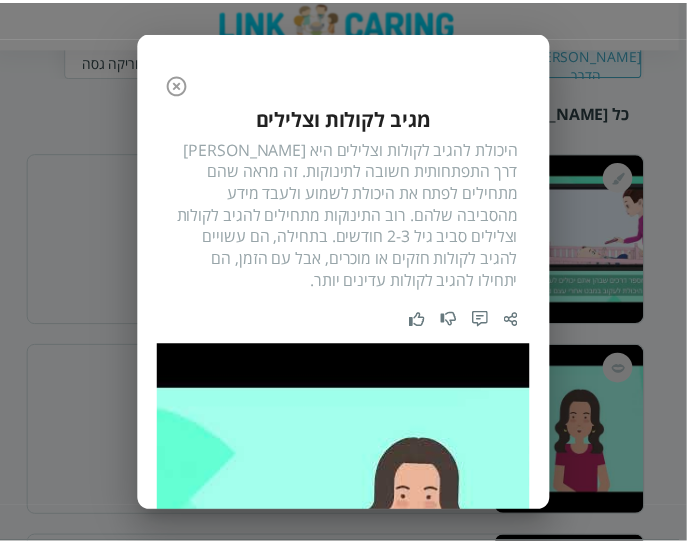 scroll, scrollTop: 23, scrollLeft: 0, axis: vertical 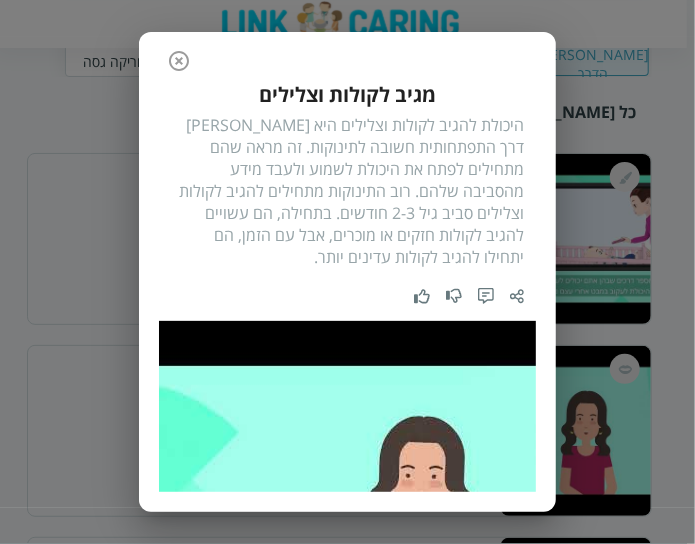 click 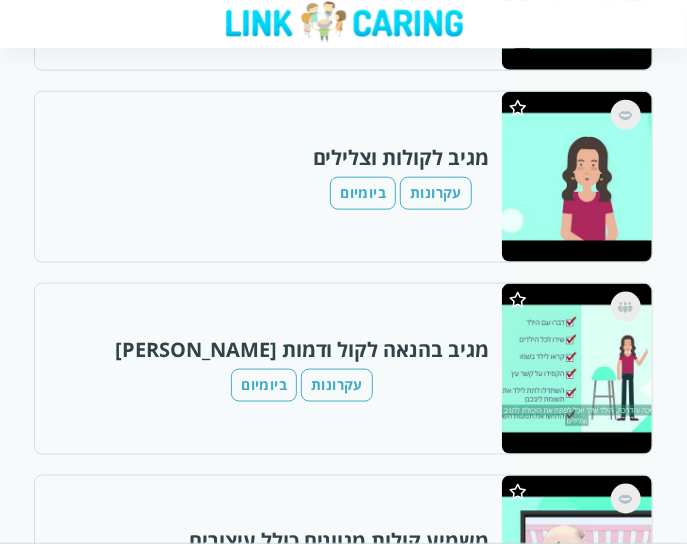 scroll, scrollTop: 600, scrollLeft: 0, axis: vertical 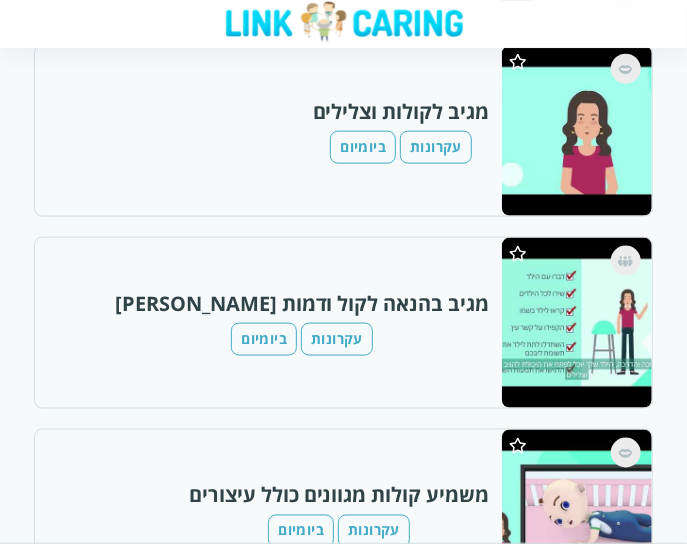 click at bounding box center [576, 323] 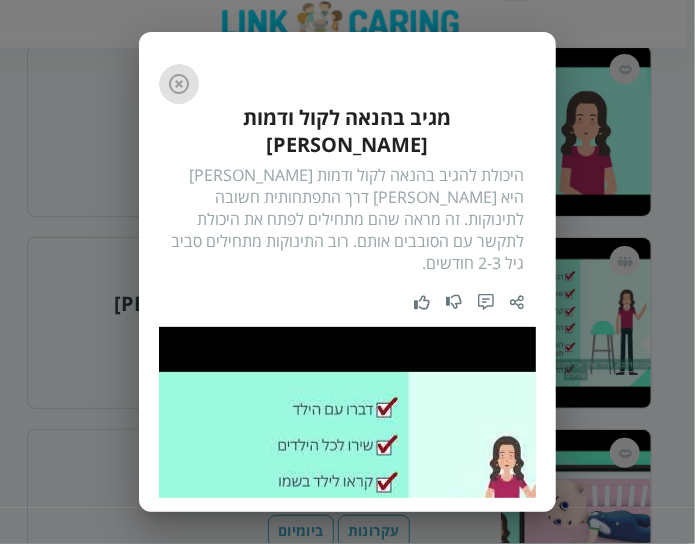 click 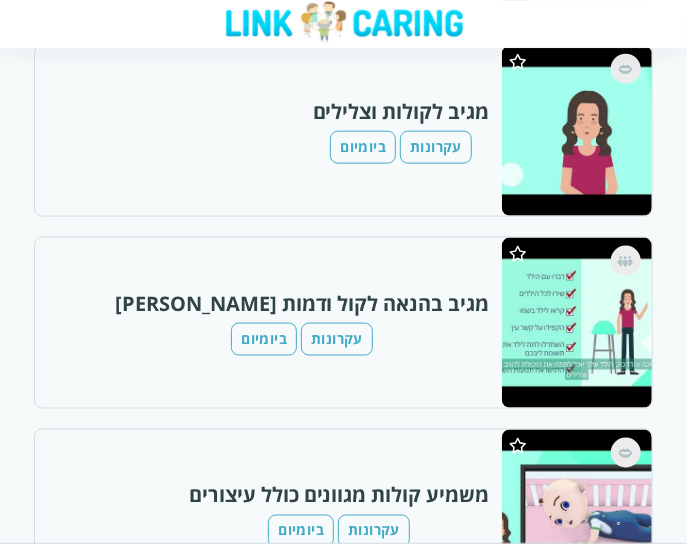 scroll, scrollTop: 700, scrollLeft: 0, axis: vertical 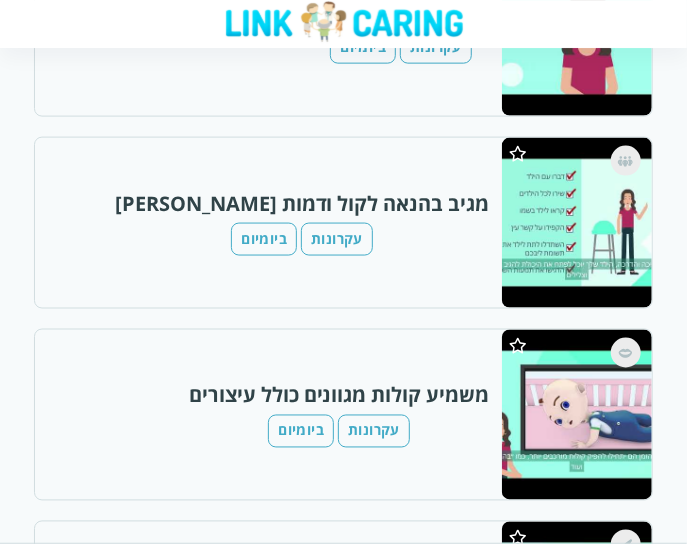 click at bounding box center [576, 415] 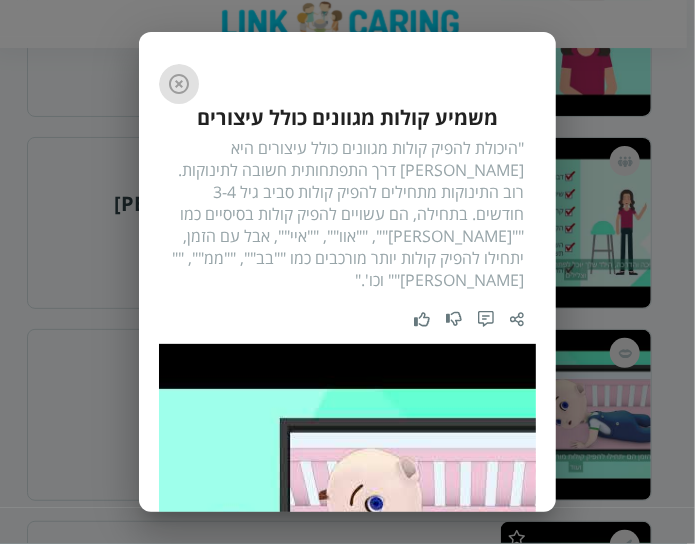 click 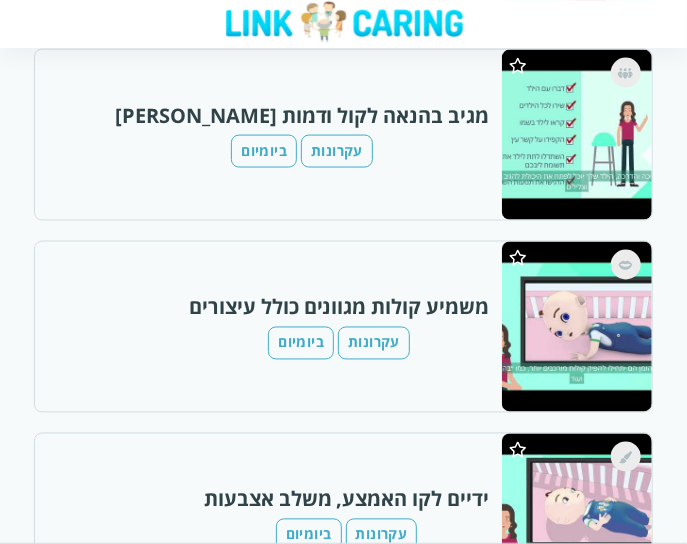 scroll, scrollTop: 900, scrollLeft: 0, axis: vertical 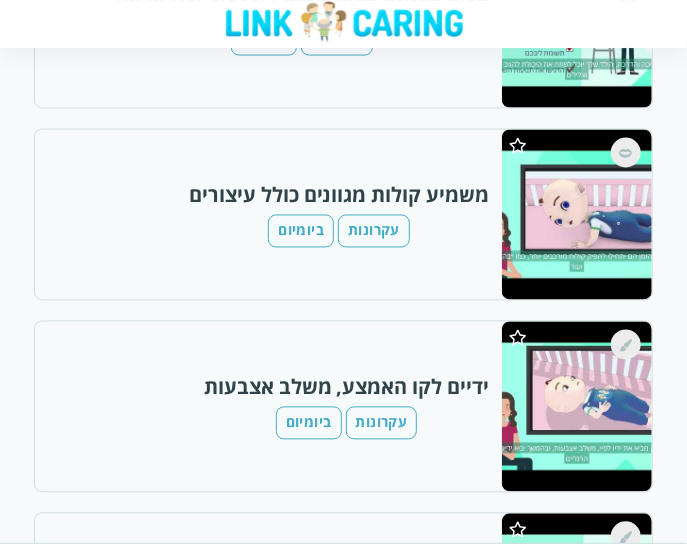 click at bounding box center [576, 407] 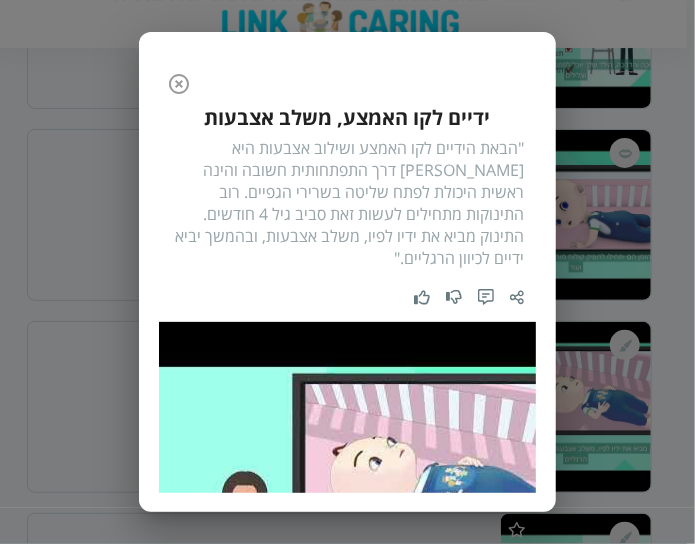 click 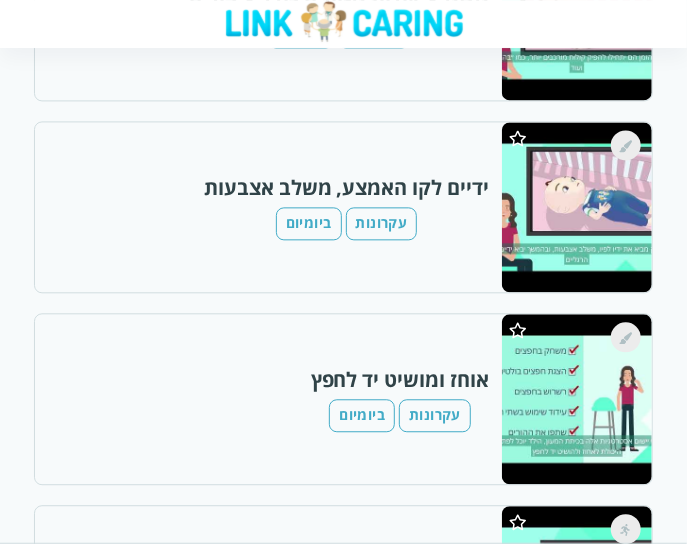 scroll, scrollTop: 1200, scrollLeft: 0, axis: vertical 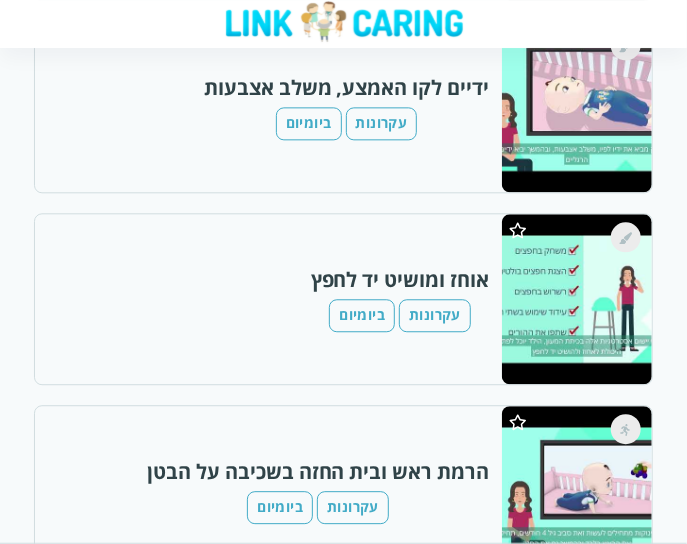 click at bounding box center [576, 299] 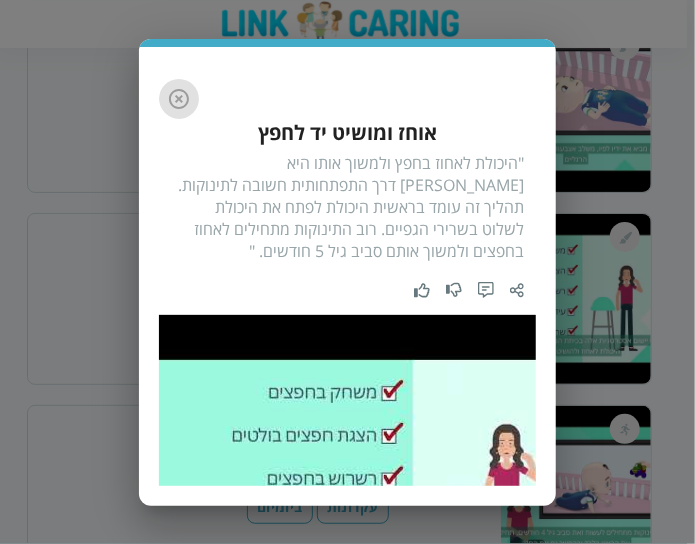 click 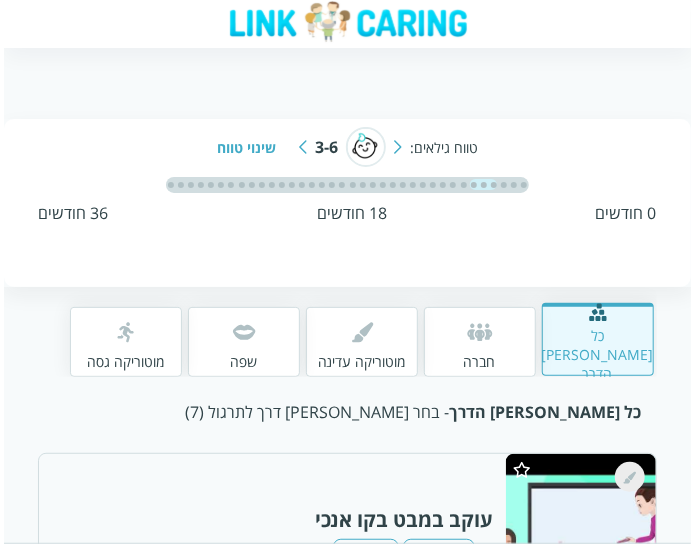 scroll, scrollTop: 0, scrollLeft: 0, axis: both 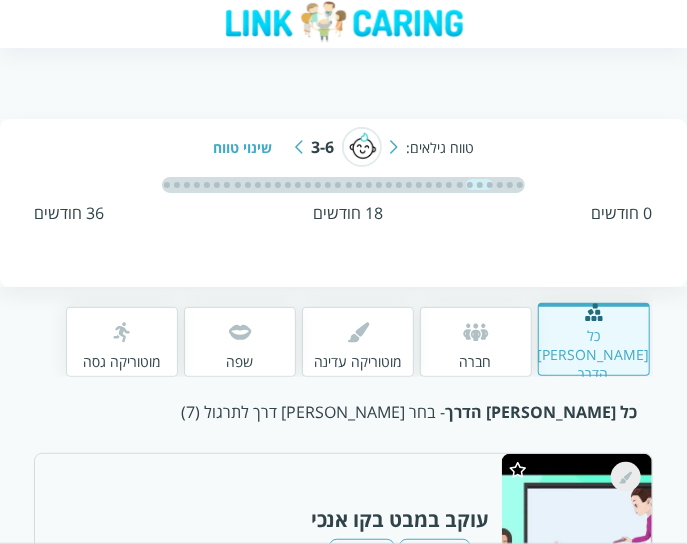 click on "שינוי טווח" at bounding box center (250, 147) 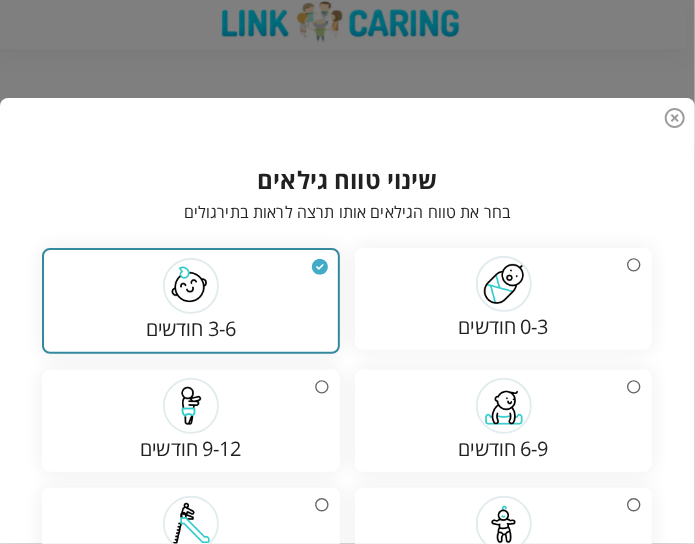 click on "0-3 חודשים" at bounding box center [503, 299] 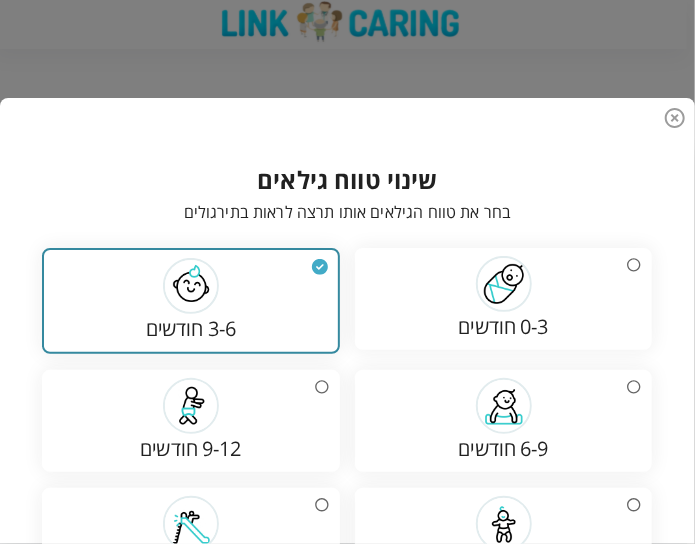 radio on "true" 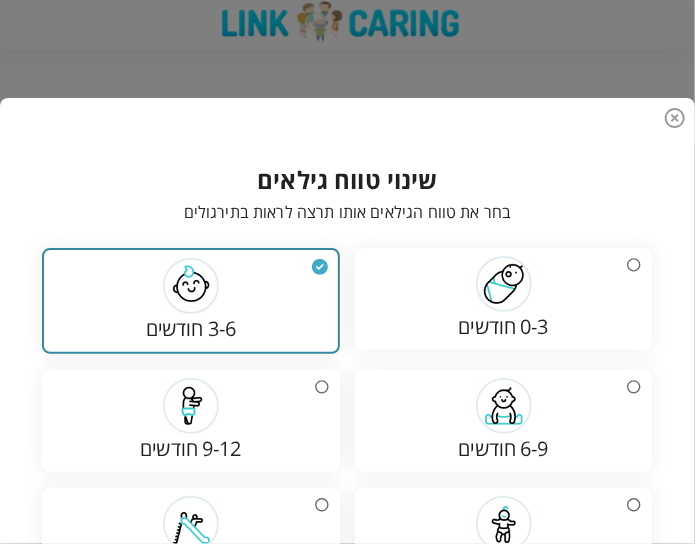 radio on "false" 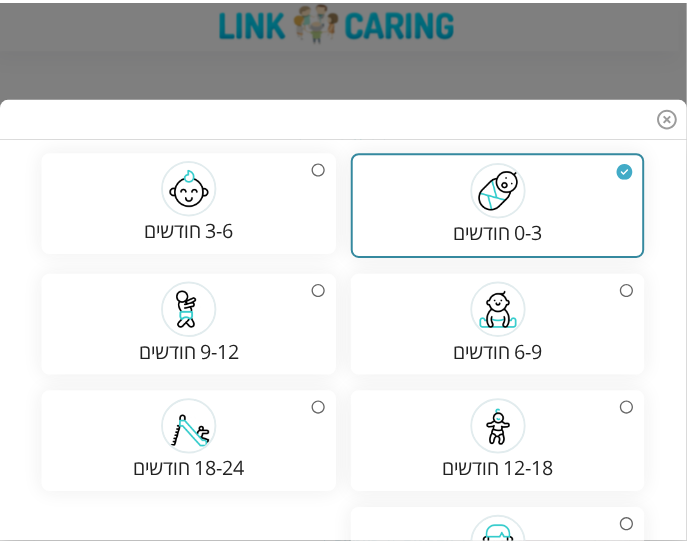 scroll, scrollTop: 308, scrollLeft: 0, axis: vertical 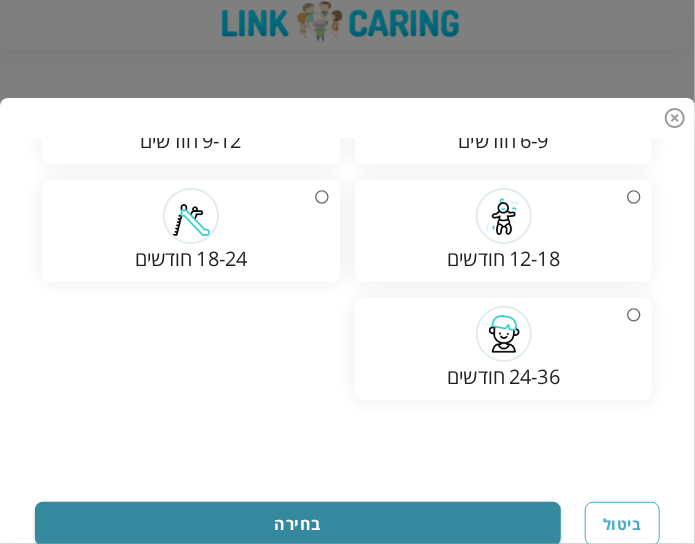 click on "בחירה" at bounding box center (298, 524) 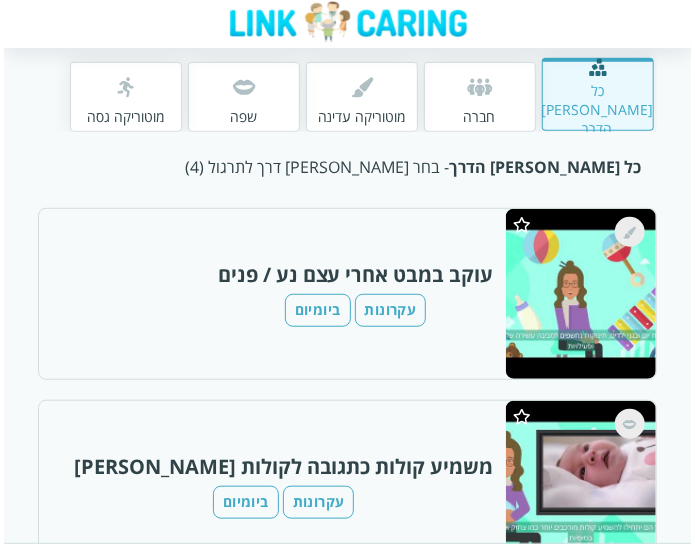 scroll, scrollTop: 0, scrollLeft: 0, axis: both 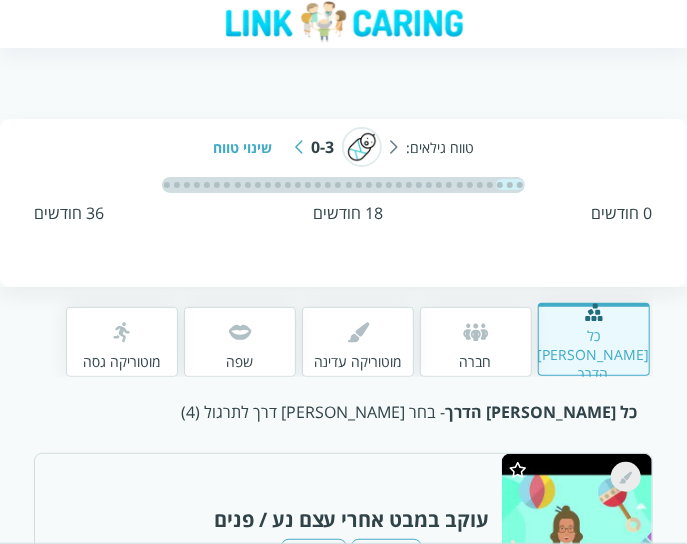 click on "שינוי טווח" at bounding box center (250, 147) 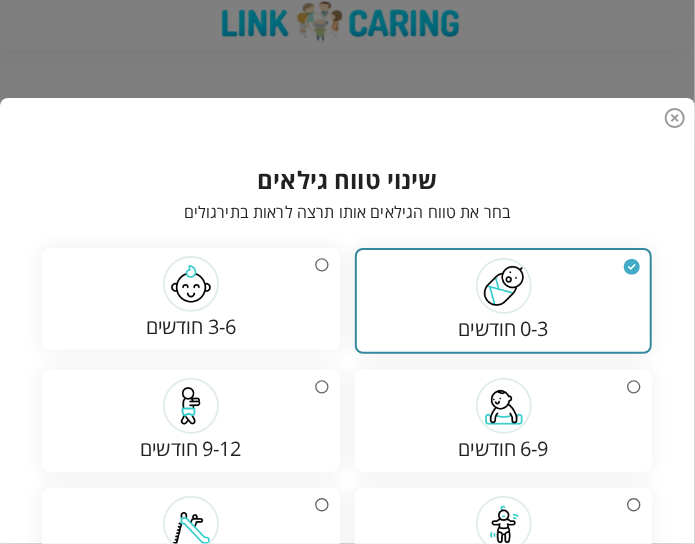 click at bounding box center [191, 284] 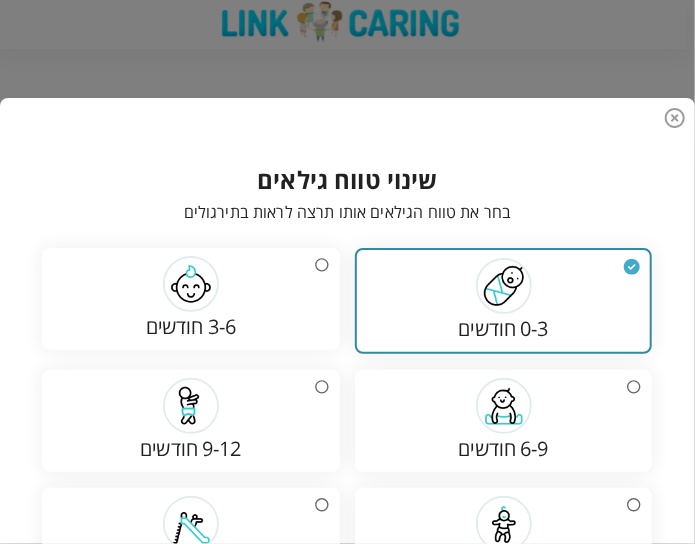 radio on "false" 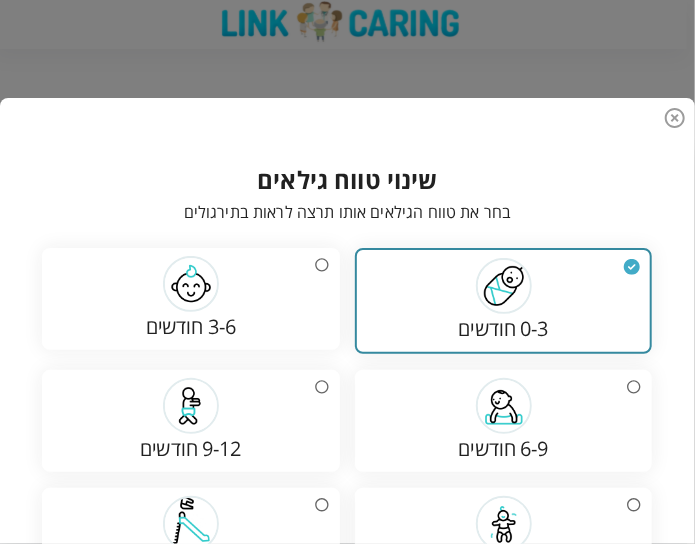 radio on "true" 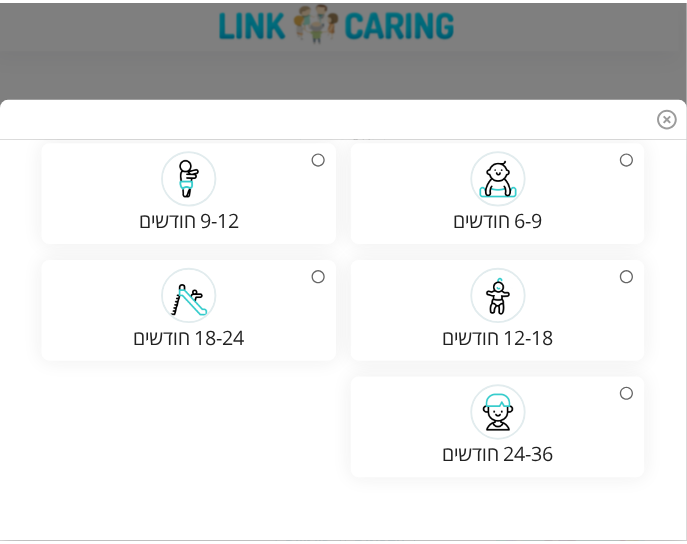 scroll, scrollTop: 308, scrollLeft: 0, axis: vertical 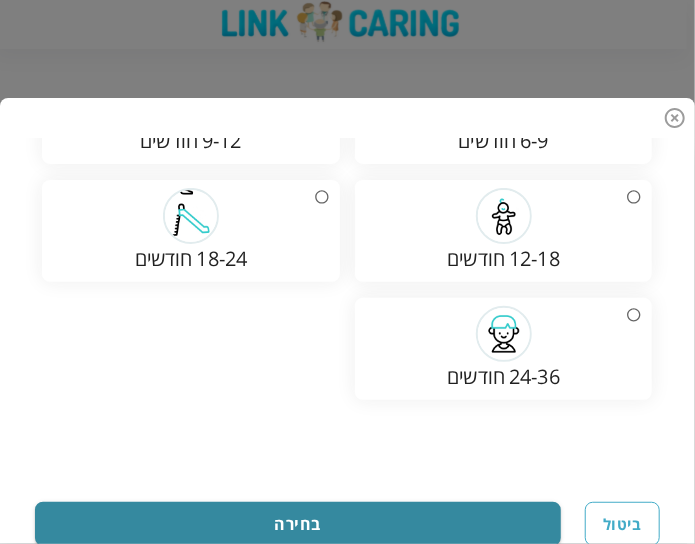 click on "בחירה" at bounding box center [298, 524] 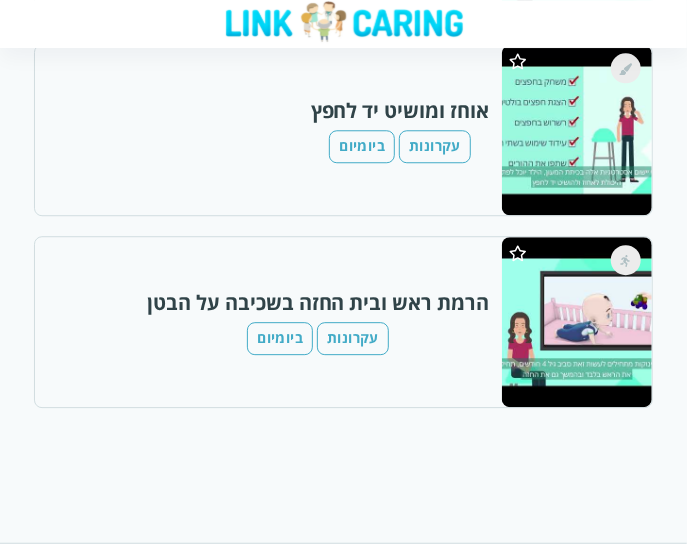 scroll, scrollTop: 1400, scrollLeft: 0, axis: vertical 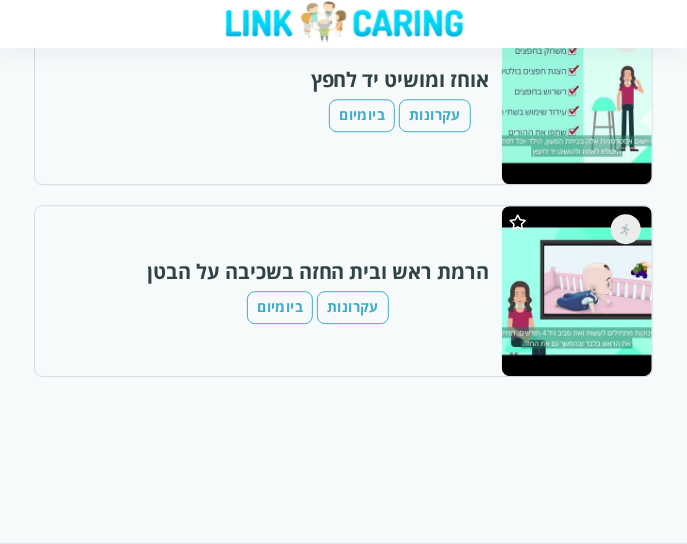 click at bounding box center (576, 291) 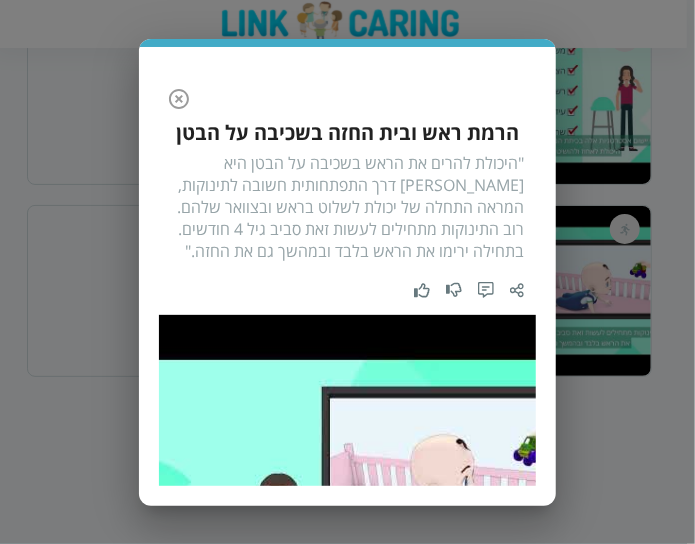 drag, startPoint x: 184, startPoint y: 93, endPoint x: 191, endPoint y: 107, distance: 15.652476 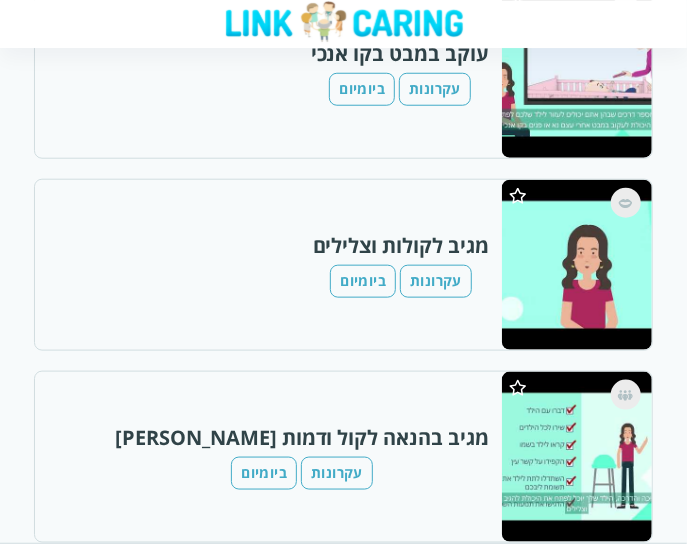 scroll, scrollTop: 725, scrollLeft: 0, axis: vertical 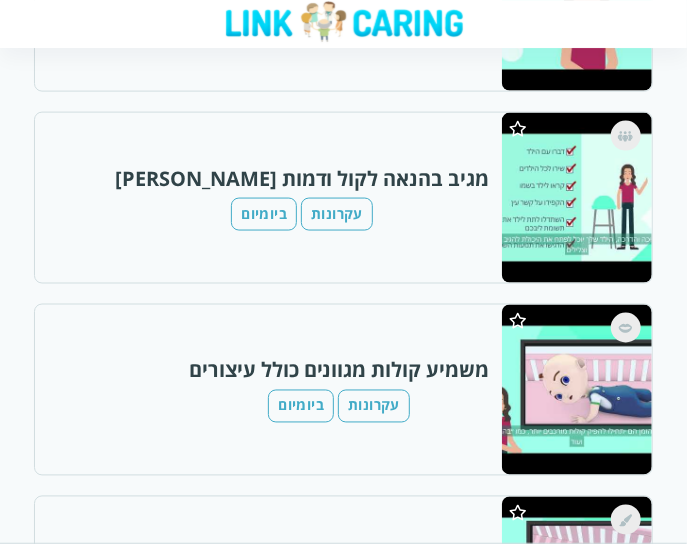 click on "עקרונות" at bounding box center [374, 406] 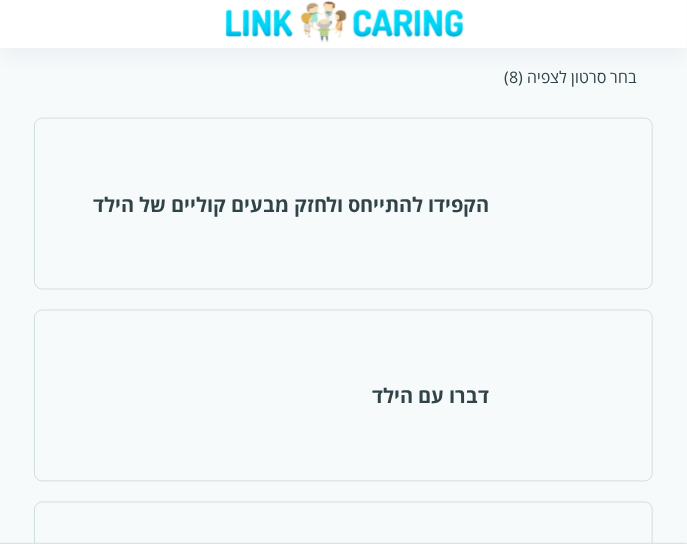 scroll, scrollTop: 800, scrollLeft: 0, axis: vertical 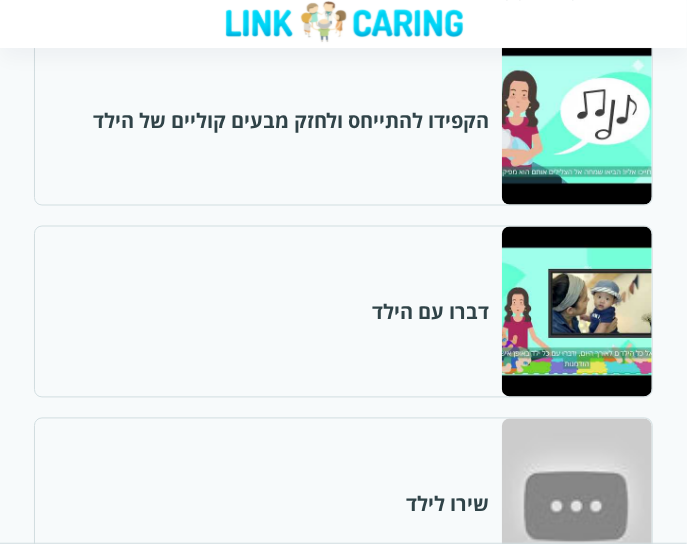 click at bounding box center (576, 312) 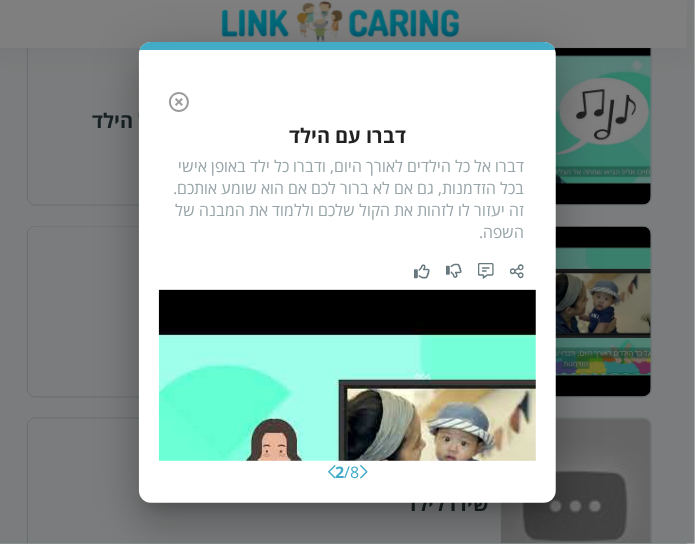 click 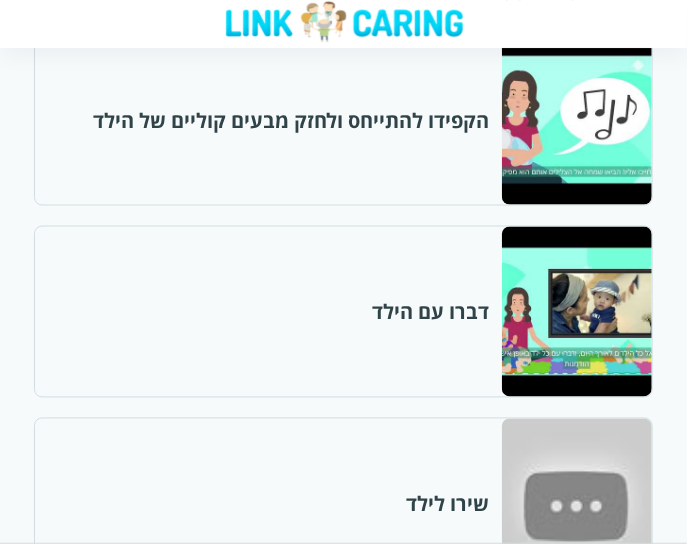 click at bounding box center [576, 504] 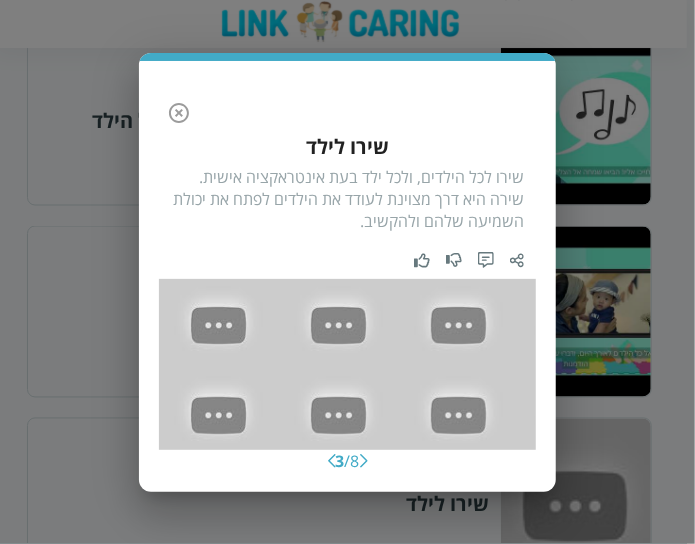 click 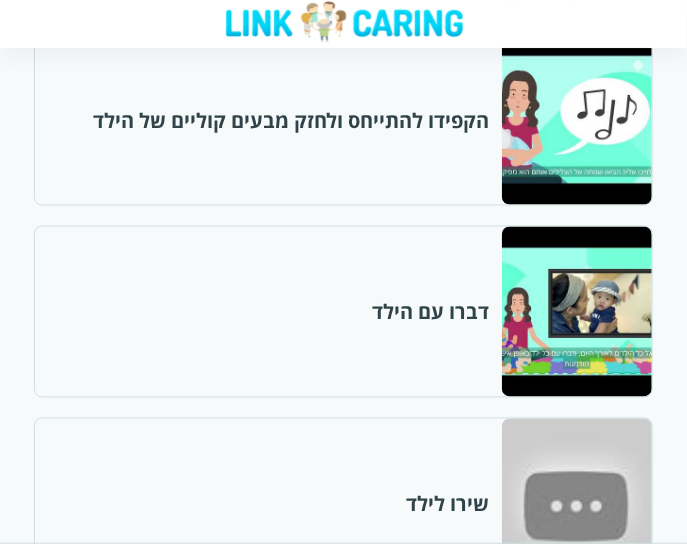 scroll, scrollTop: 600, scrollLeft: 0, axis: vertical 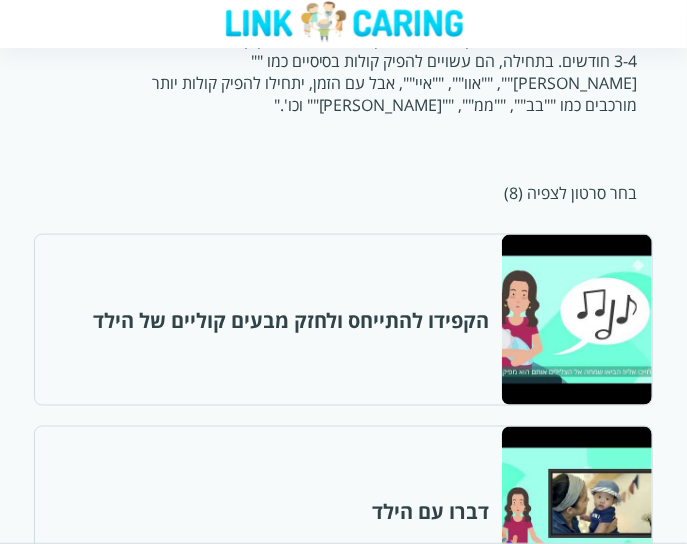 click at bounding box center (576, 320) 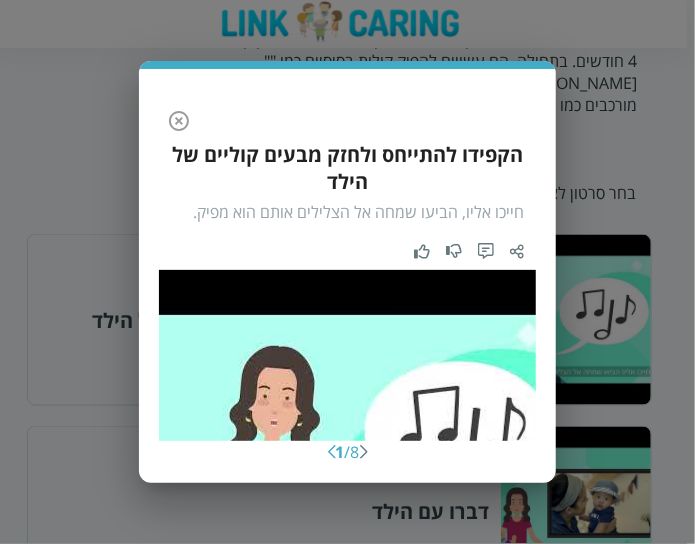 click 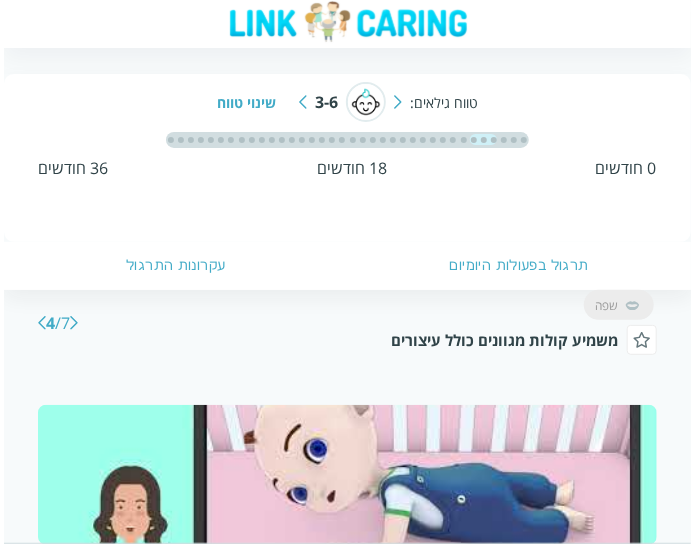 scroll, scrollTop: 0, scrollLeft: 0, axis: both 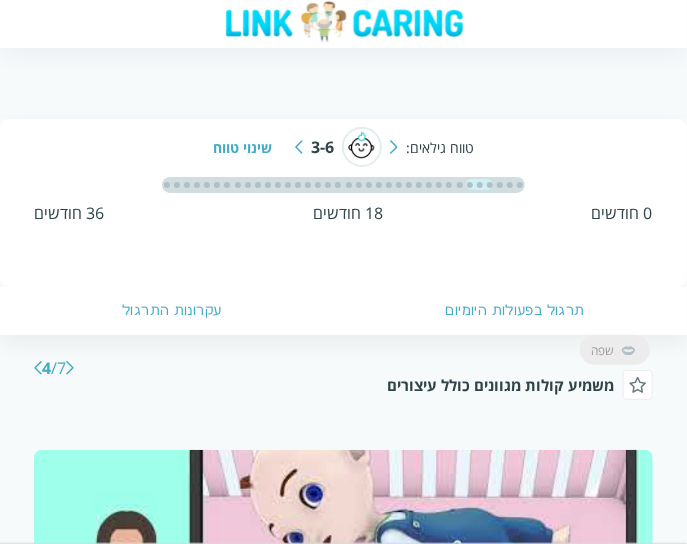 click on "שינוי טווח" at bounding box center (250, 147) 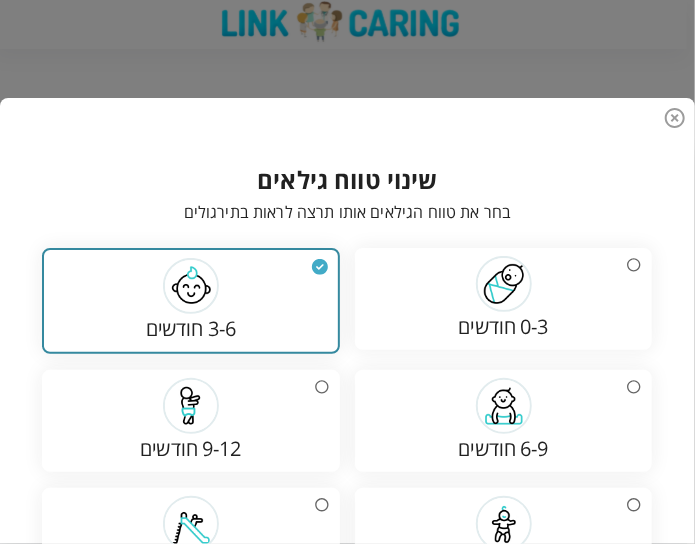 click on "6-9 חודשים" at bounding box center (503, 421) 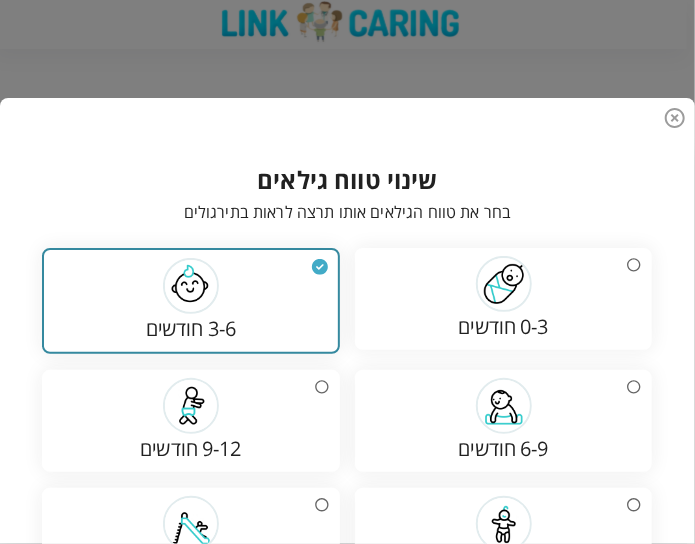 radio on "false" 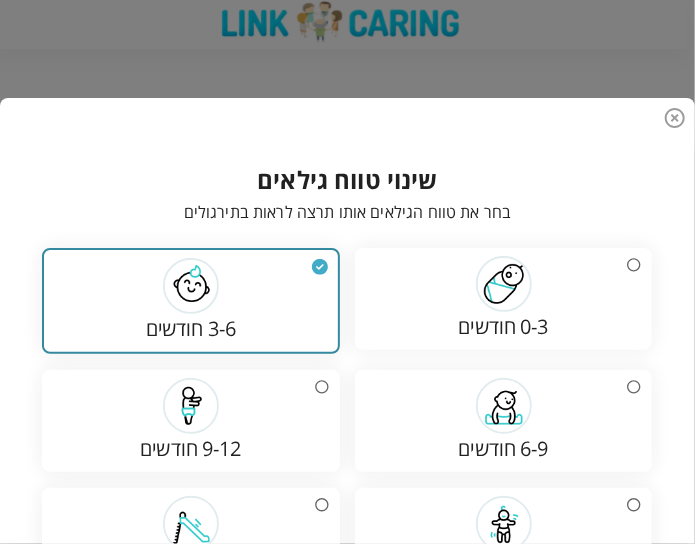 radio on "true" 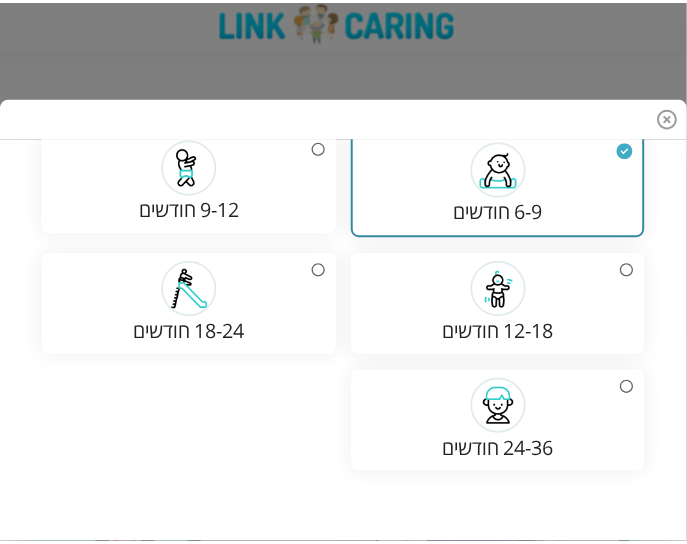 scroll, scrollTop: 308, scrollLeft: 0, axis: vertical 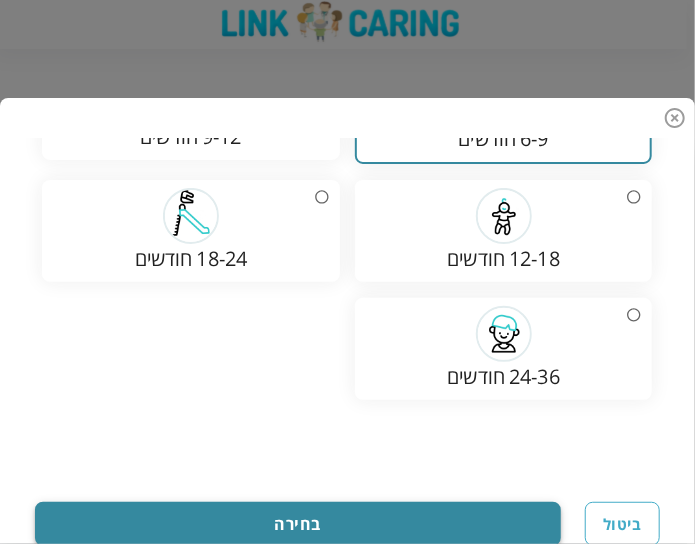 click on "בחירה" at bounding box center (298, 524) 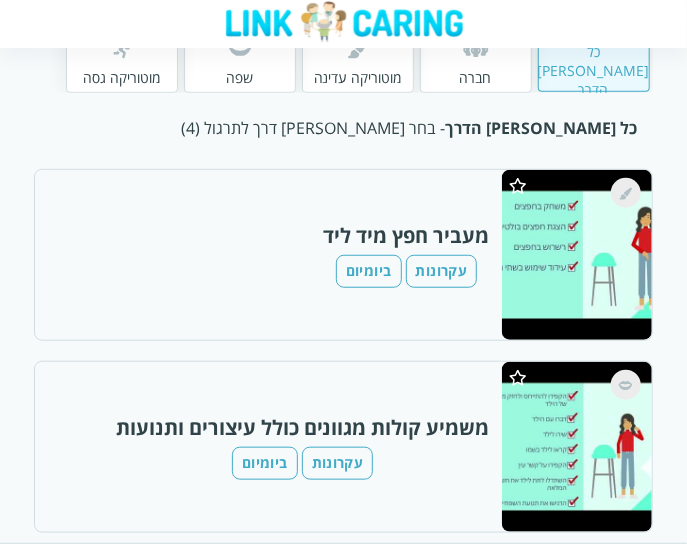 scroll, scrollTop: 300, scrollLeft: 0, axis: vertical 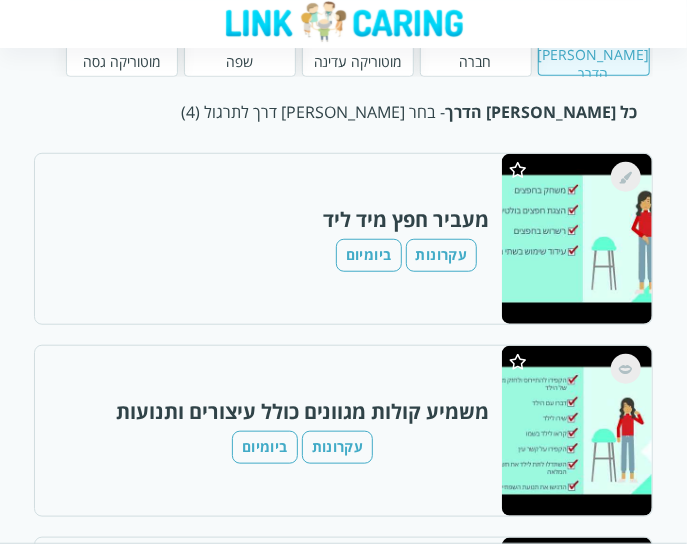 click at bounding box center (576, 239) 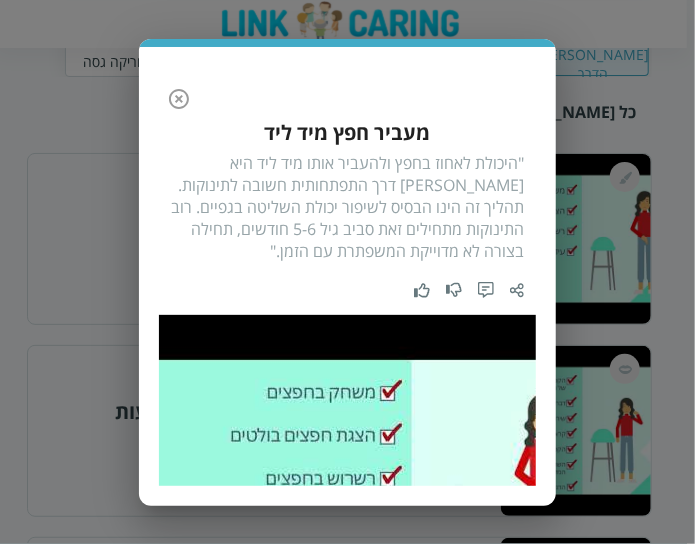 click 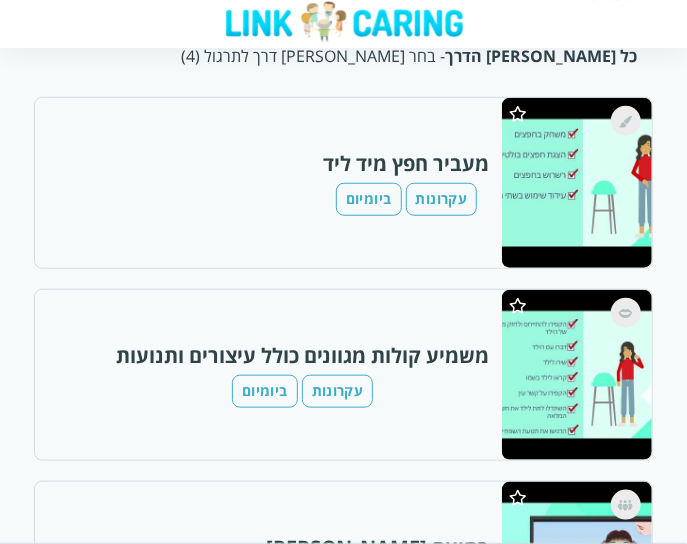 scroll, scrollTop: 400, scrollLeft: 0, axis: vertical 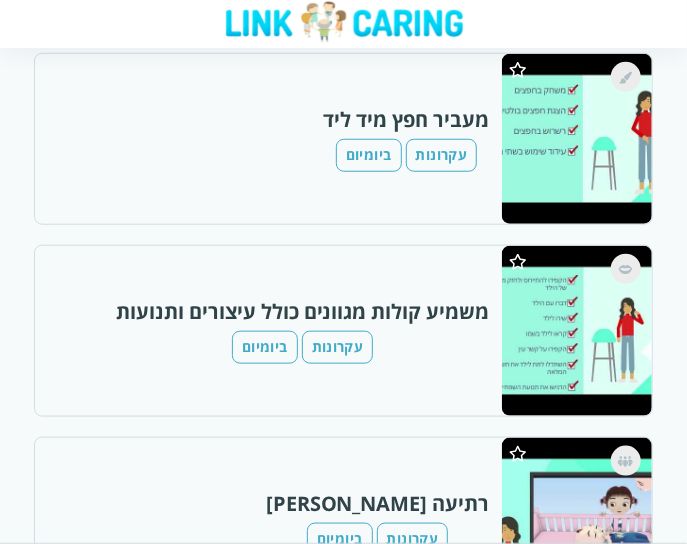 click at bounding box center (576, 331) 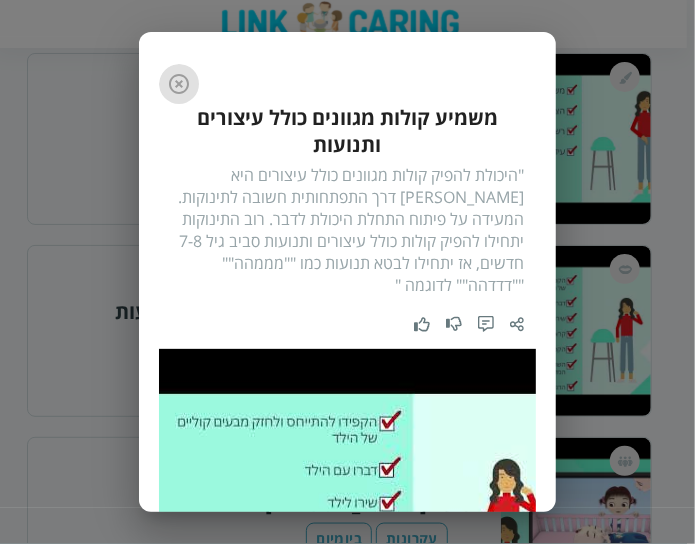click 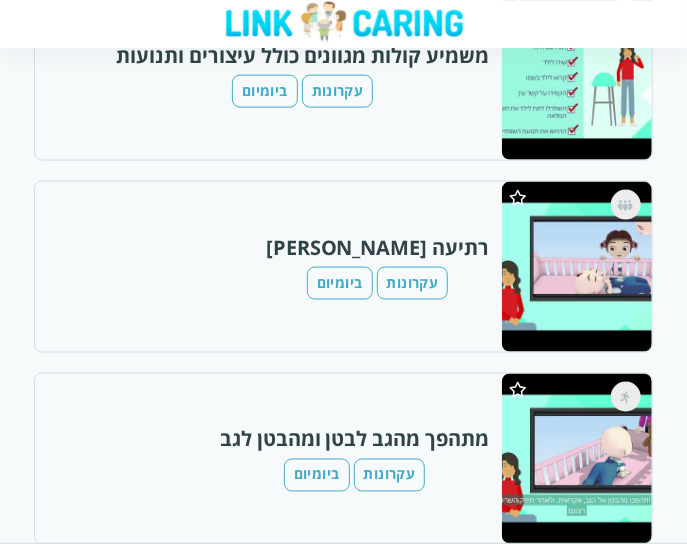 scroll, scrollTop: 700, scrollLeft: 0, axis: vertical 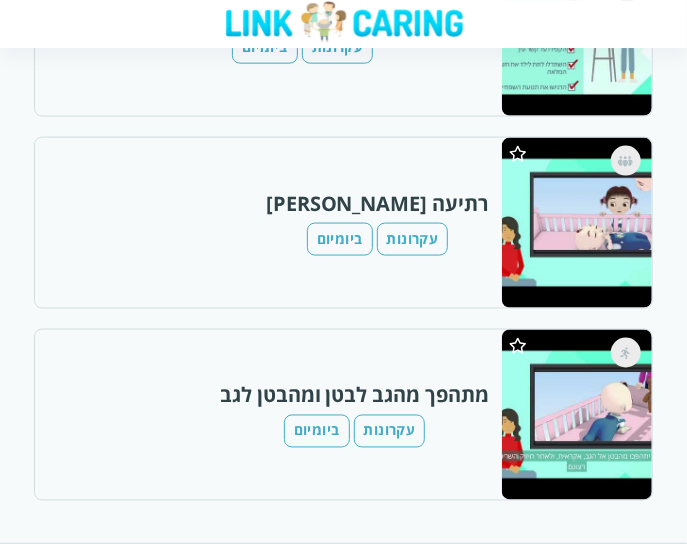 click at bounding box center [576, 223] 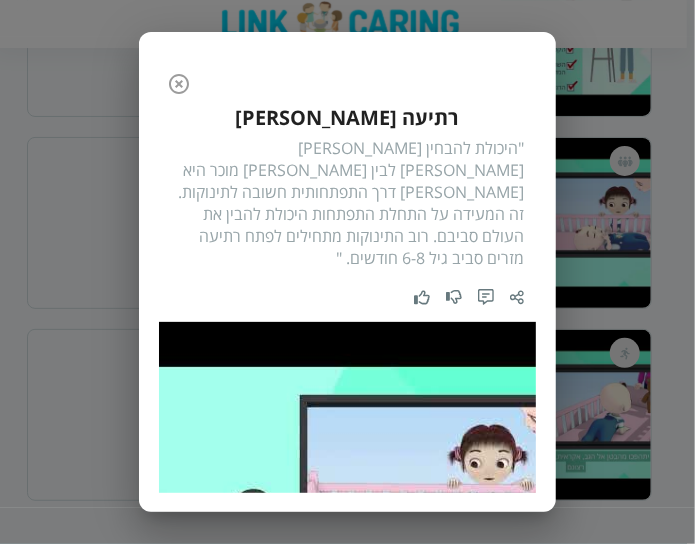 click 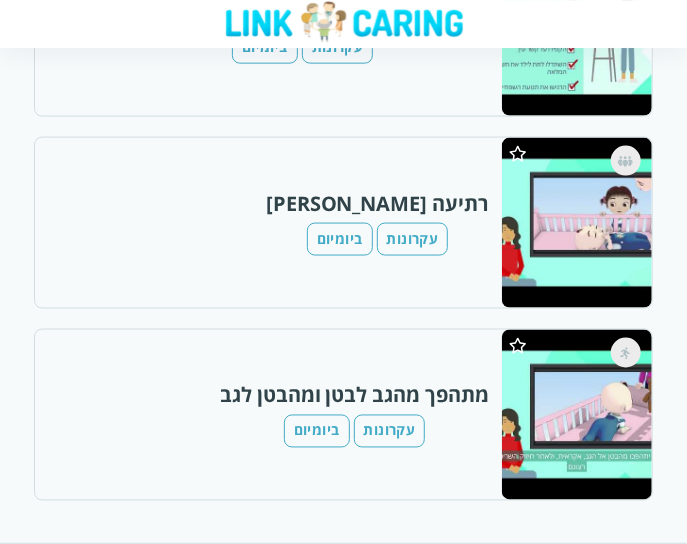 click at bounding box center (576, 415) 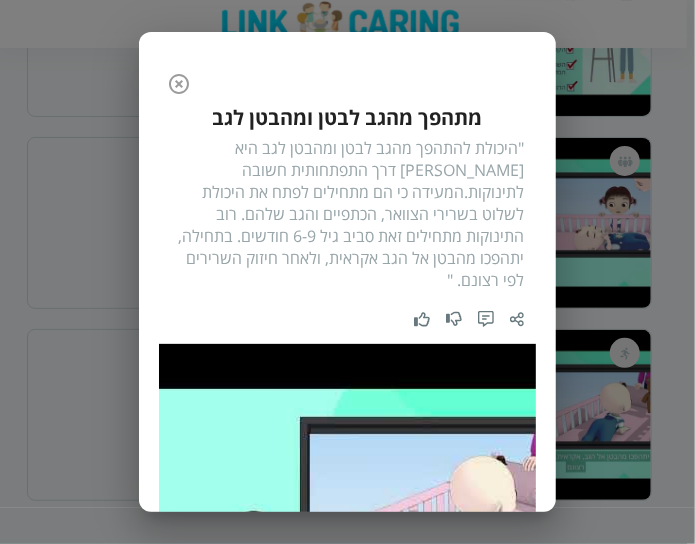 click 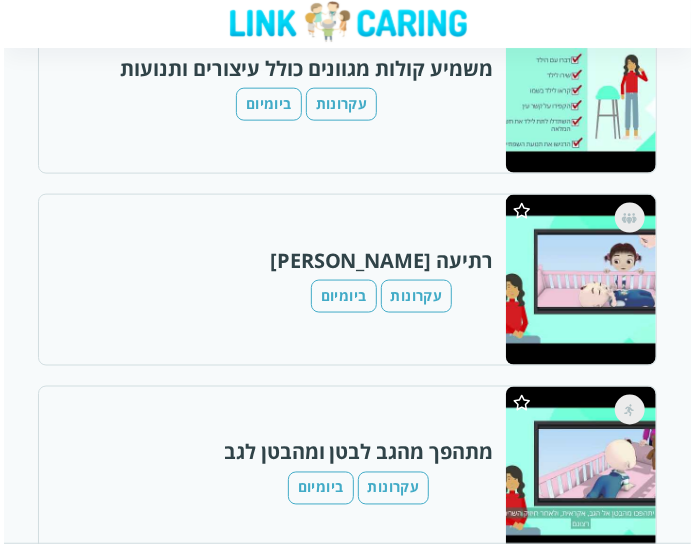 scroll, scrollTop: 0, scrollLeft: 0, axis: both 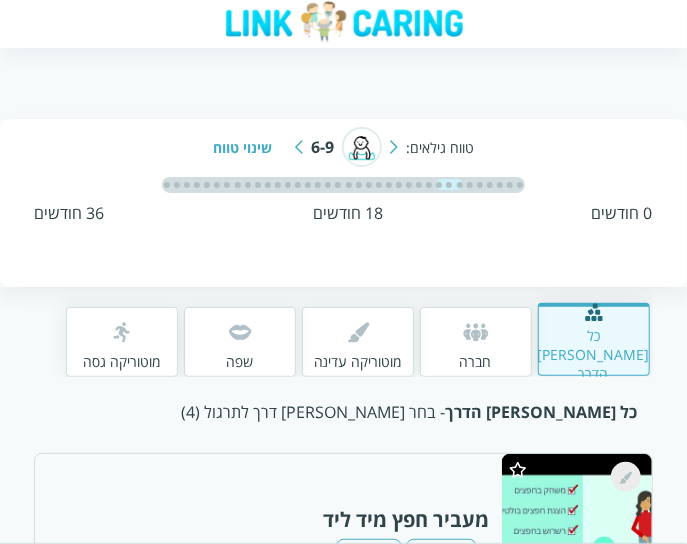 click on "שינוי טווח" at bounding box center (250, 147) 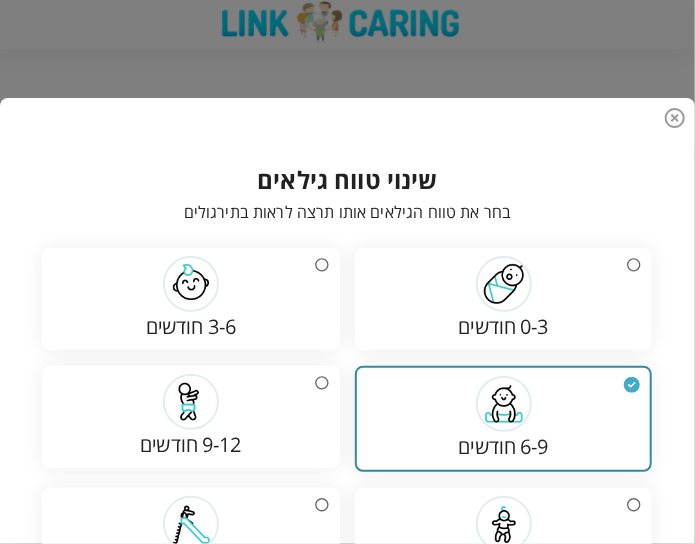 click on "9-12 חודשים" at bounding box center [190, 417] 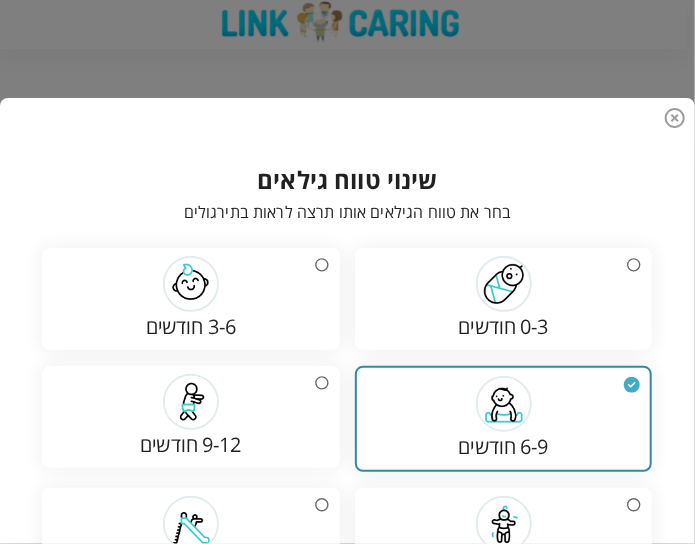 radio on "false" 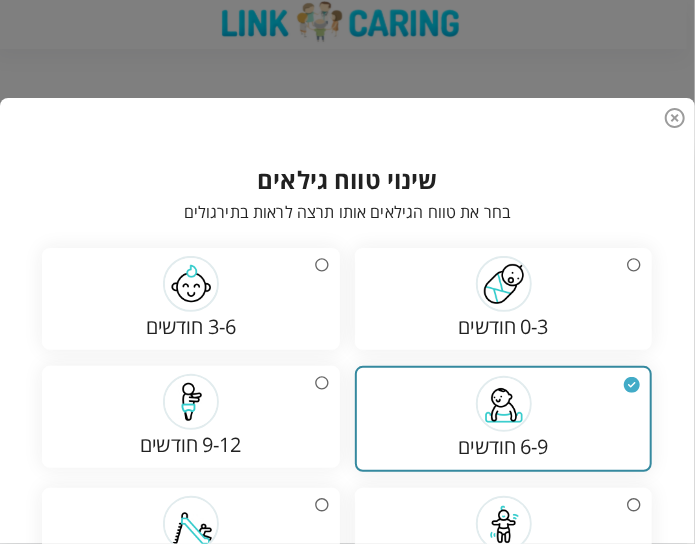 radio on "true" 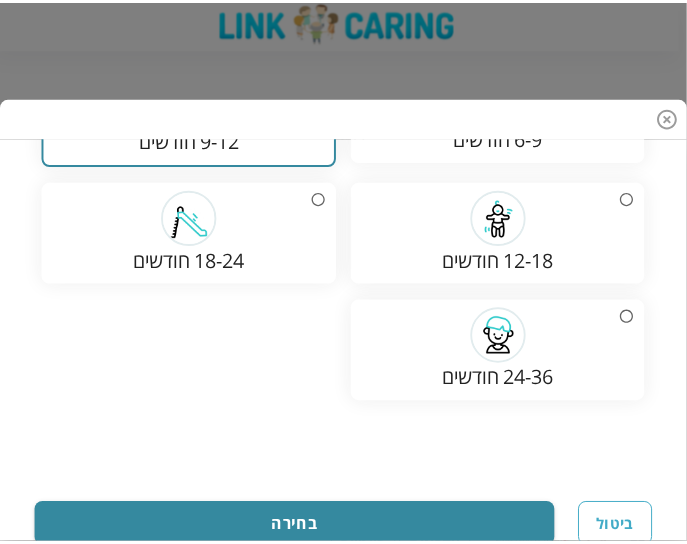 scroll, scrollTop: 308, scrollLeft: 0, axis: vertical 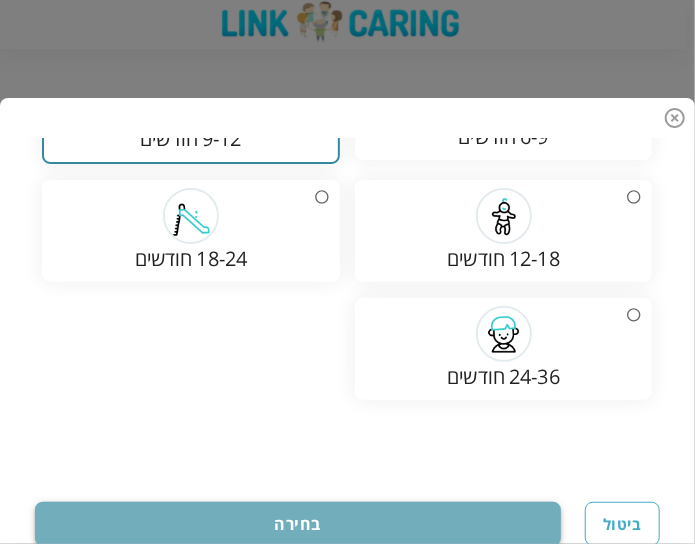 click on "בחירה" at bounding box center [298, 524] 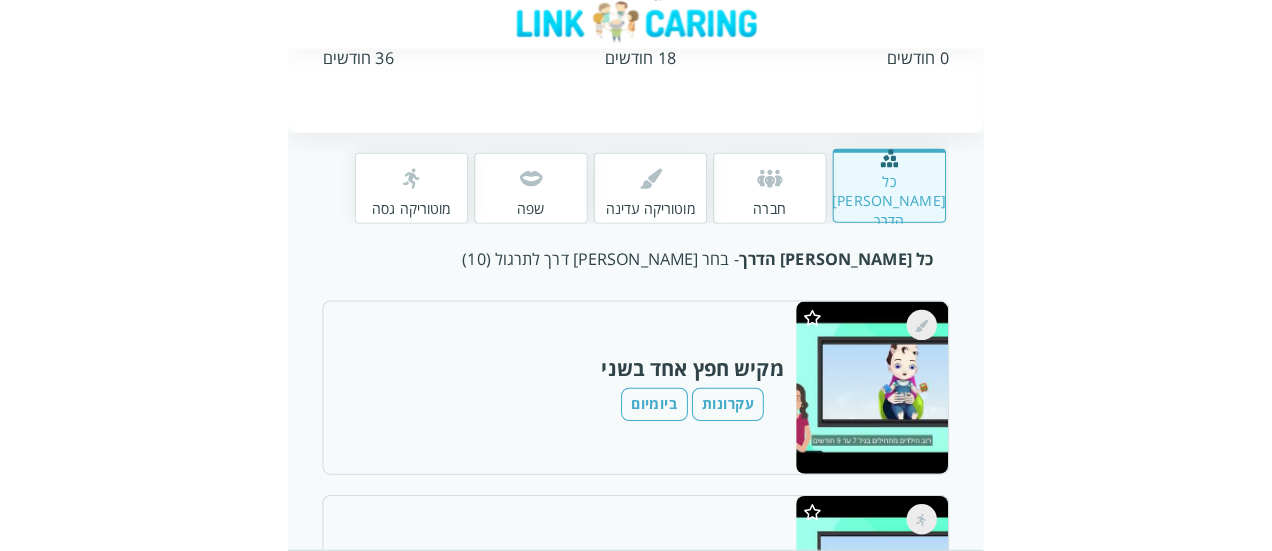 scroll, scrollTop: 200, scrollLeft: 0, axis: vertical 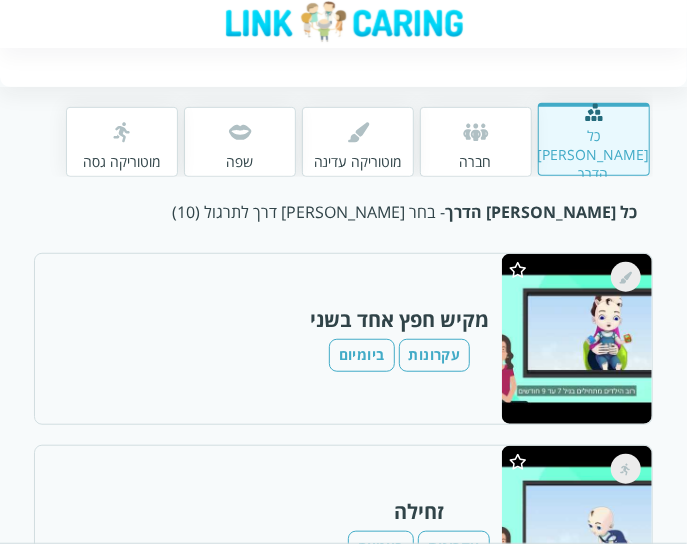 click at bounding box center (576, 339) 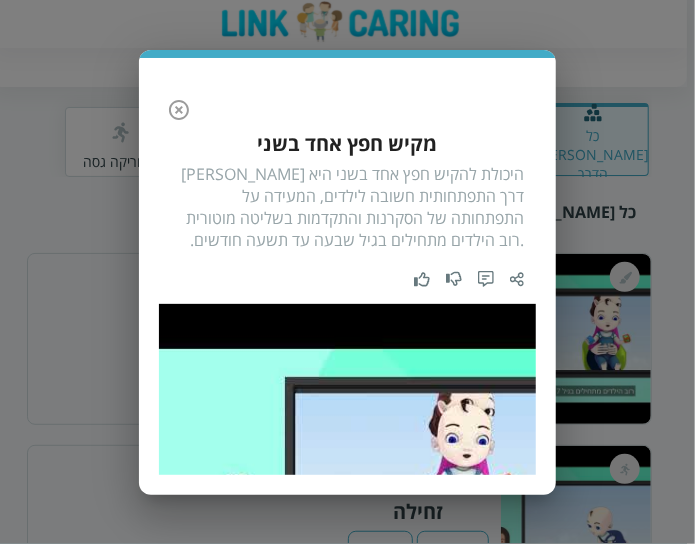 click 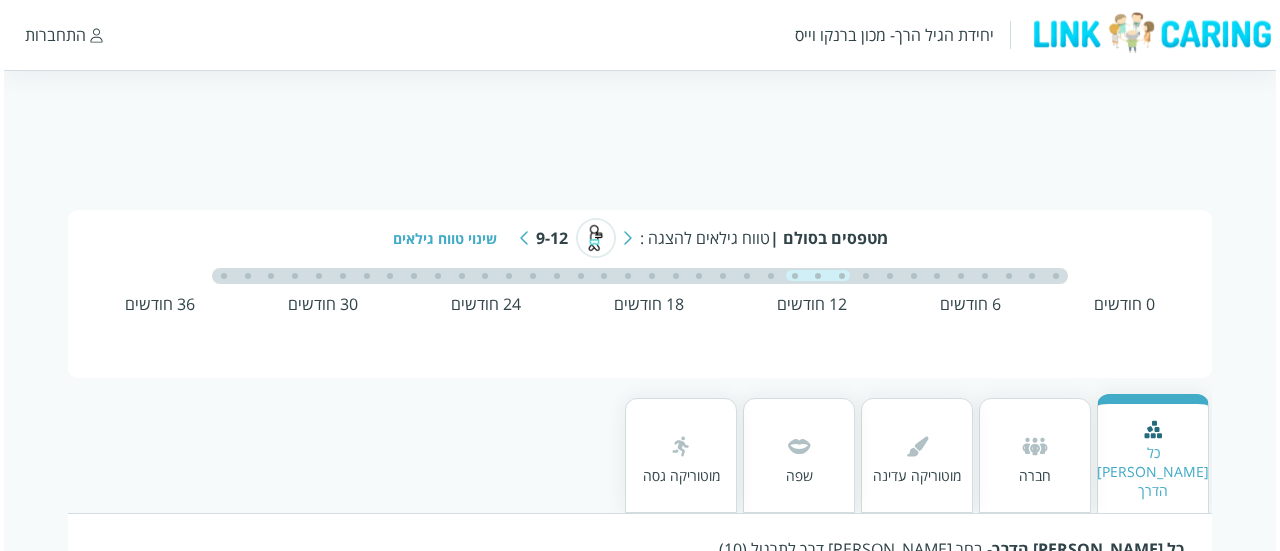 scroll, scrollTop: 0, scrollLeft: 0, axis: both 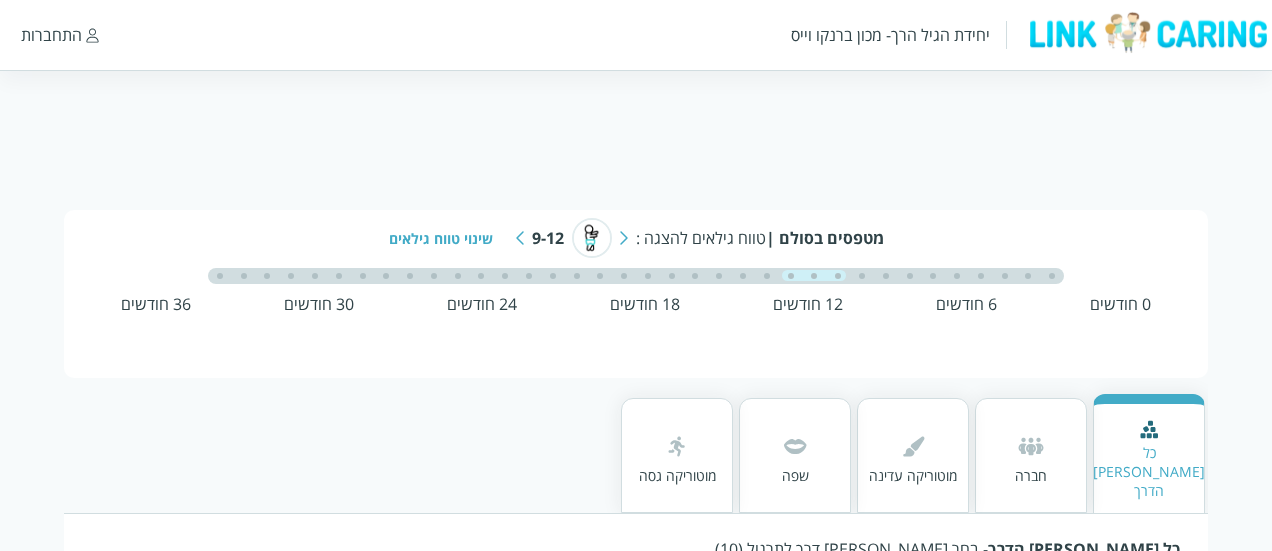 drag, startPoint x: 217, startPoint y: 278, endPoint x: 186, endPoint y: 293, distance: 34.43835 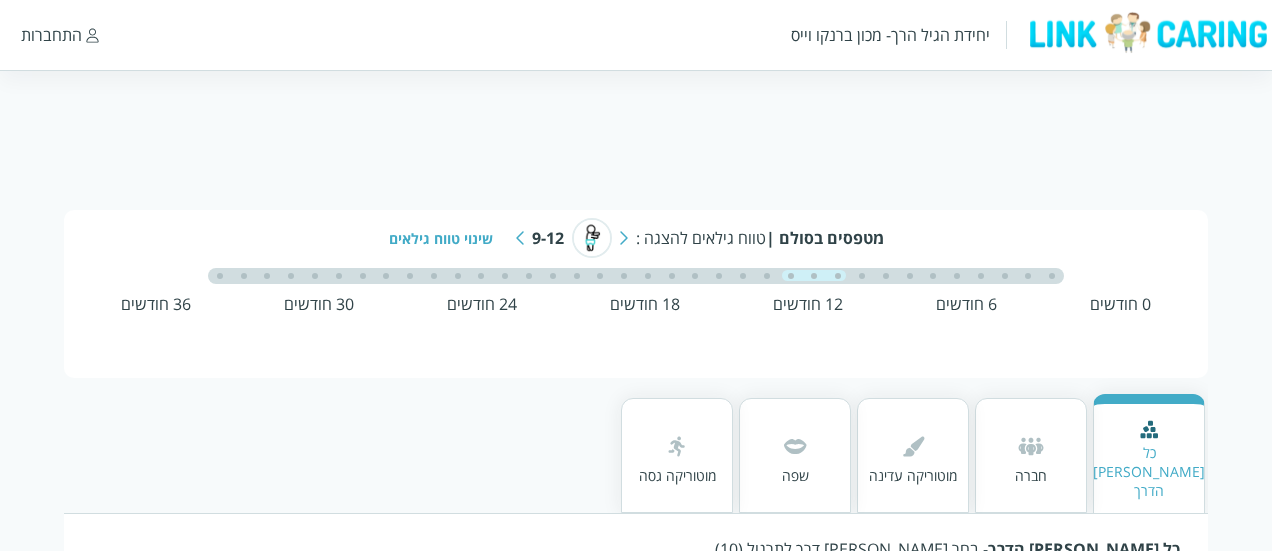 click at bounding box center (635, 278) 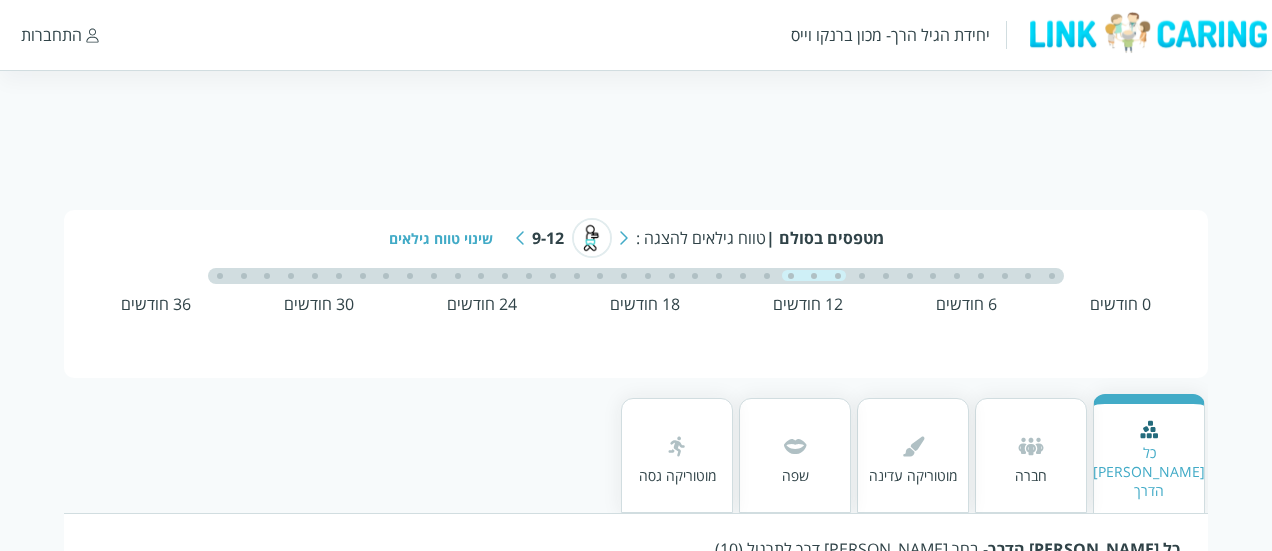 click on "מטפסים בסולם |  טווח גילאים להצגה : 9-12 שינוי טווח גילאים  0   חודשים 6   חודשים 12   חודשים 18   חודשים 24   חודשים 30   חודשים 36   חודשים" at bounding box center (636, 294) 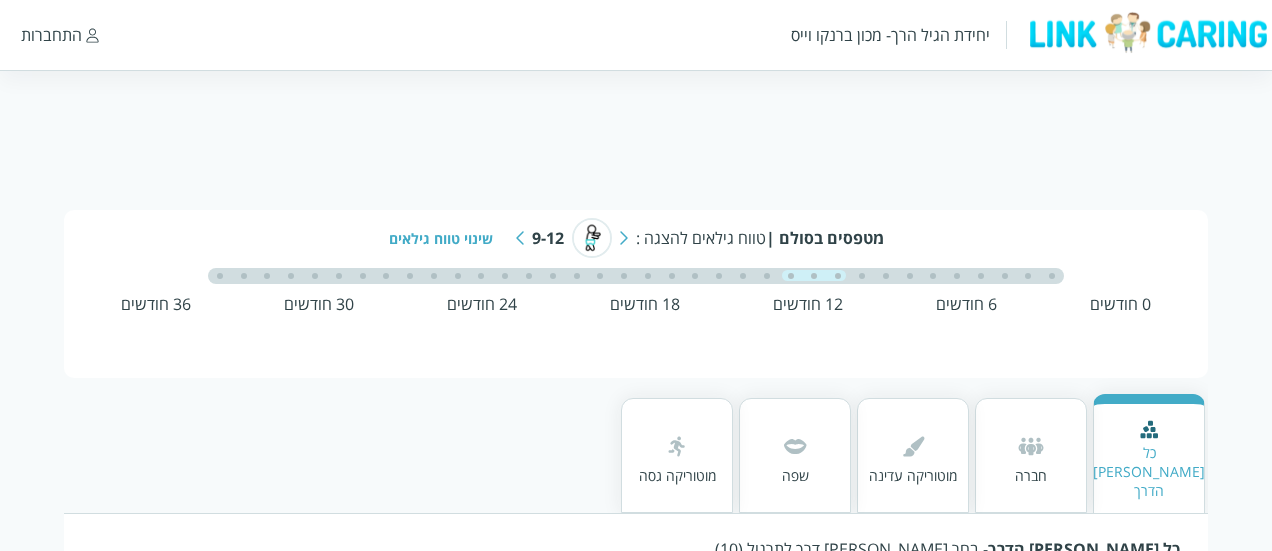 click on "שינוי טווח גילאים" at bounding box center (448, 238) 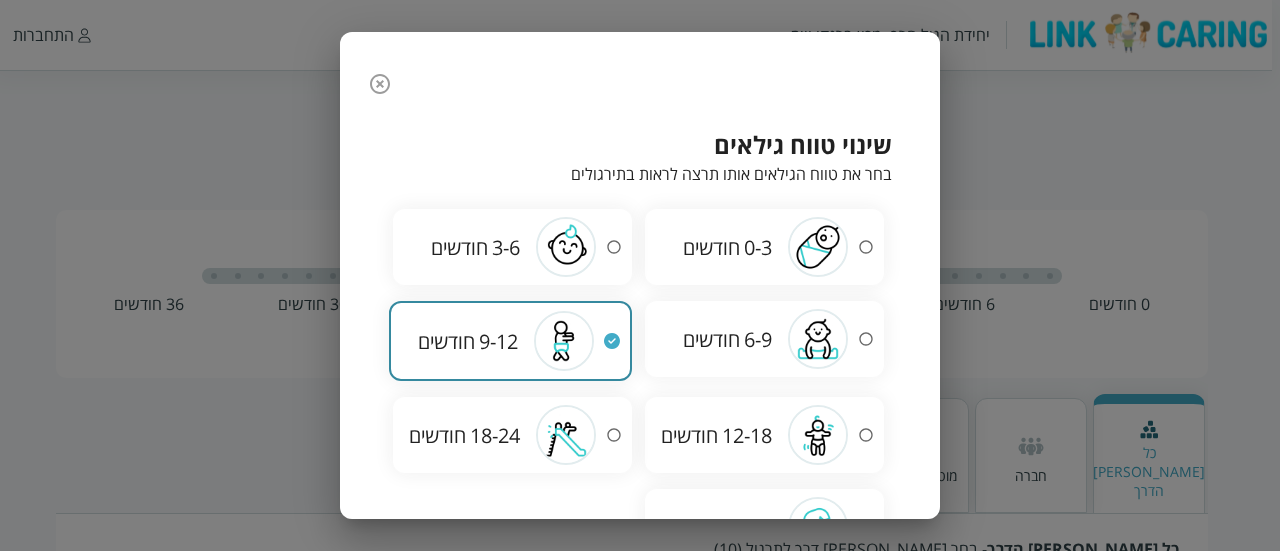 click on "0-3 חודשים" at bounding box center [764, 247] 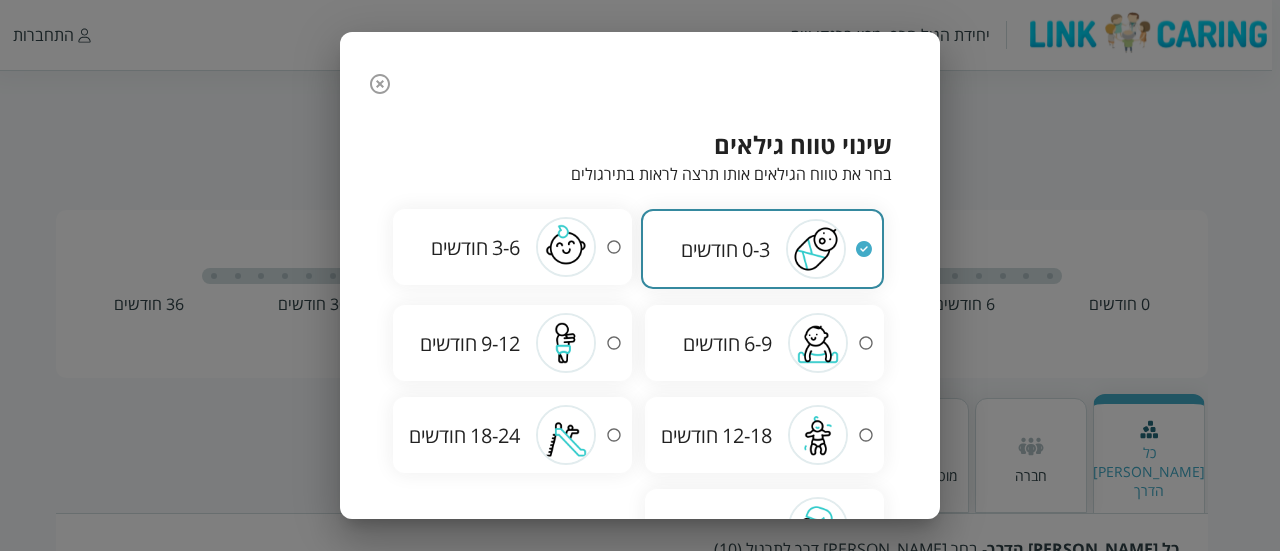 radio on "true" 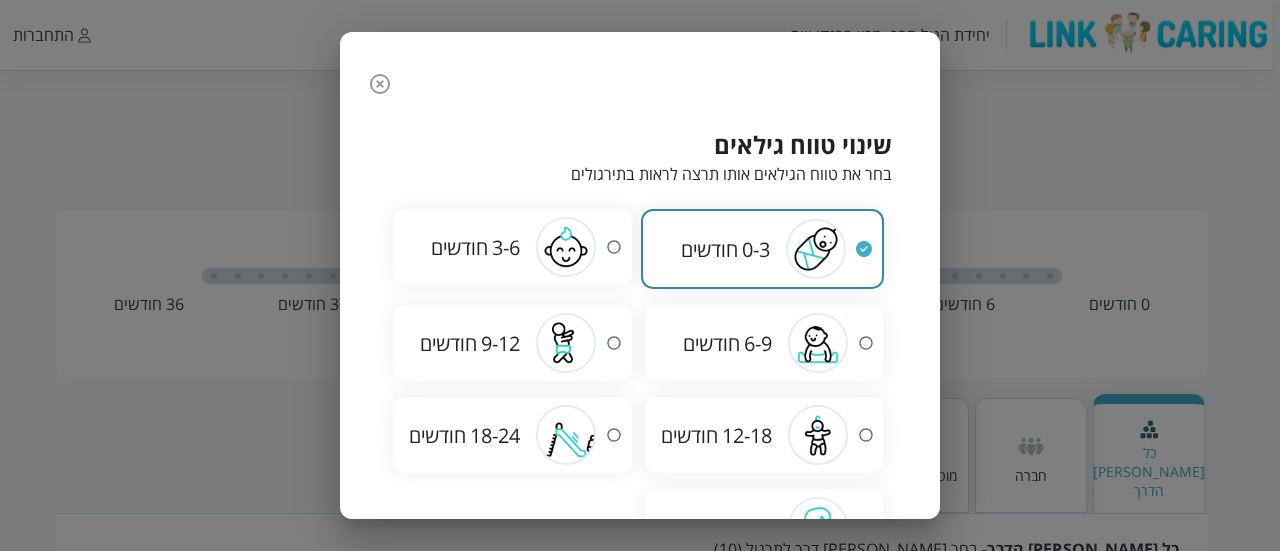 radio on "false" 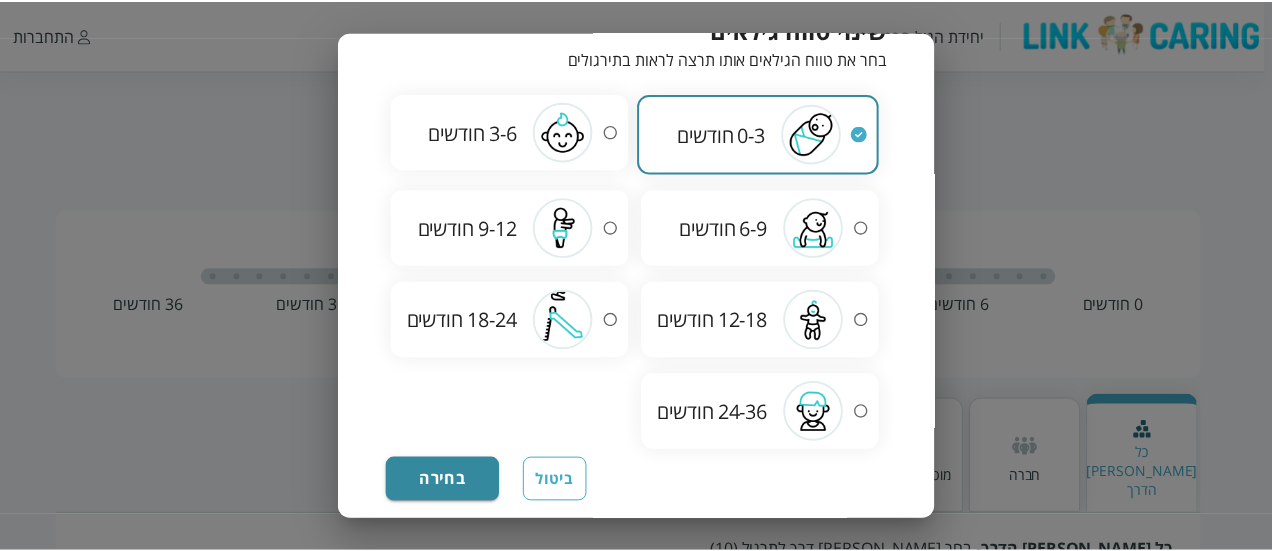 scroll, scrollTop: 117, scrollLeft: 0, axis: vertical 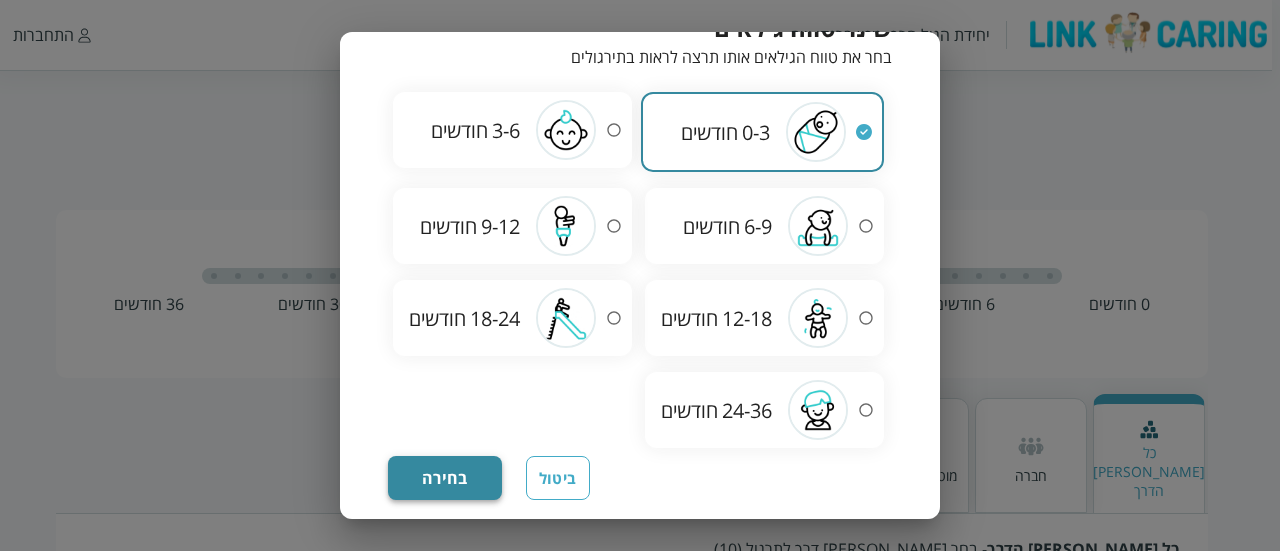 click on "בחירה" at bounding box center (445, 478) 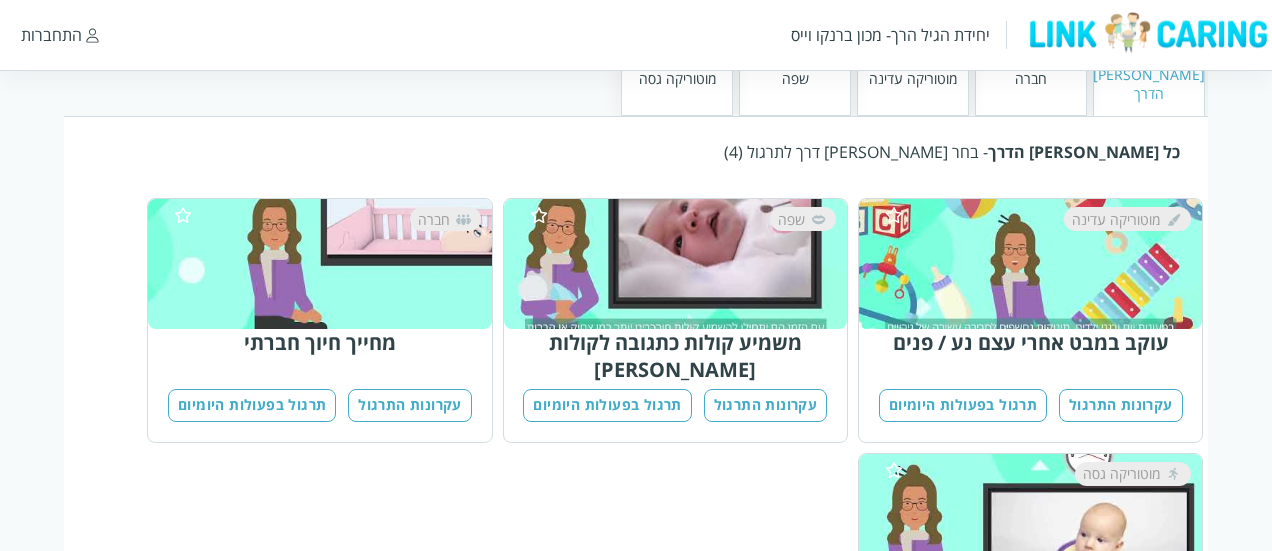 scroll, scrollTop: 400, scrollLeft: 0, axis: vertical 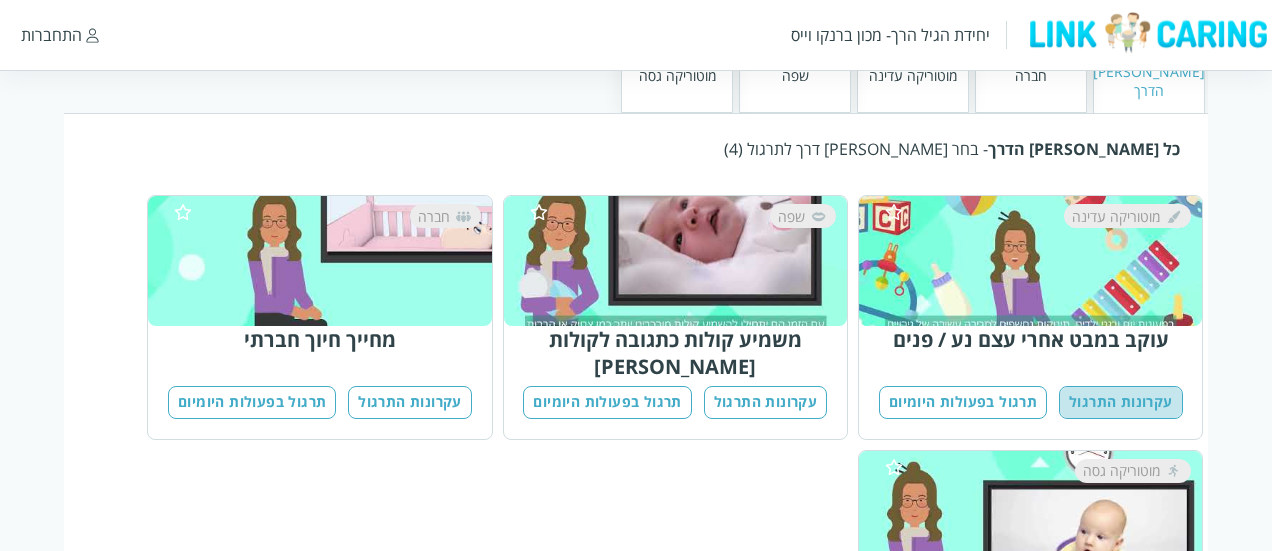 click on "עקרונות התרגול" at bounding box center (1121, 402) 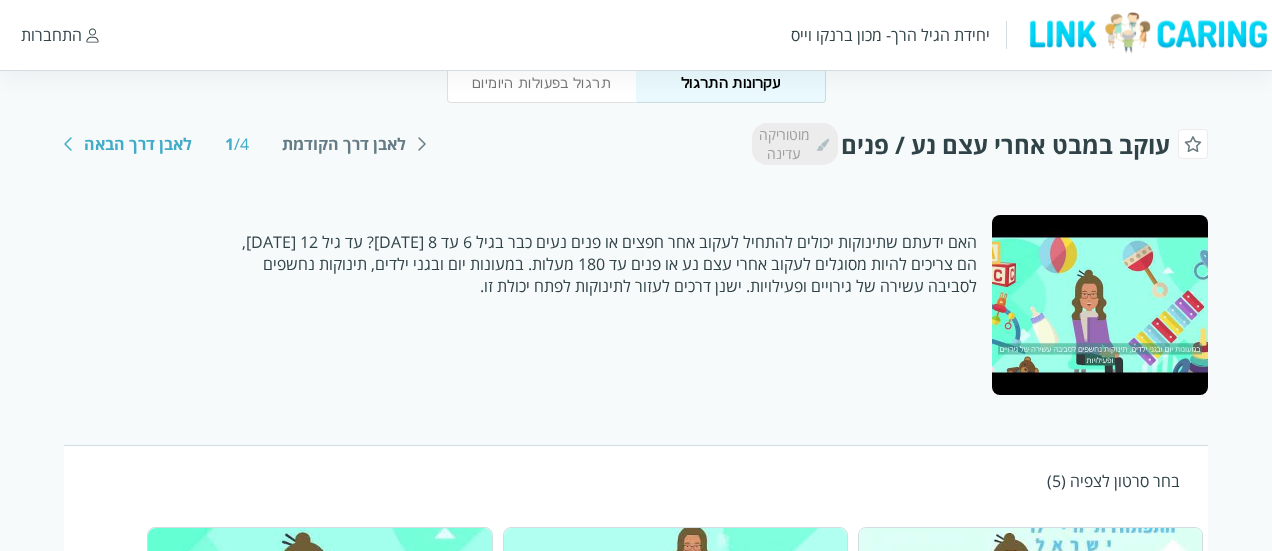 scroll, scrollTop: 289, scrollLeft: 0, axis: vertical 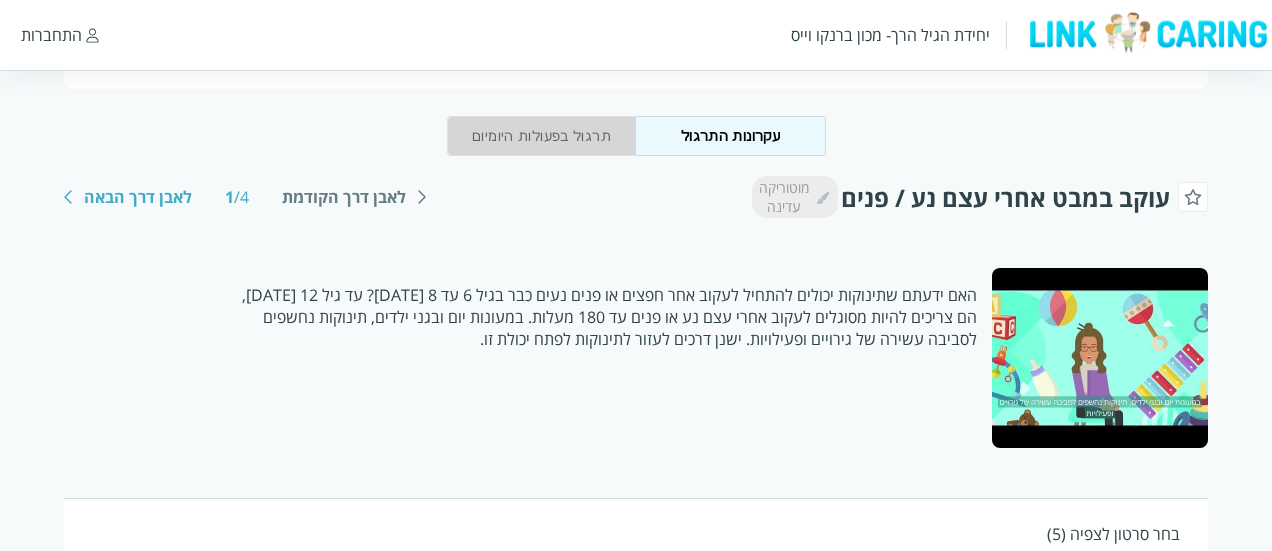 click on "תרגול בפעולות היומיום" at bounding box center [542, 136] 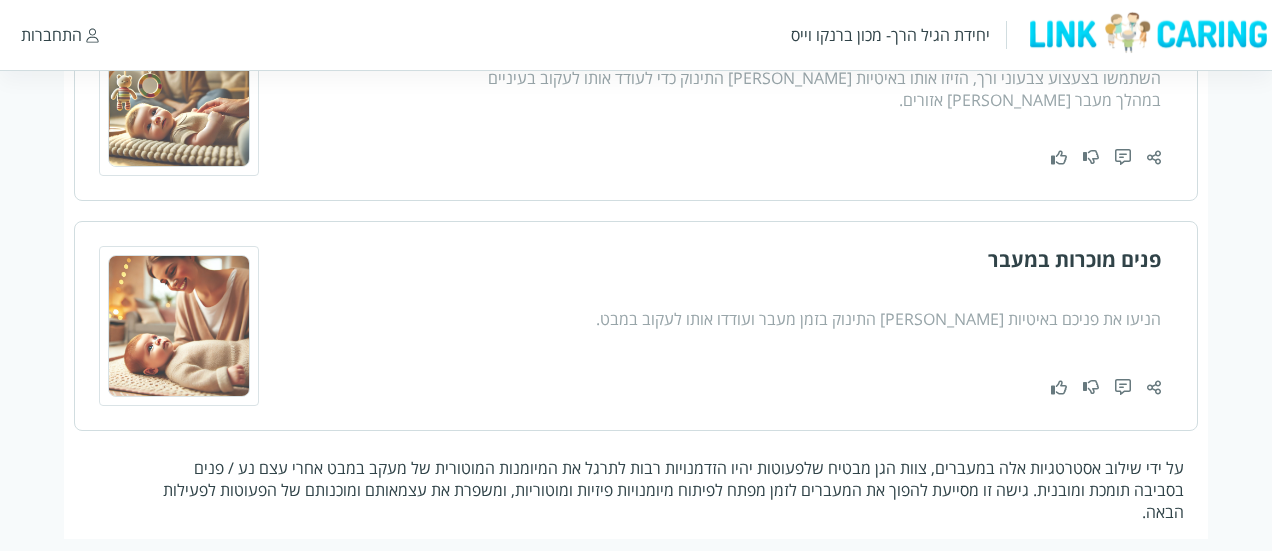 scroll, scrollTop: 178, scrollLeft: 0, axis: vertical 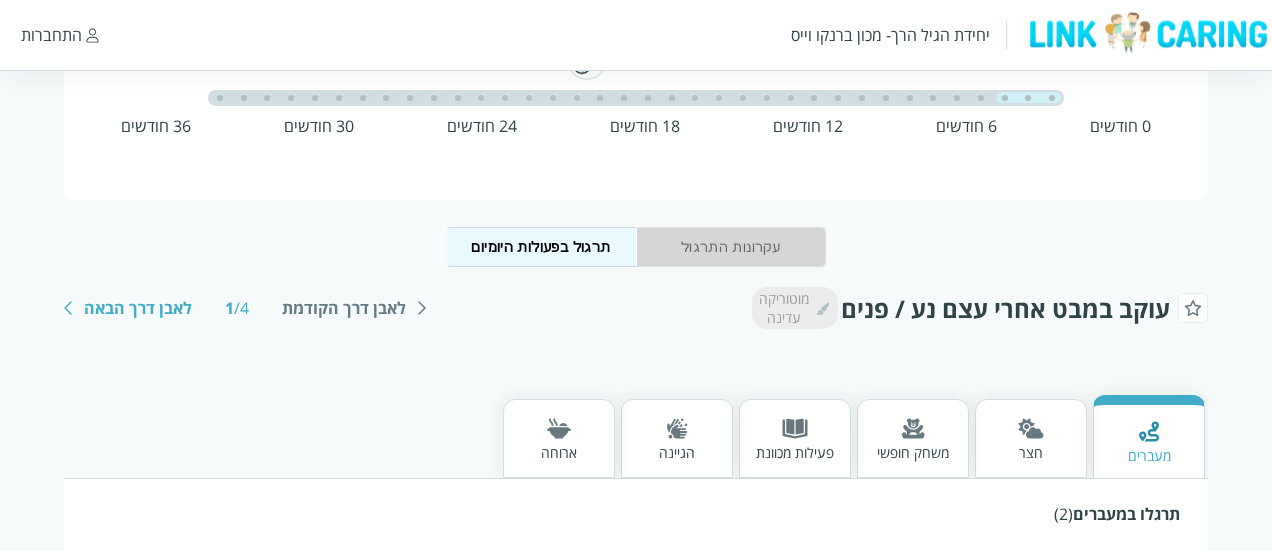 click on "עקרונות התרגול" at bounding box center [731, 247] 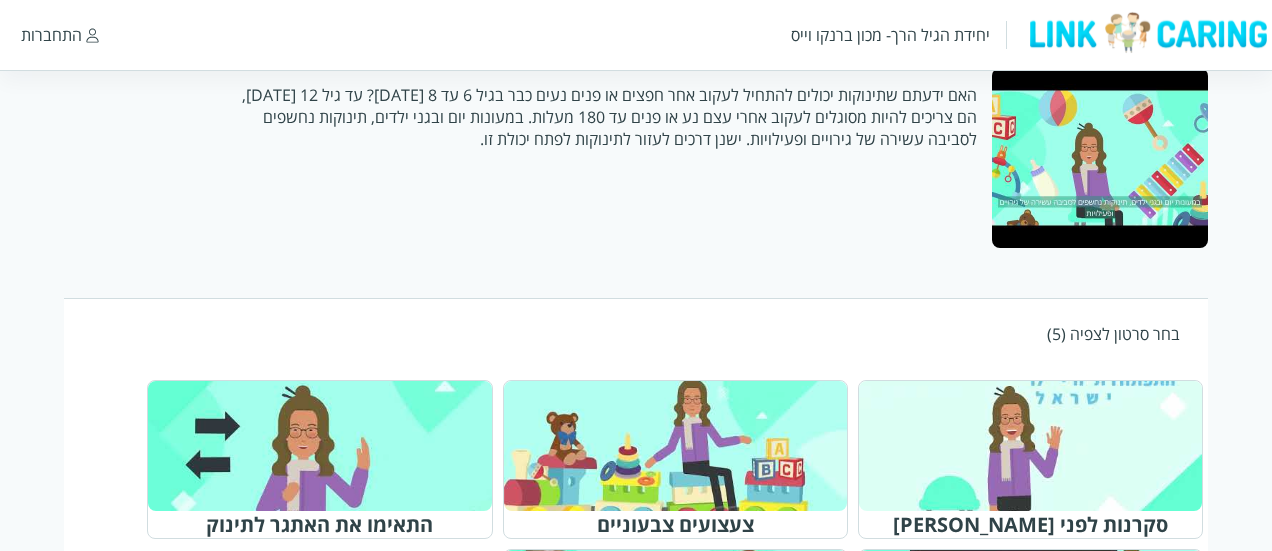scroll, scrollTop: 389, scrollLeft: 0, axis: vertical 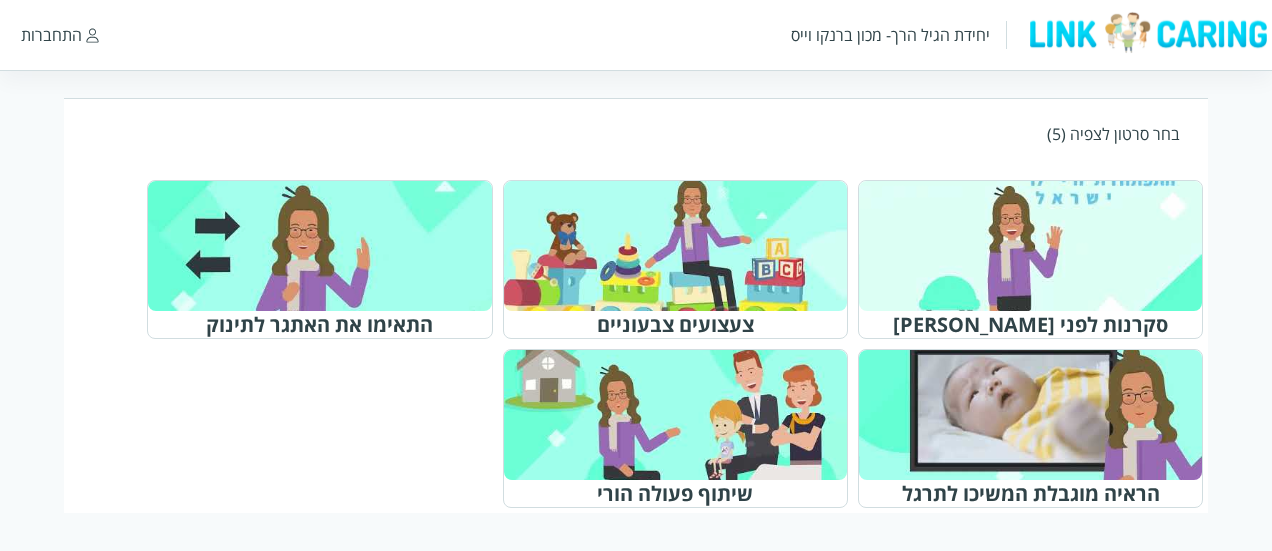 click at bounding box center (1039, 246) 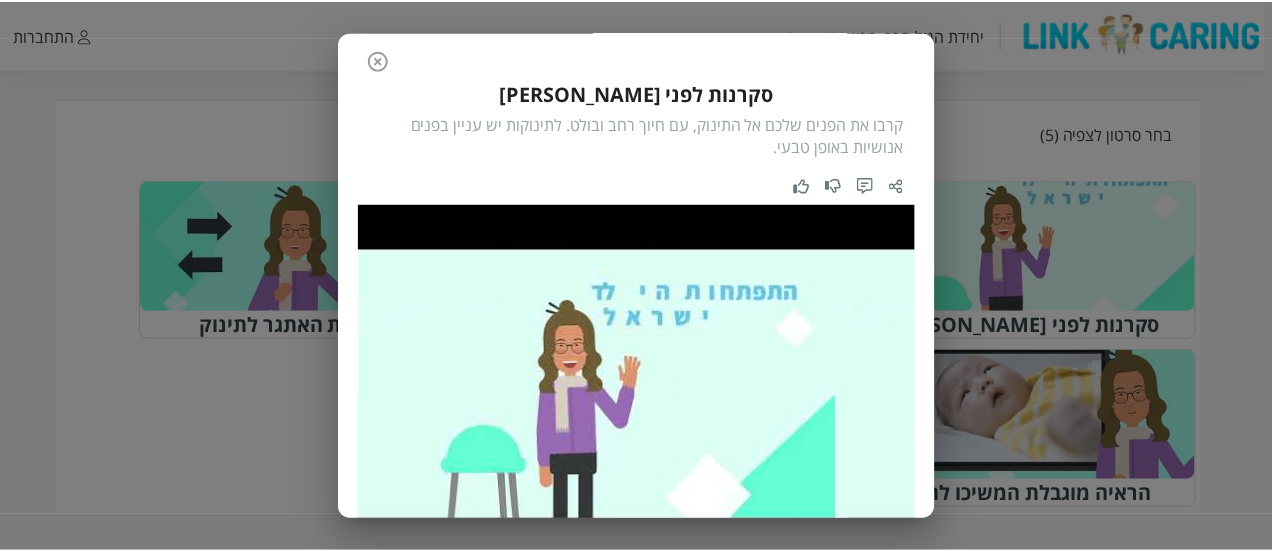 scroll, scrollTop: 0, scrollLeft: 0, axis: both 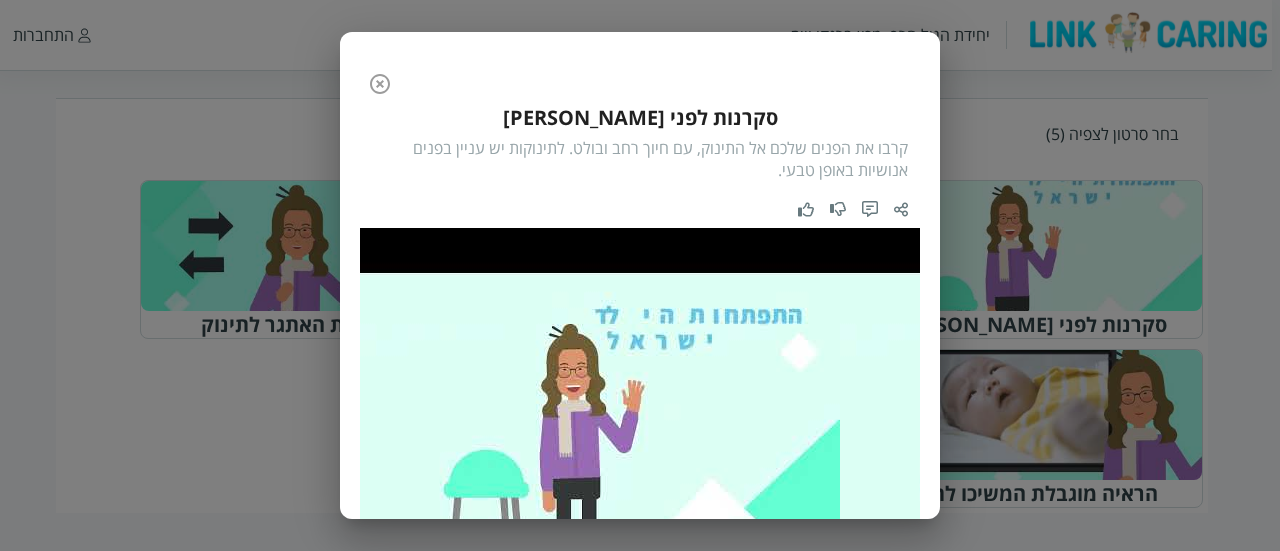 click 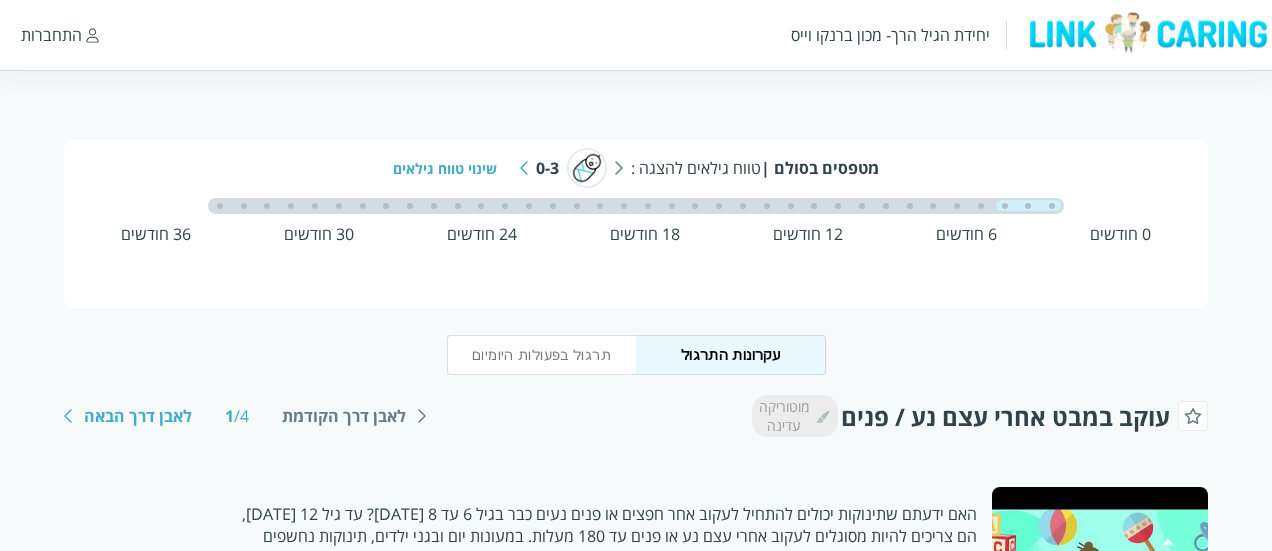 scroll, scrollTop: 100, scrollLeft: 0, axis: vertical 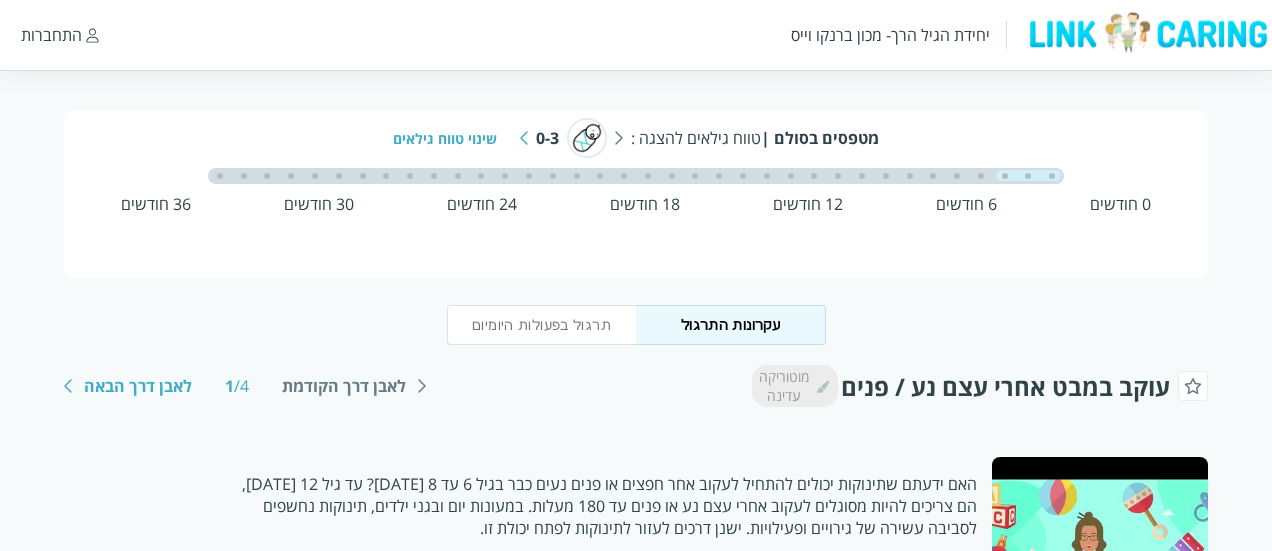 click on "לאבן דרך הבאה" at bounding box center (138, 386) 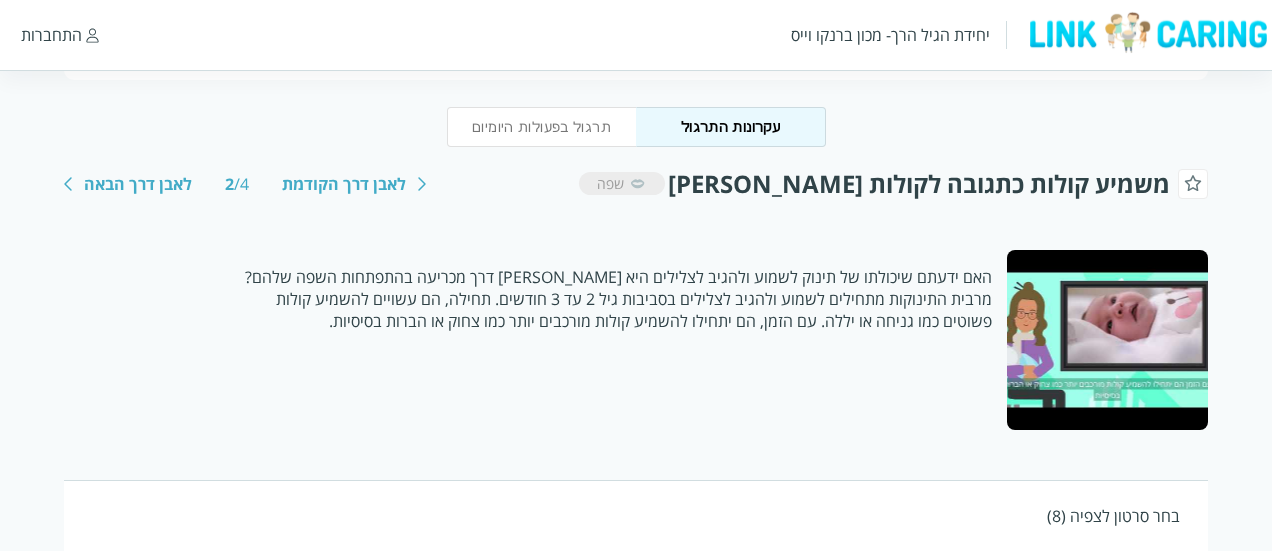 scroll, scrollTop: 300, scrollLeft: 0, axis: vertical 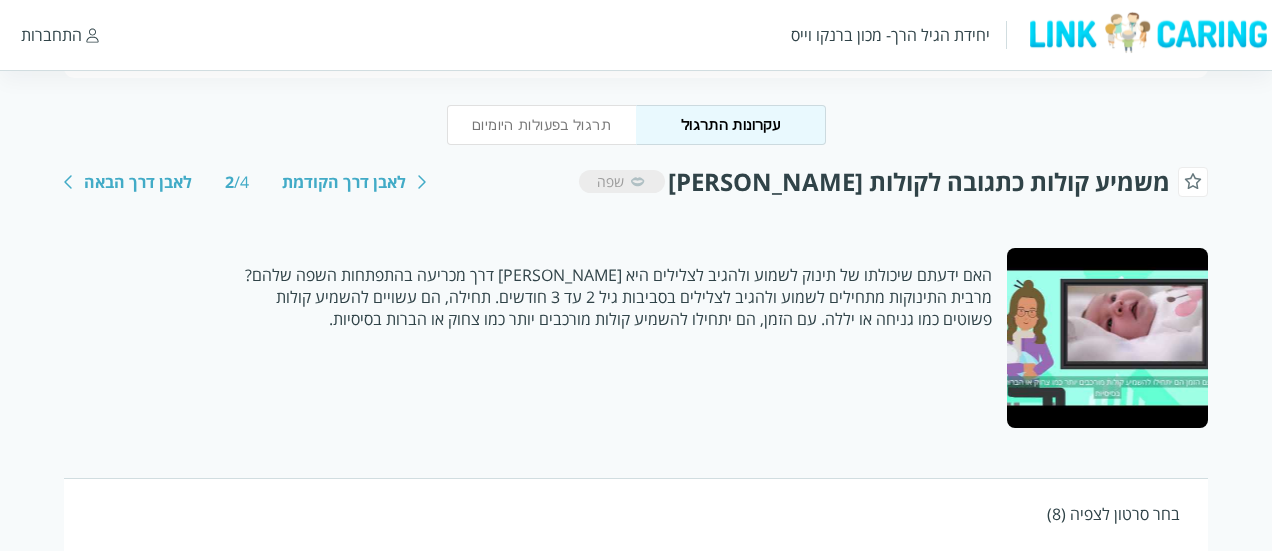 click on "לאבן דרך הבאה" at bounding box center (138, 182) 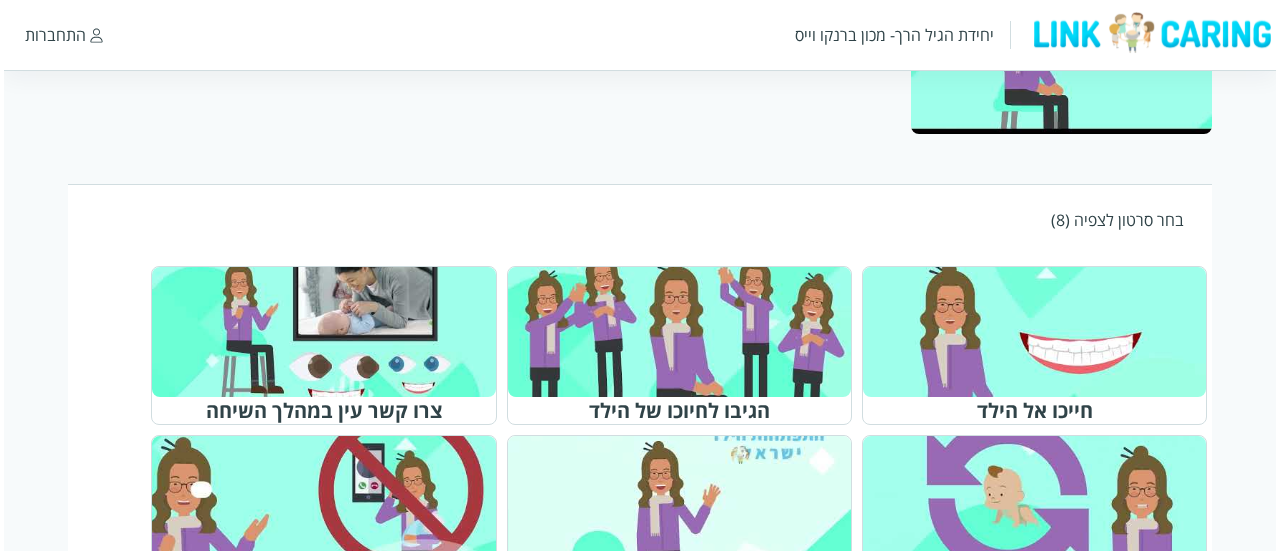 scroll, scrollTop: 700, scrollLeft: 0, axis: vertical 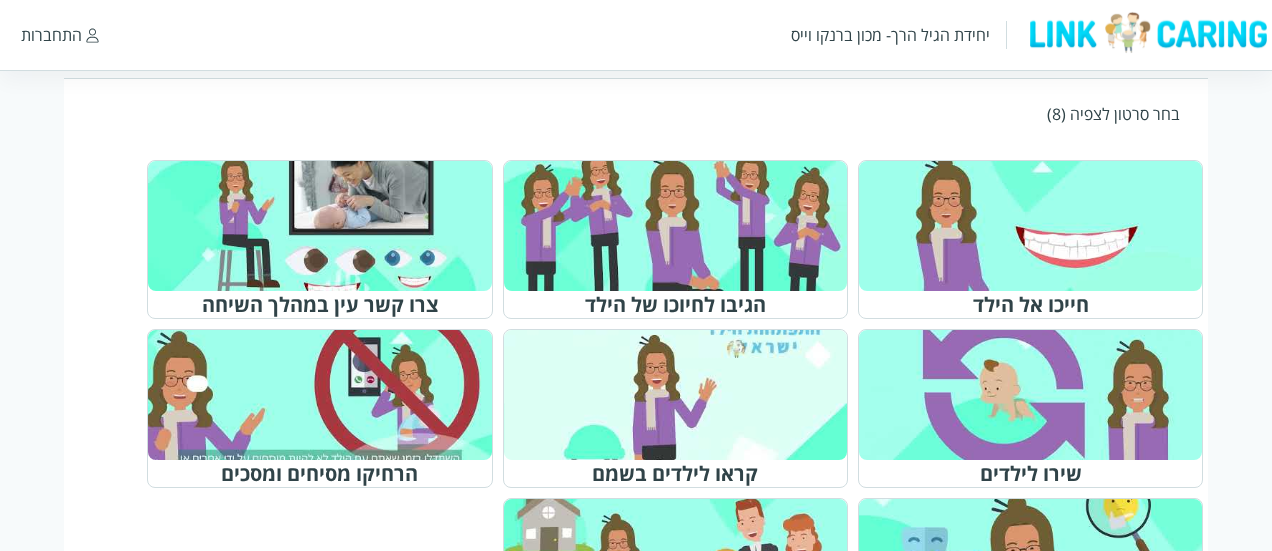 click at bounding box center [1039, 395] 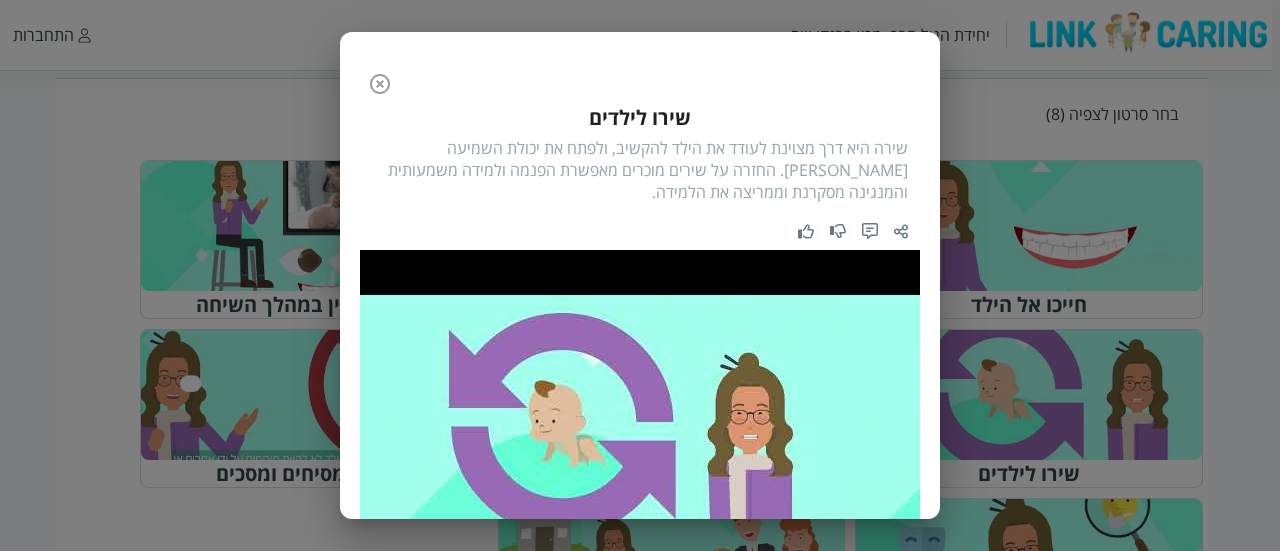 scroll, scrollTop: 200, scrollLeft: 0, axis: vertical 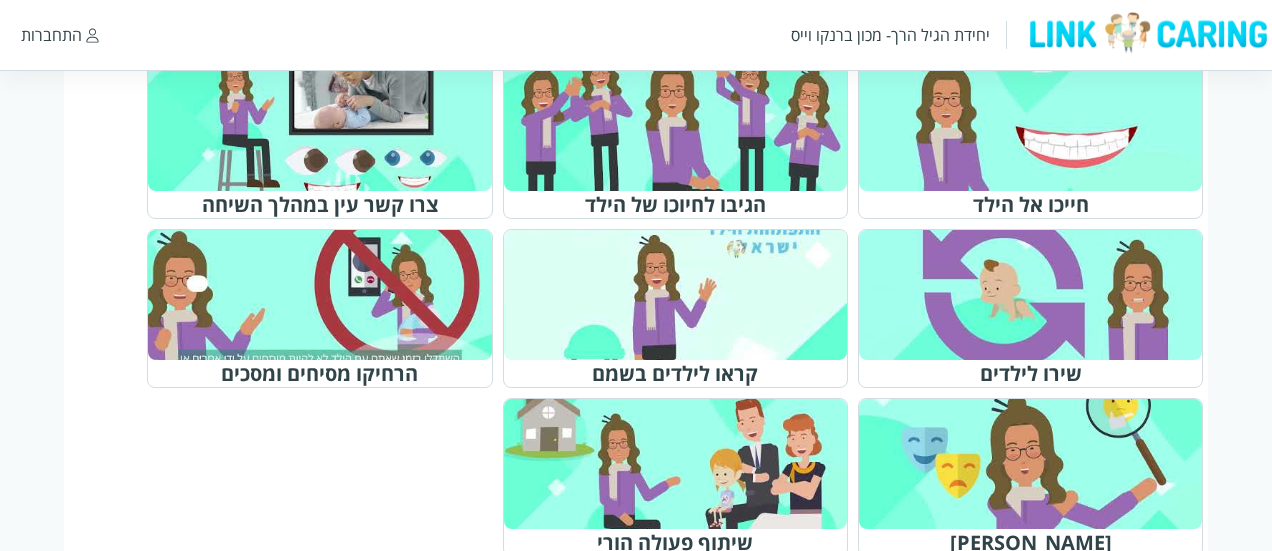 click at bounding box center [1039, 126] 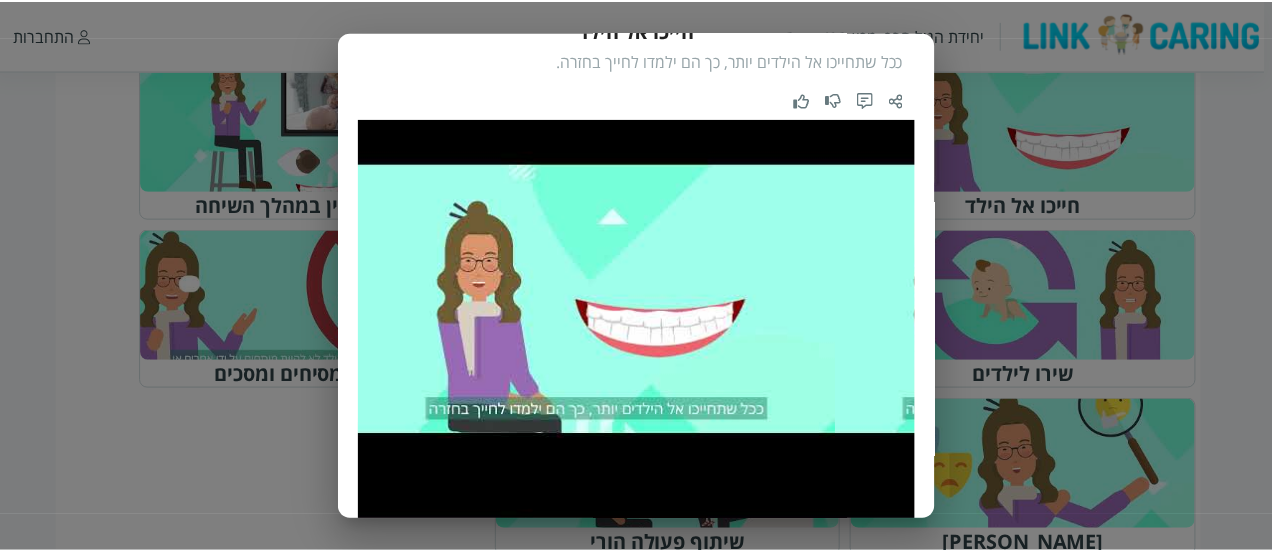 scroll, scrollTop: 0, scrollLeft: 0, axis: both 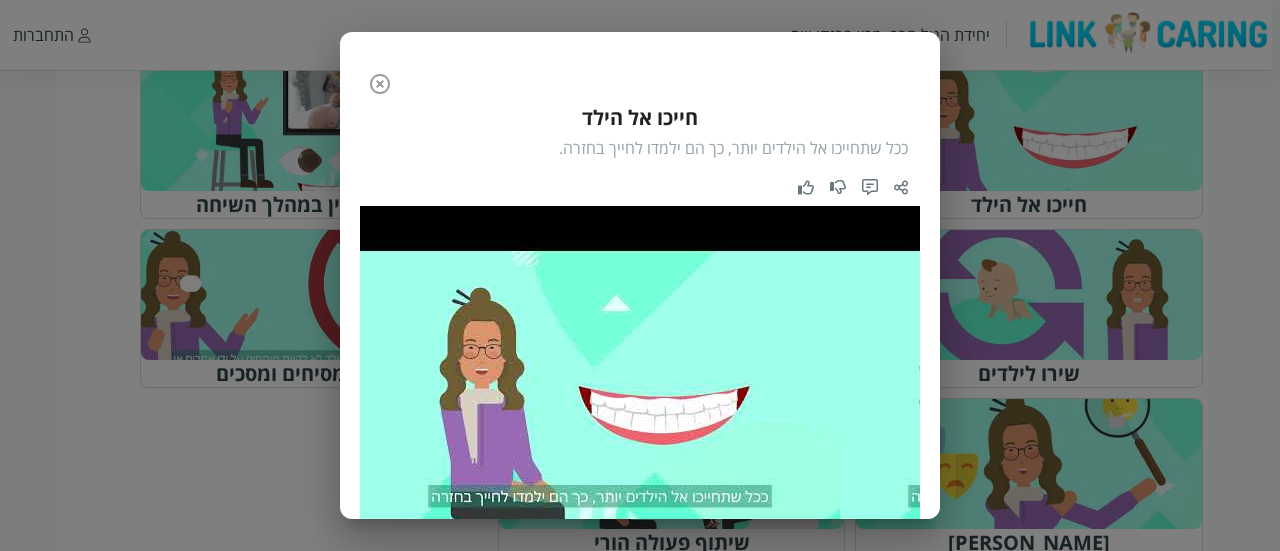 click 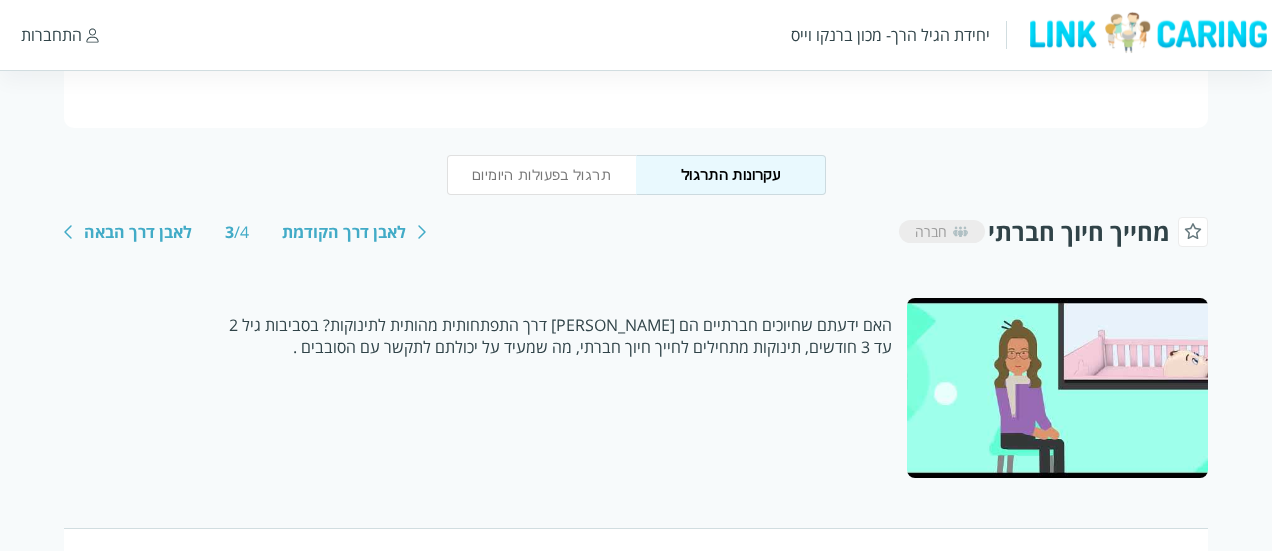 scroll, scrollTop: 249, scrollLeft: 0, axis: vertical 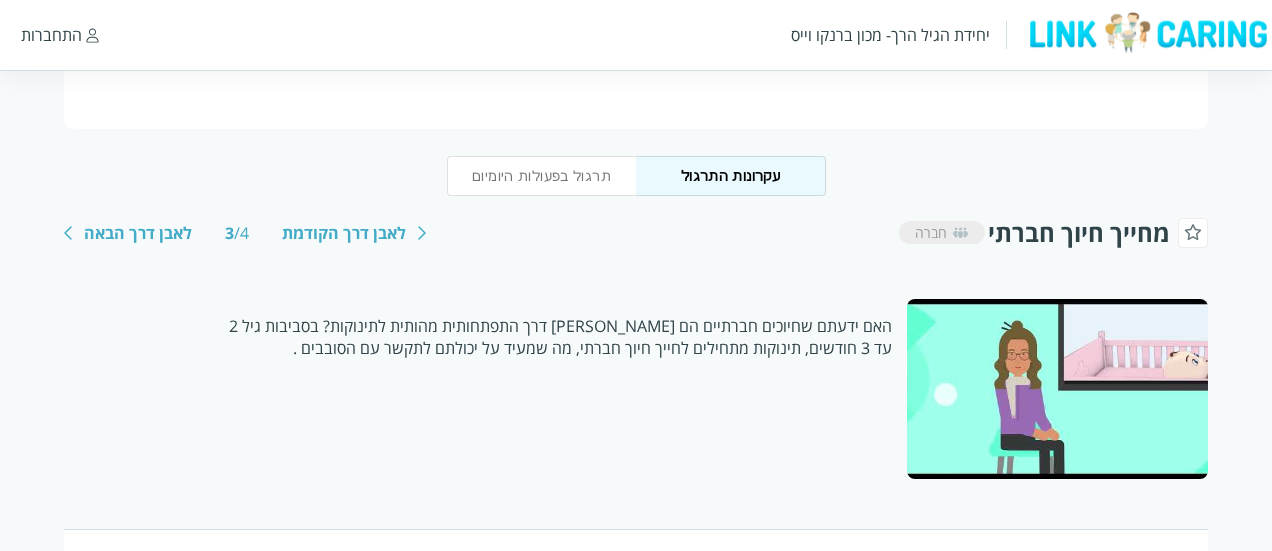 click on "תרגול בפעולות היומיום עקרונות התרגול" at bounding box center (636, 172) 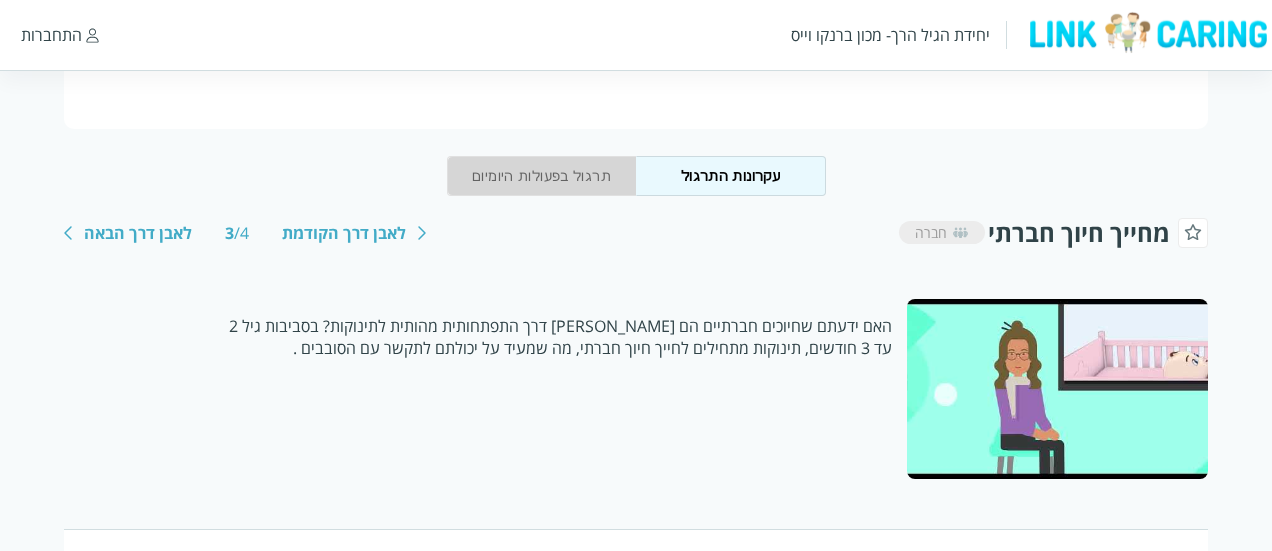 click on "תרגול בפעולות היומיום" at bounding box center (542, 176) 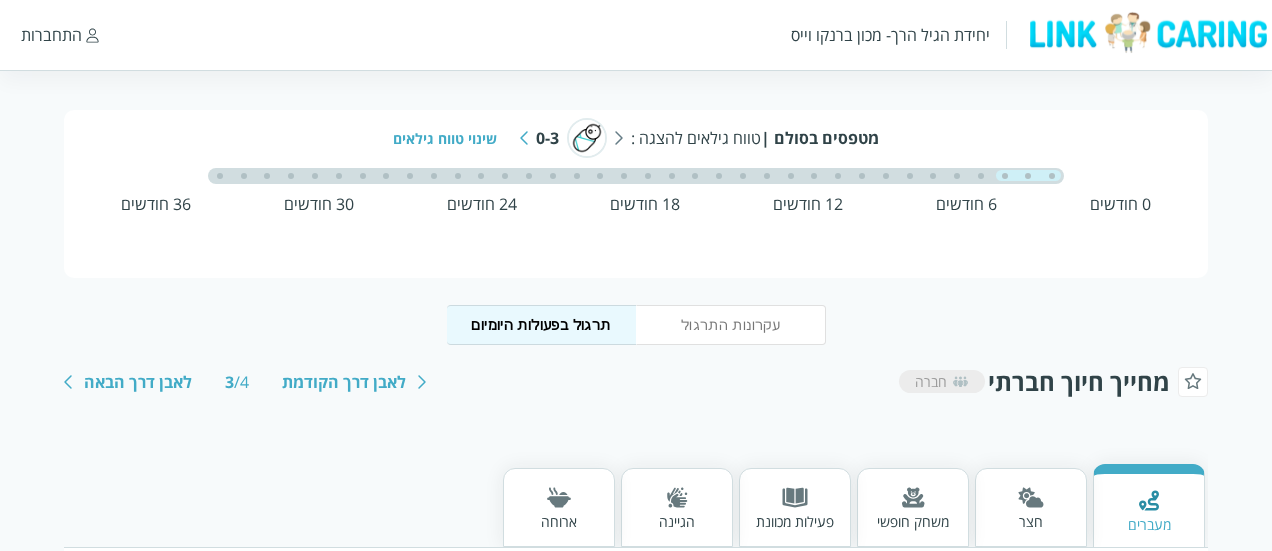 scroll, scrollTop: 300, scrollLeft: 0, axis: vertical 